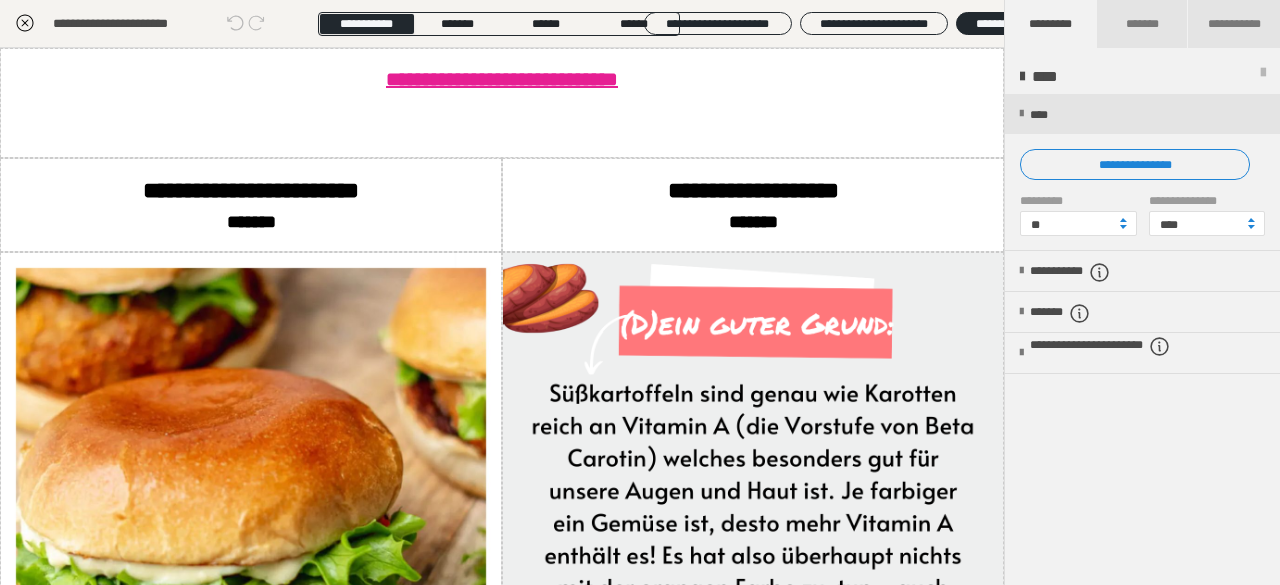 scroll, scrollTop: 332, scrollLeft: 0, axis: vertical 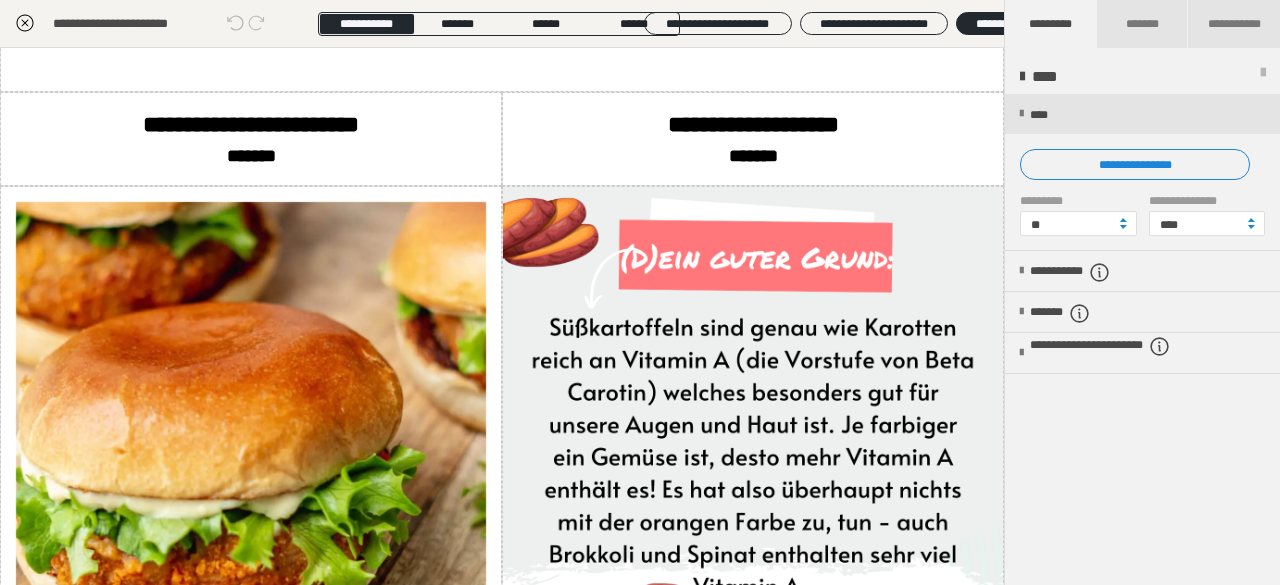 click 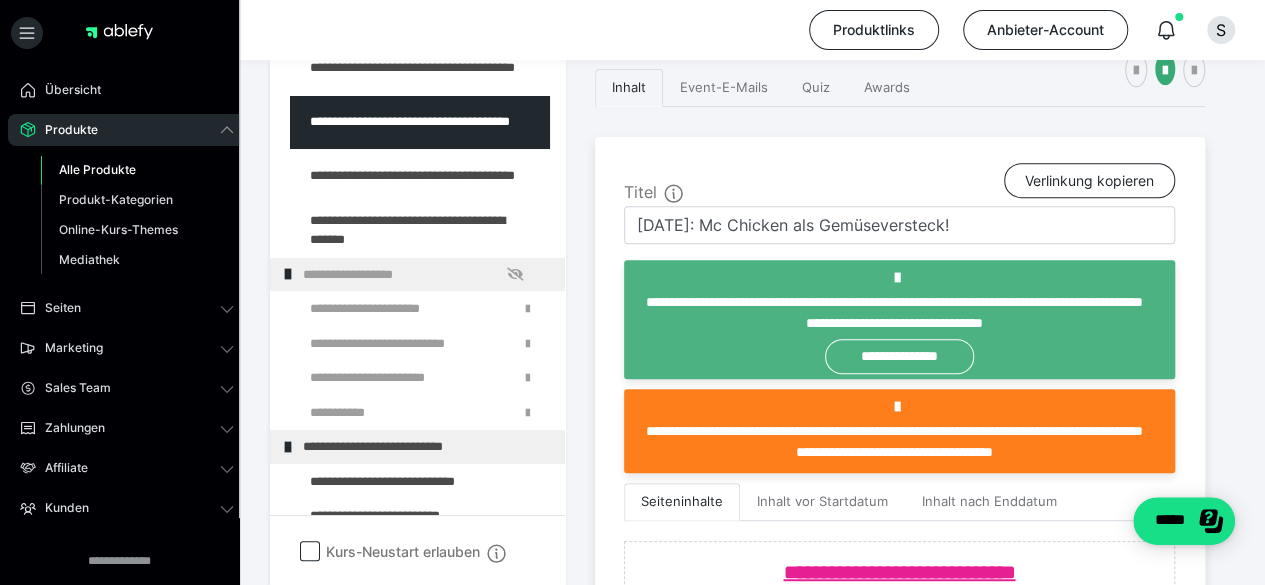 scroll, scrollTop: 0, scrollLeft: 0, axis: both 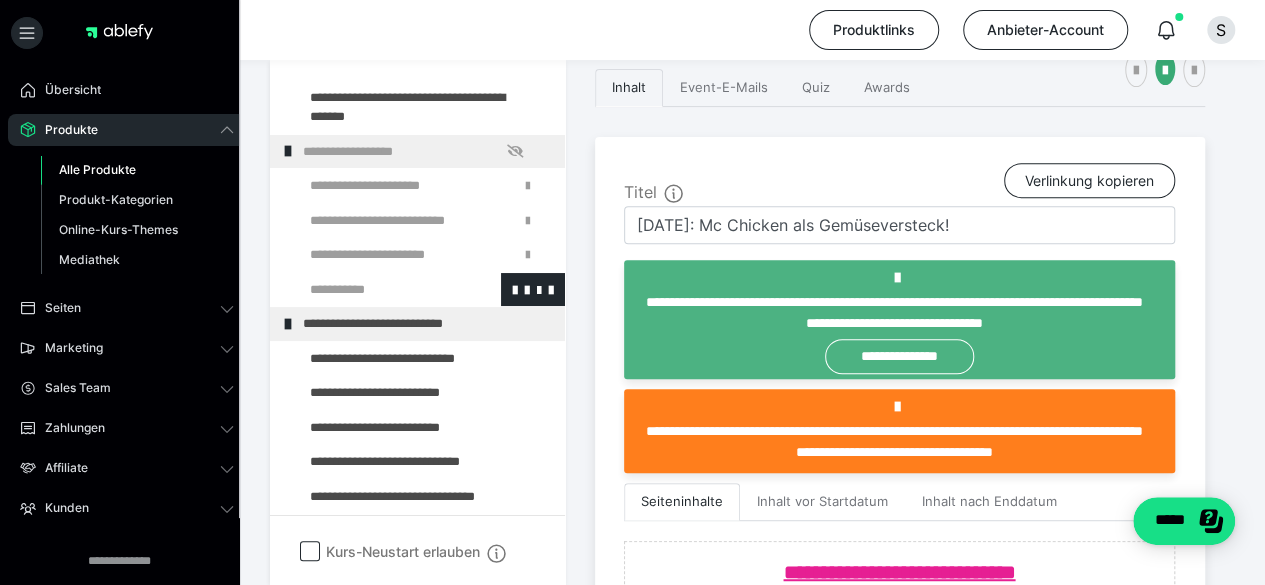 click at bounding box center (375, 290) 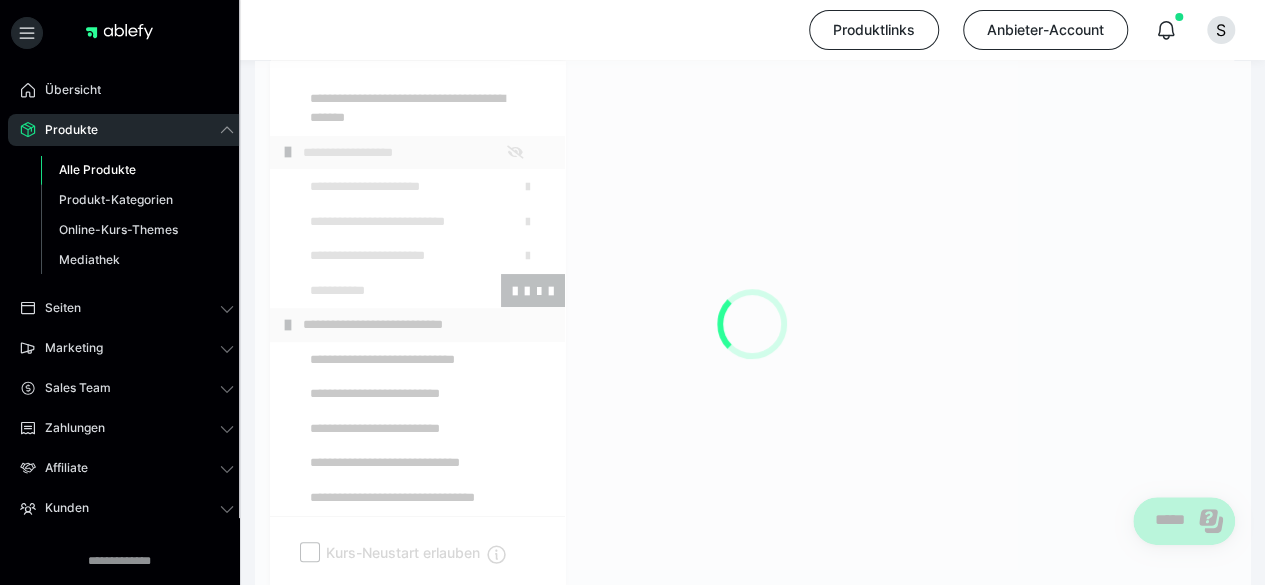 scroll, scrollTop: 332, scrollLeft: 0, axis: vertical 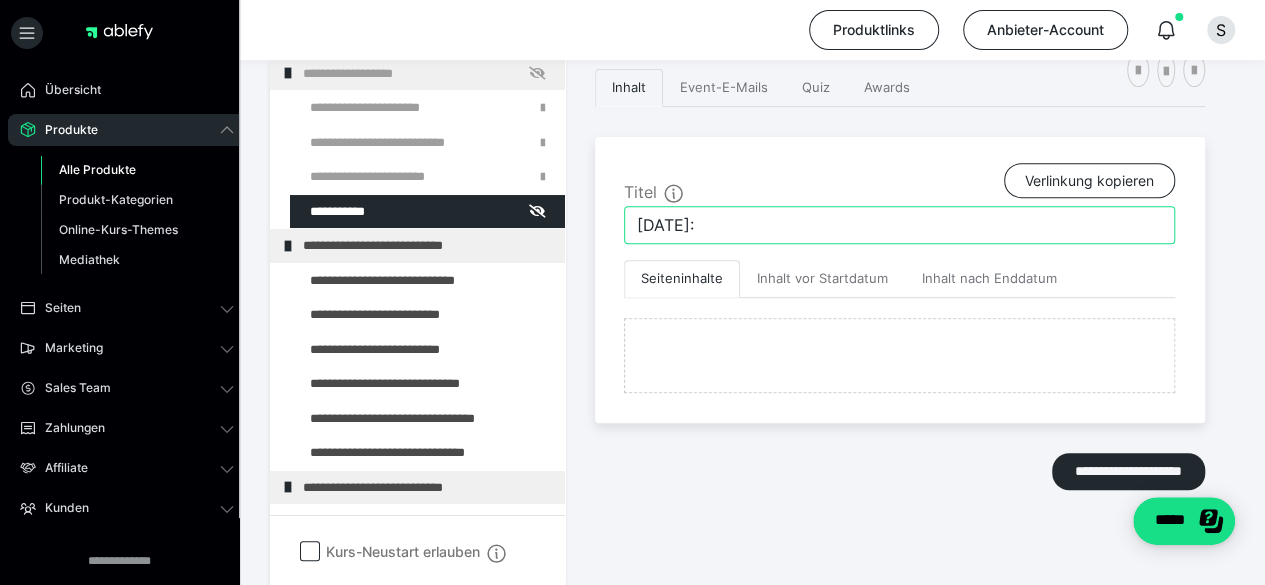 click on "Donnerstag:" at bounding box center [899, 225] 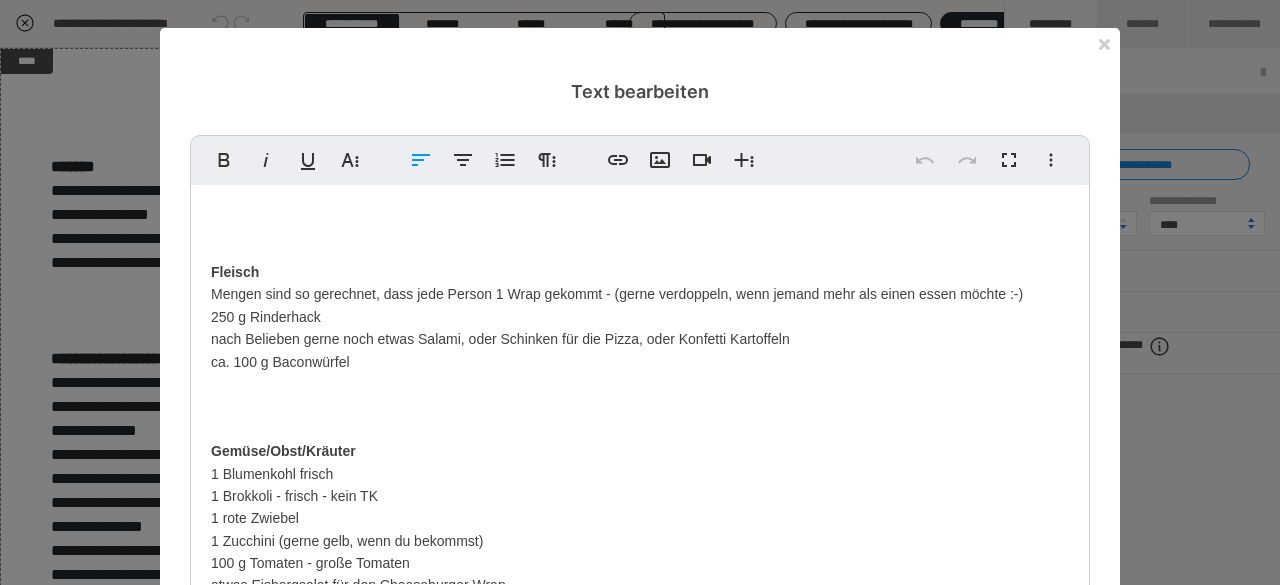 scroll, scrollTop: 310, scrollLeft: 0, axis: vertical 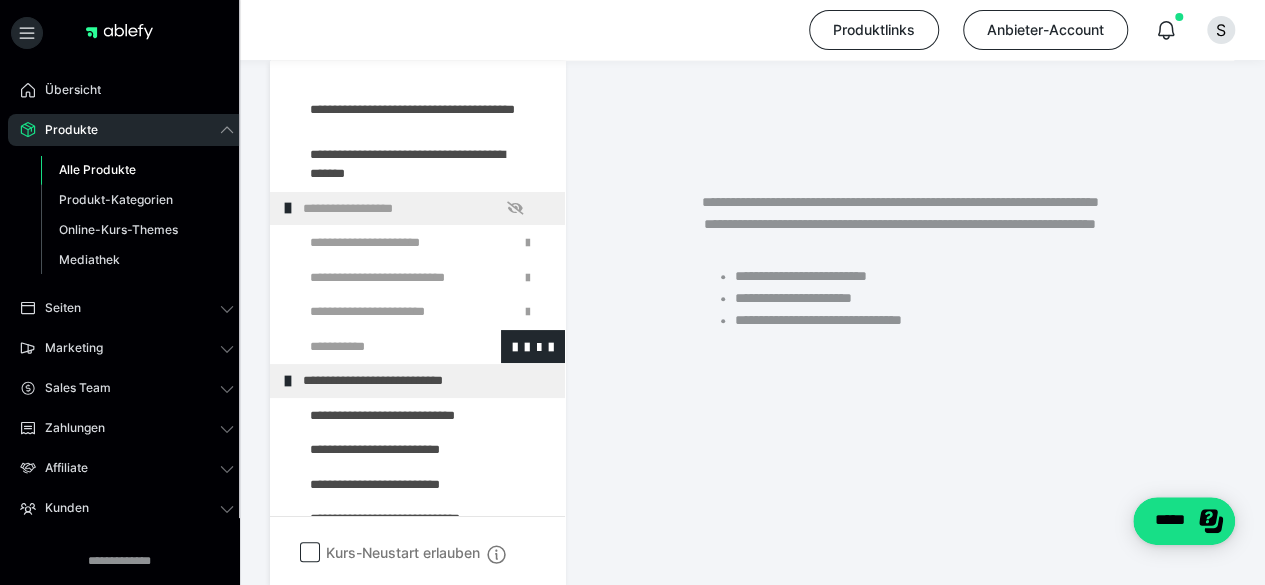 click at bounding box center (375, 347) 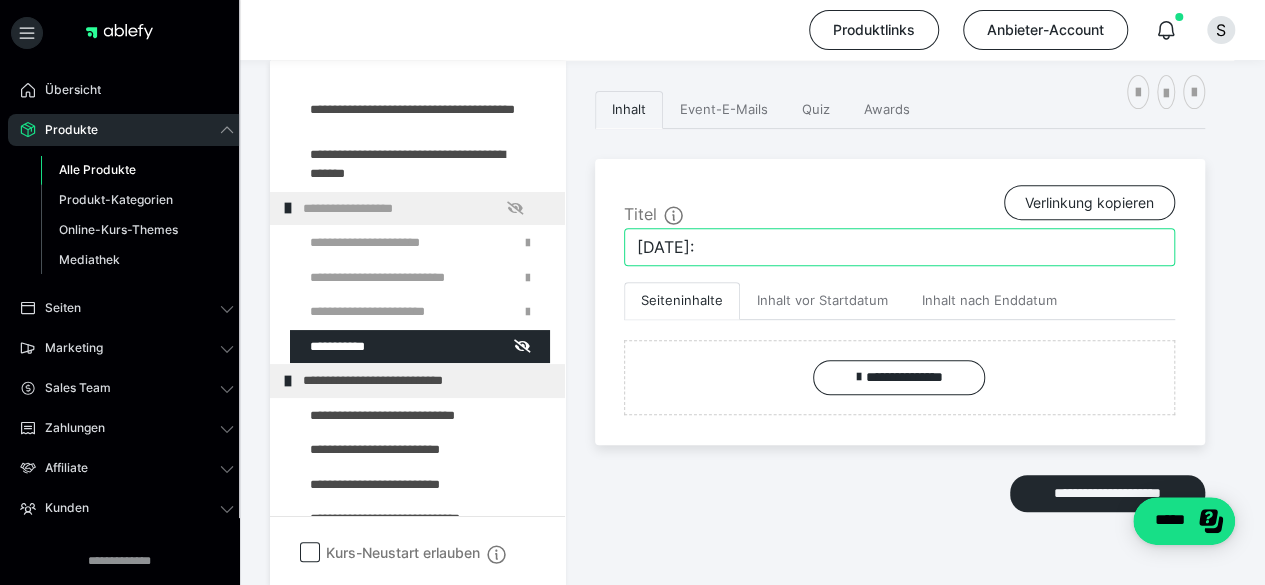 click on "Donnerstag:" at bounding box center (899, 247) 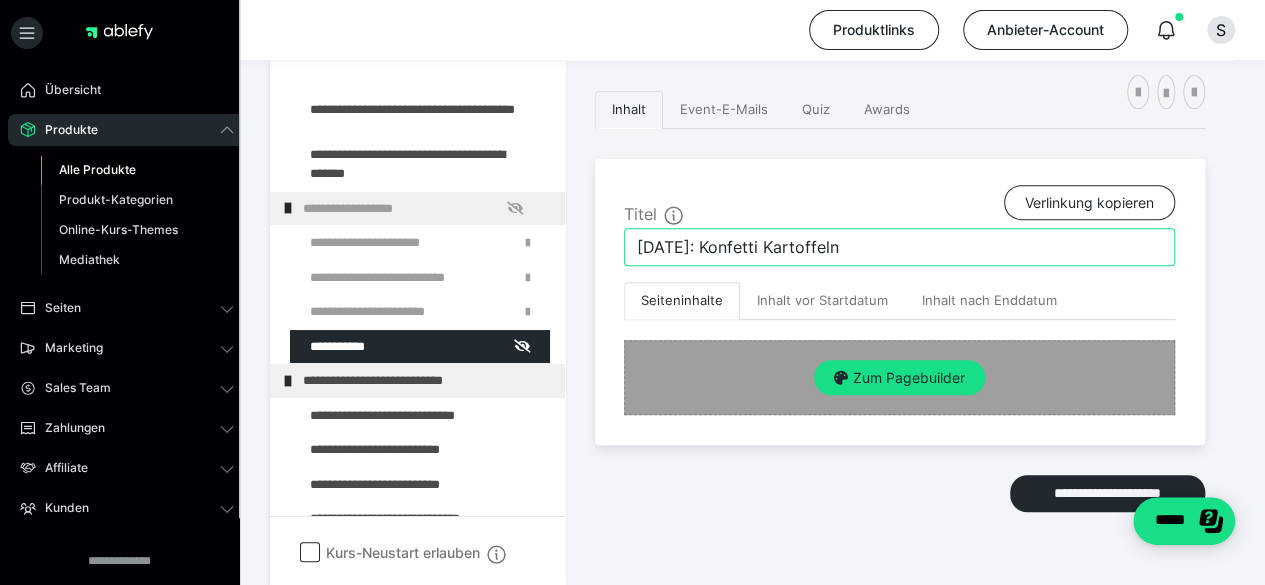 type on "[DATE]: Konfetti Kartoffeln" 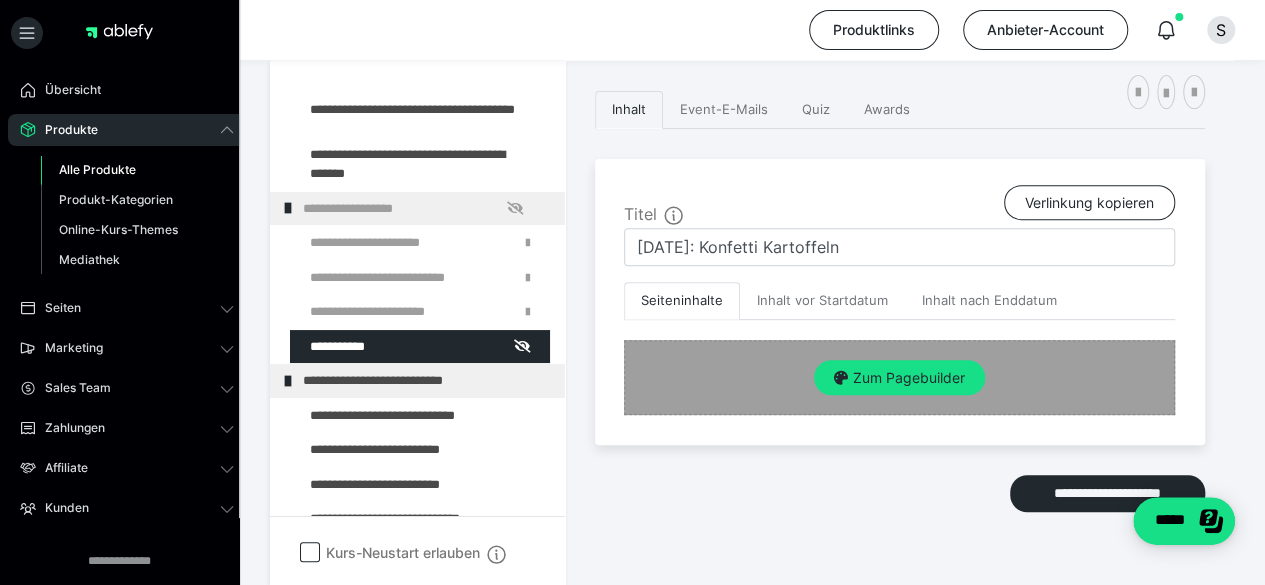 click on "Zum Pagebuilder" at bounding box center [899, 378] 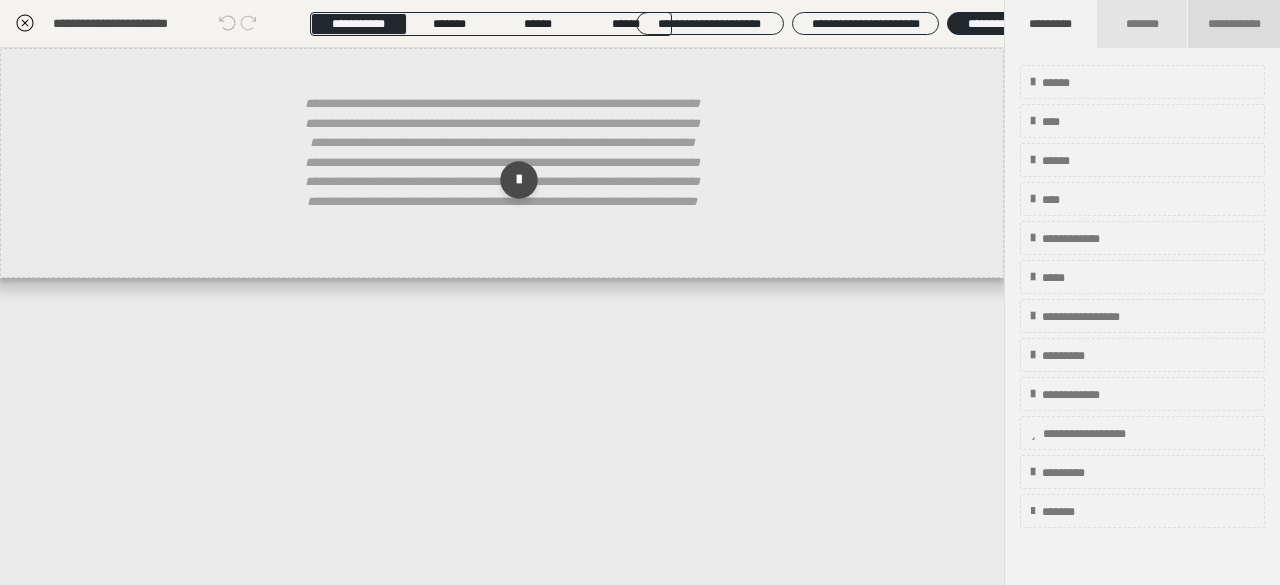 click on "**********" at bounding box center (1234, 24) 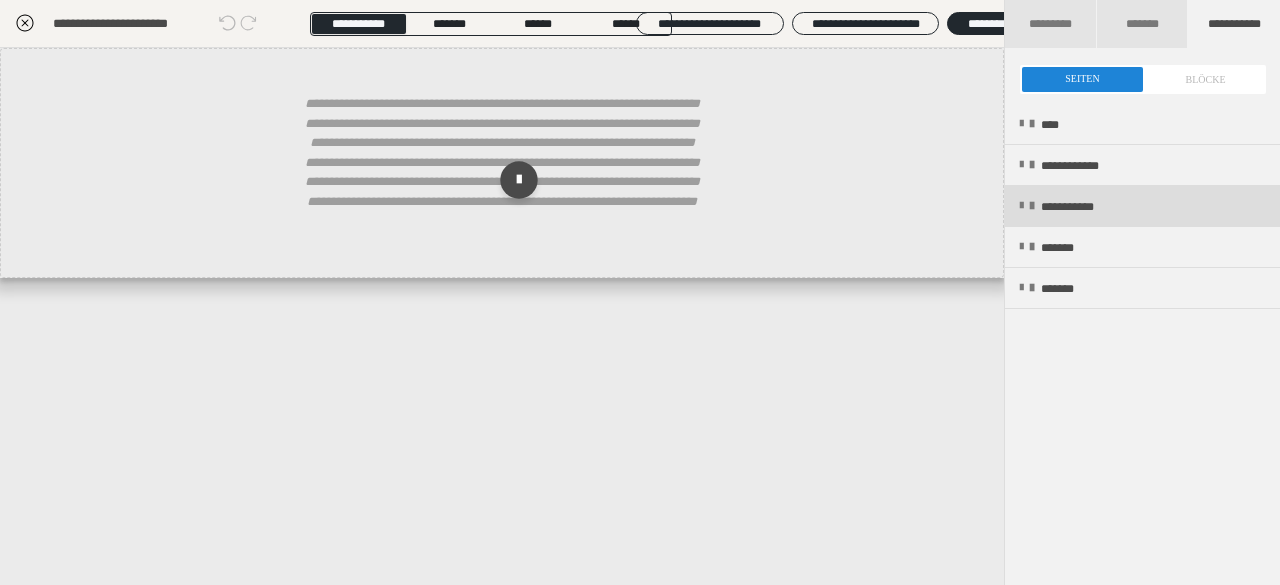 click on "**********" at bounding box center [1142, 206] 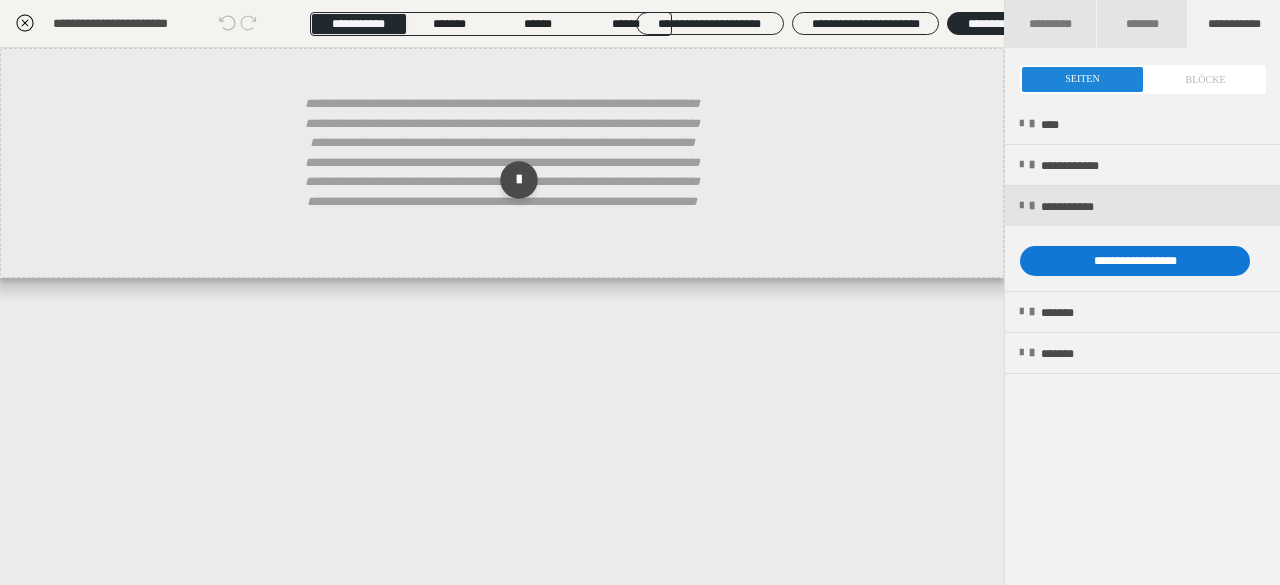 click on "**********" at bounding box center (1135, 261) 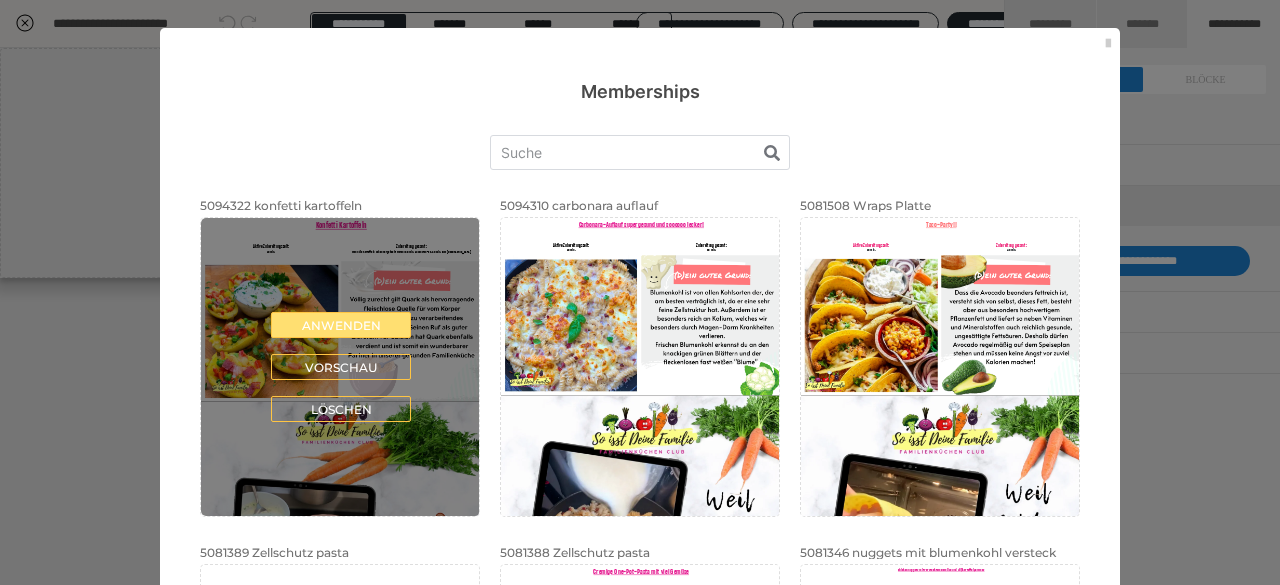 click on "Anwenden" at bounding box center [341, 325] 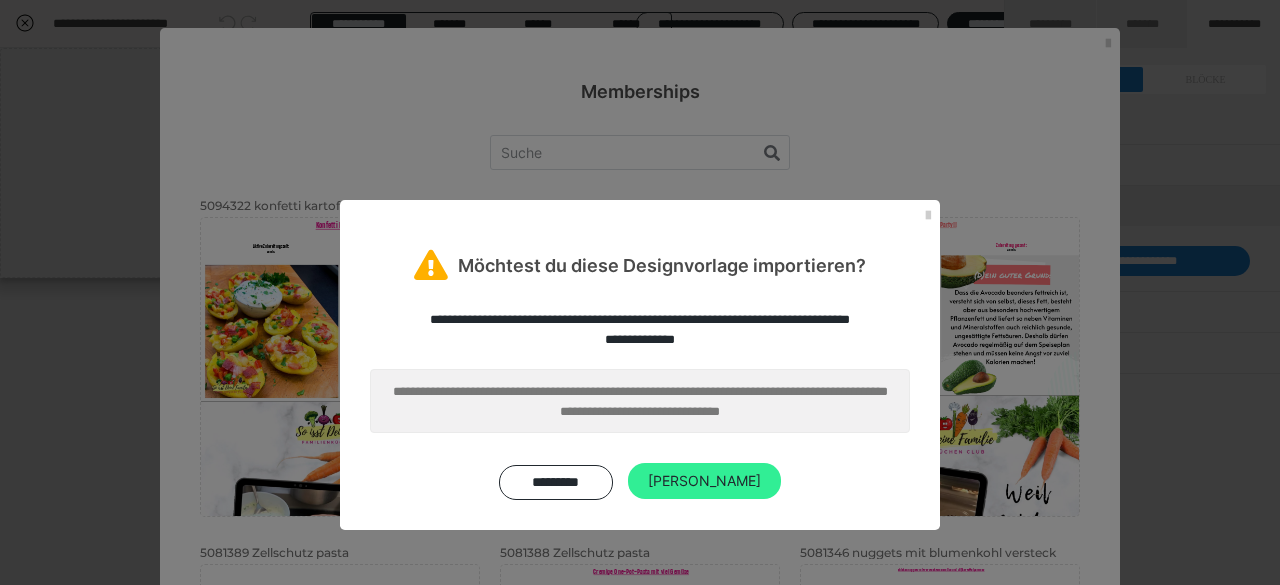click on "Ja" at bounding box center (704, 481) 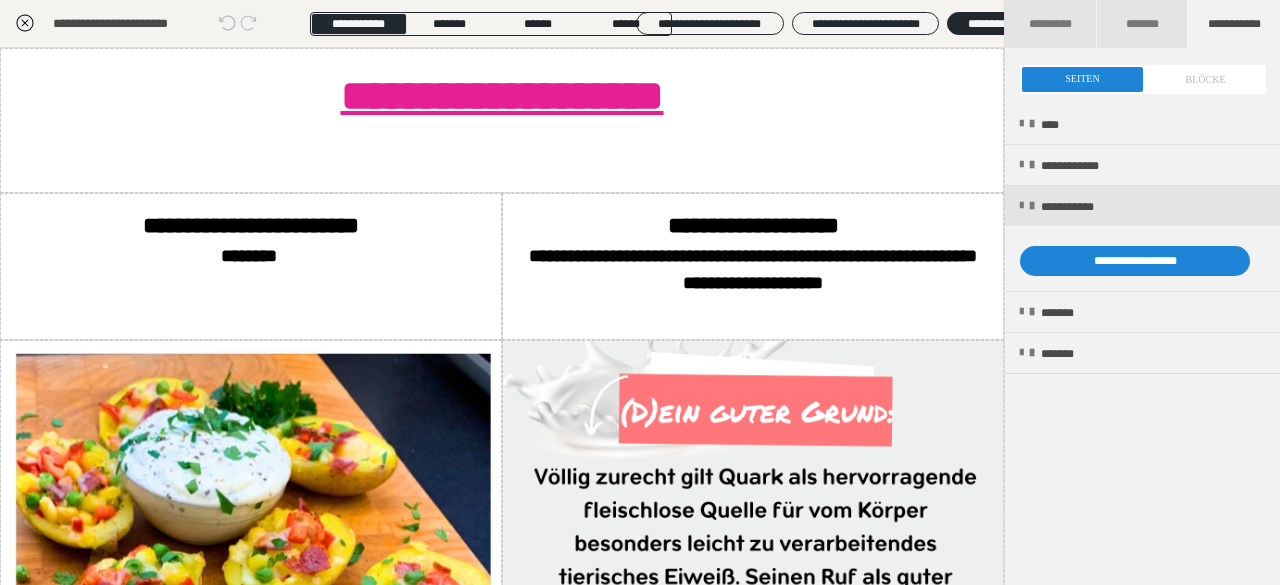 click 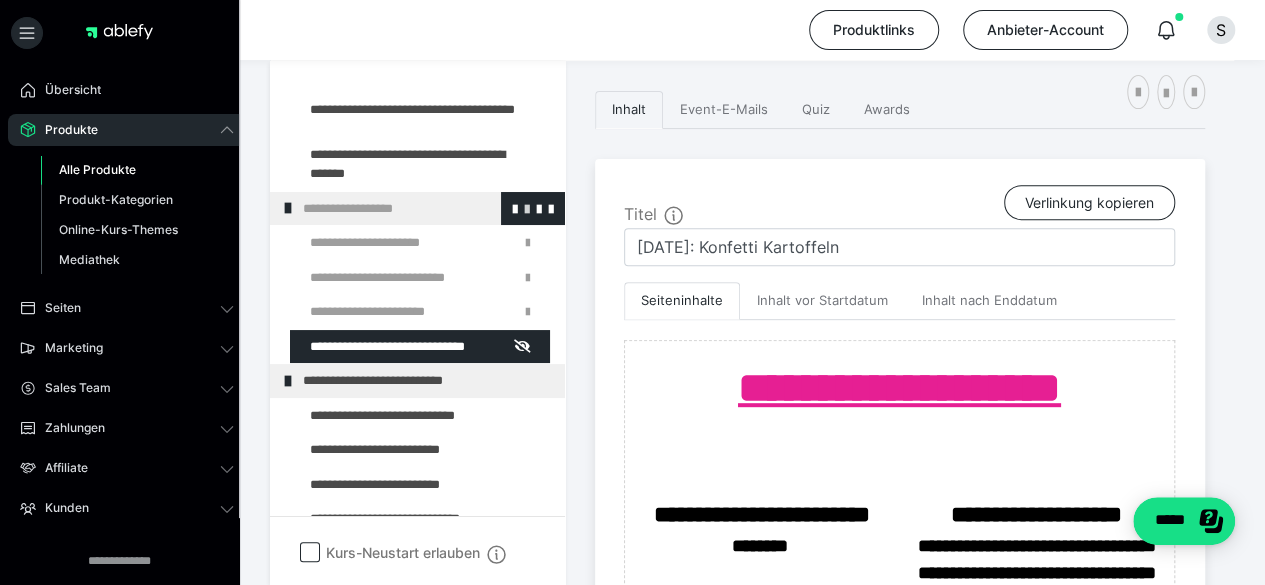 click at bounding box center (527, 208) 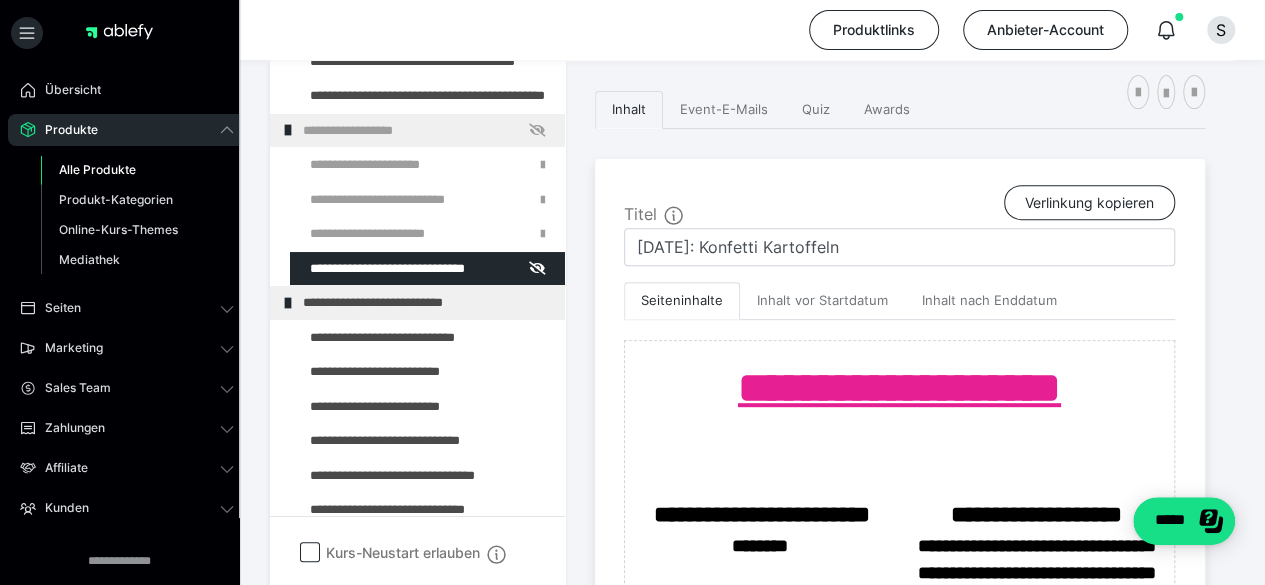 click on "**********" at bounding box center [633, 205] 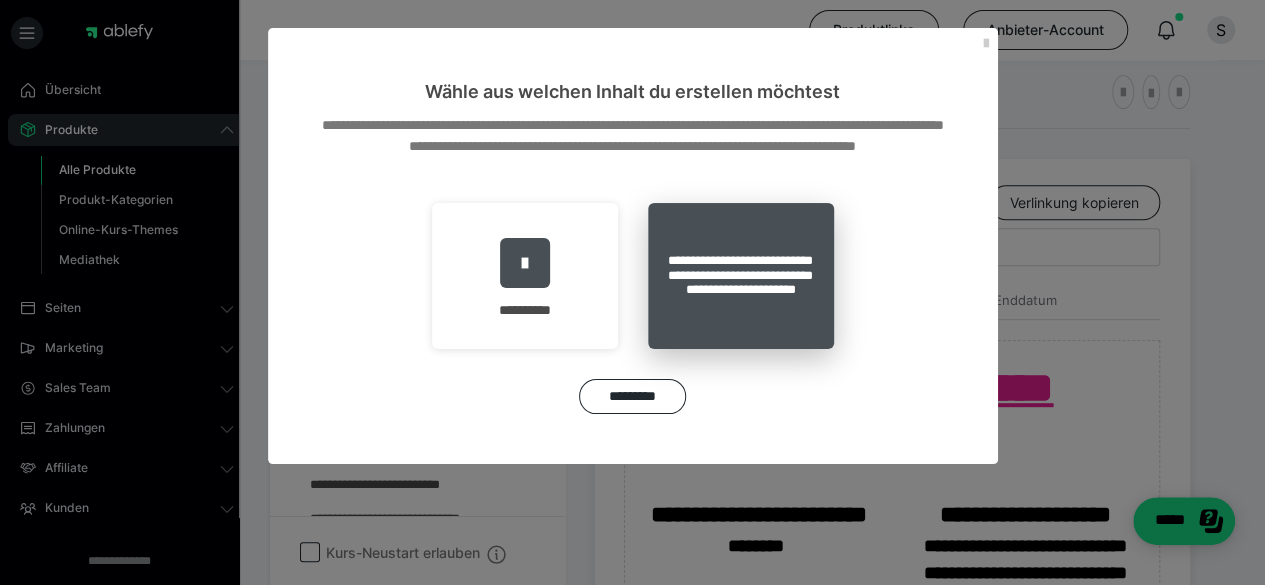 click on "**********" at bounding box center (741, 276) 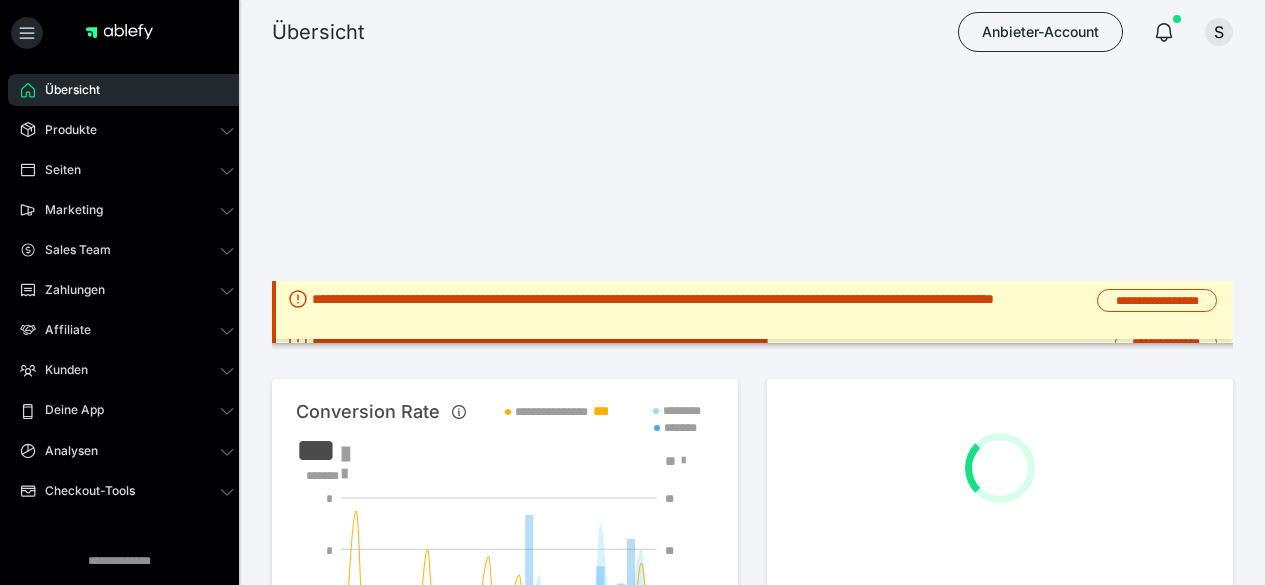 scroll, scrollTop: 0, scrollLeft: 0, axis: both 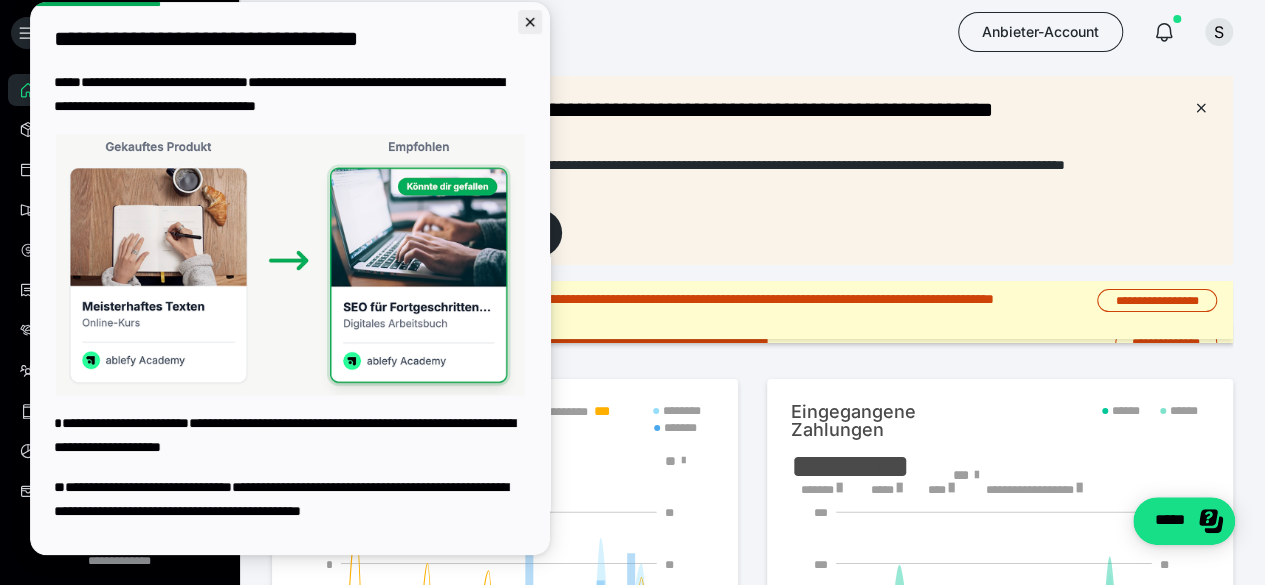 click at bounding box center (530, 22) 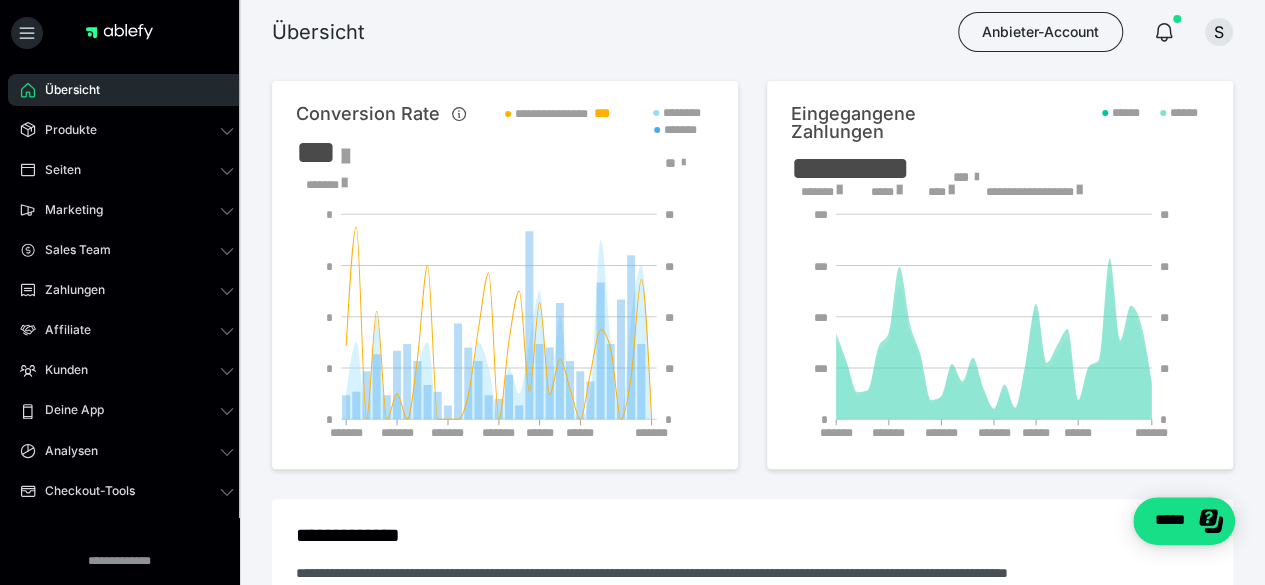 scroll, scrollTop: 303, scrollLeft: 0, axis: vertical 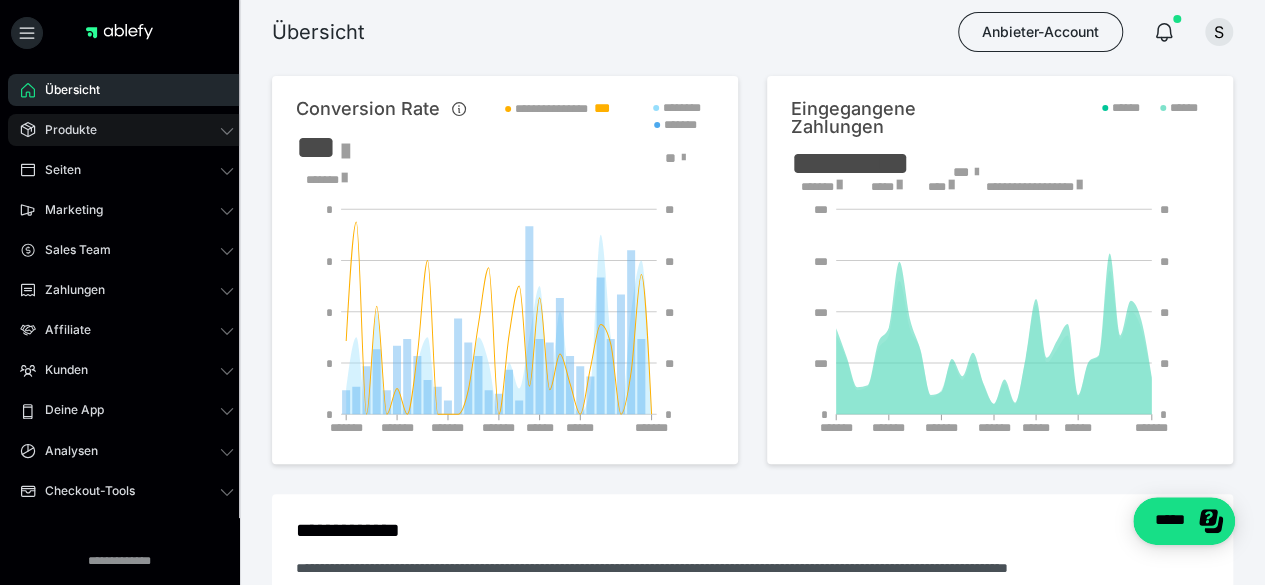 click on "Produkte" at bounding box center (64, 130) 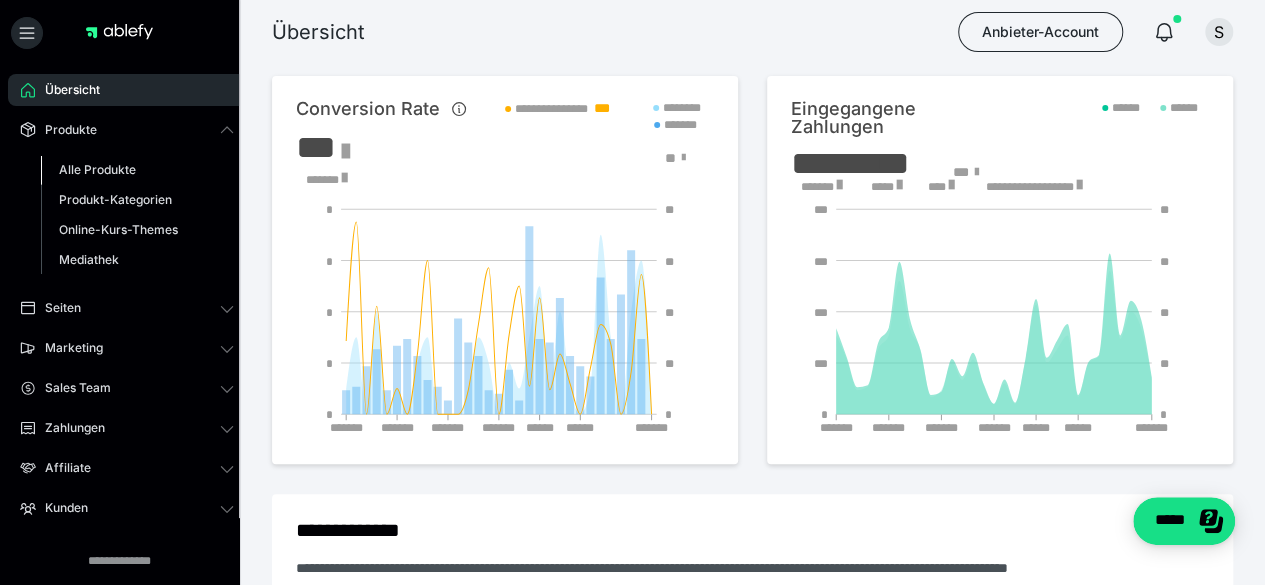 click on "Alle Produkte" at bounding box center [97, 169] 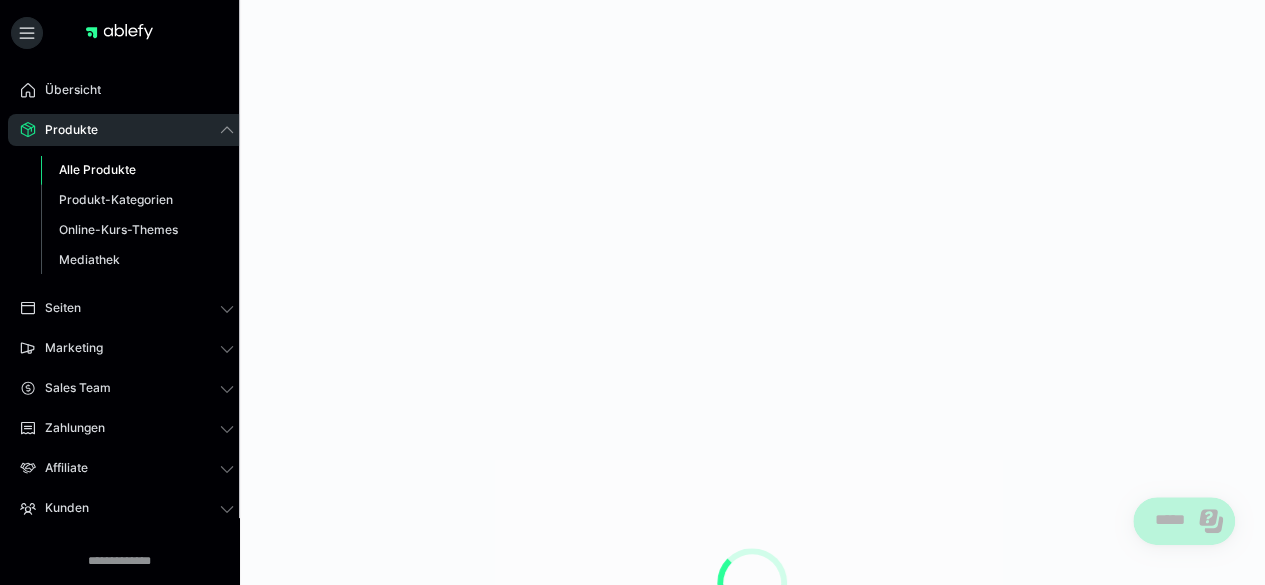 scroll, scrollTop: 0, scrollLeft: 0, axis: both 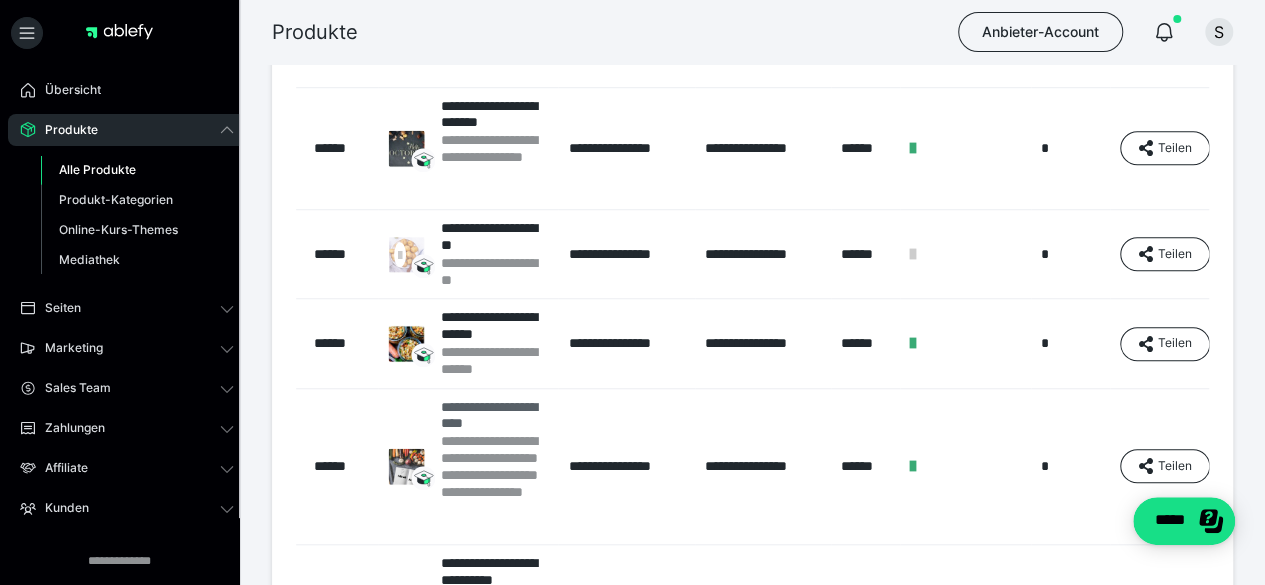 click on "**********" at bounding box center [494, 416] 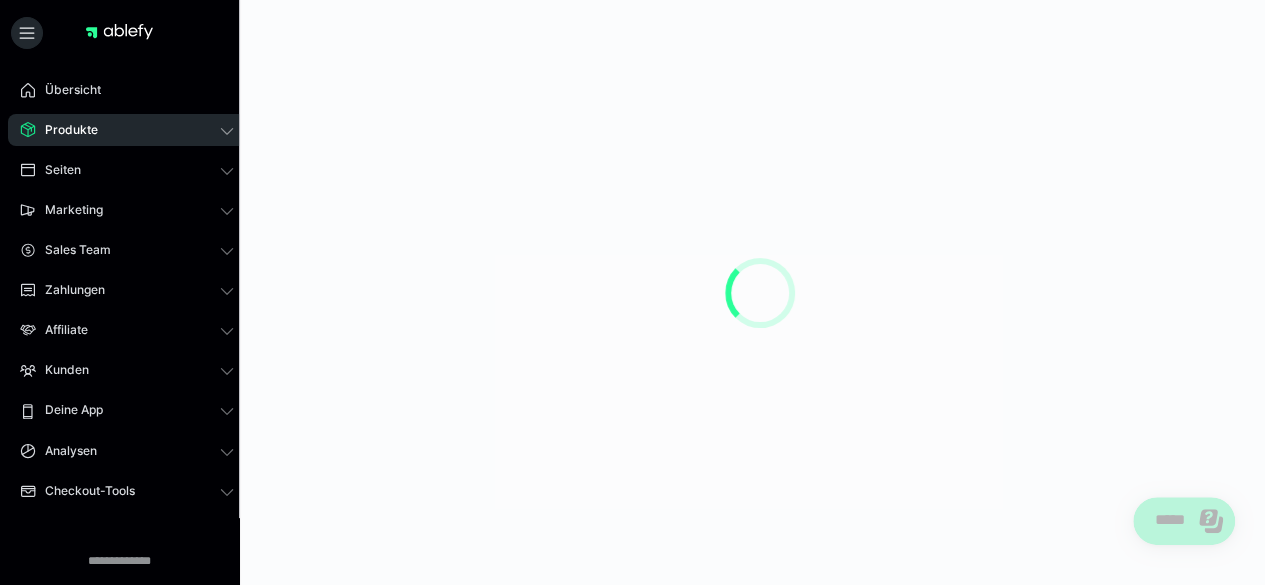 scroll, scrollTop: 0, scrollLeft: 0, axis: both 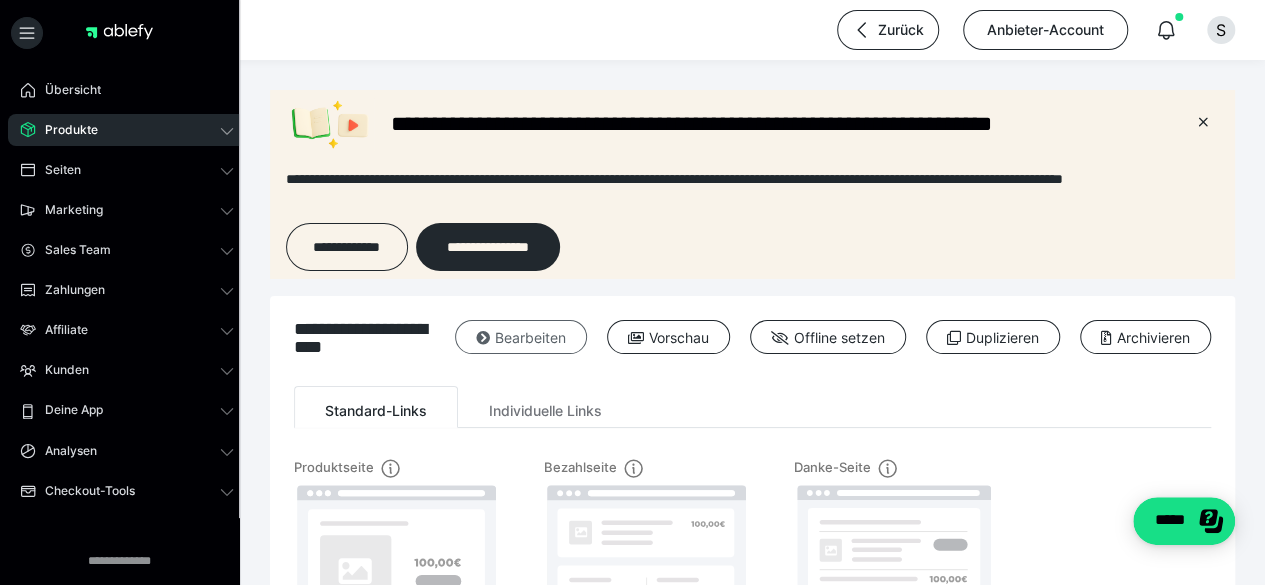 click on "Bearbeiten" at bounding box center [521, 337] 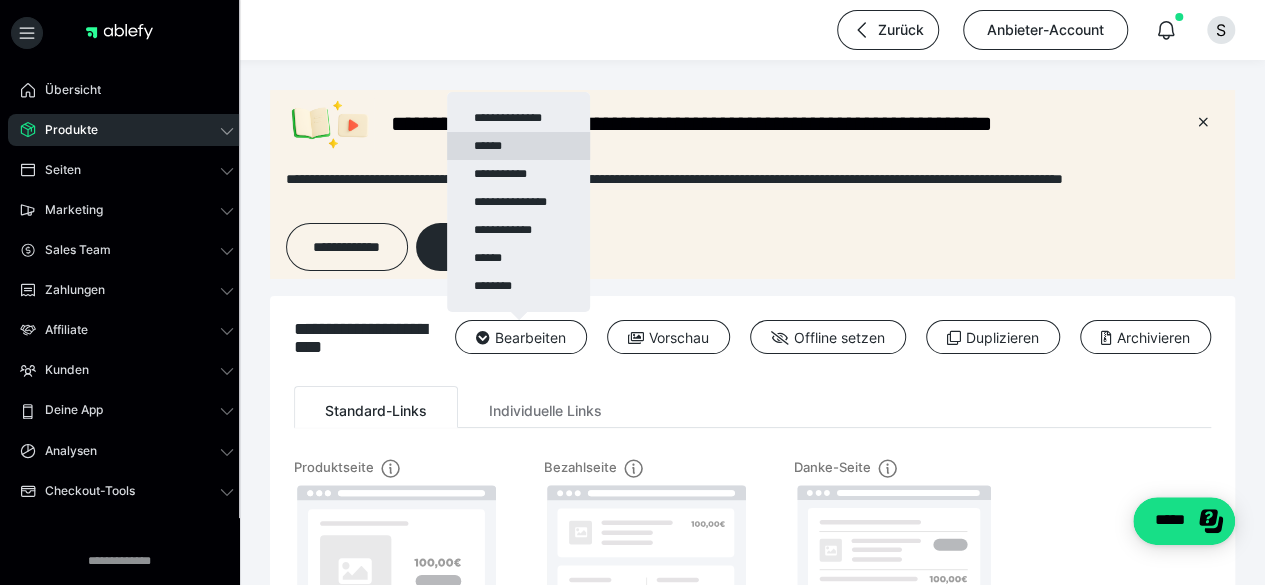 click on "******" at bounding box center (518, 146) 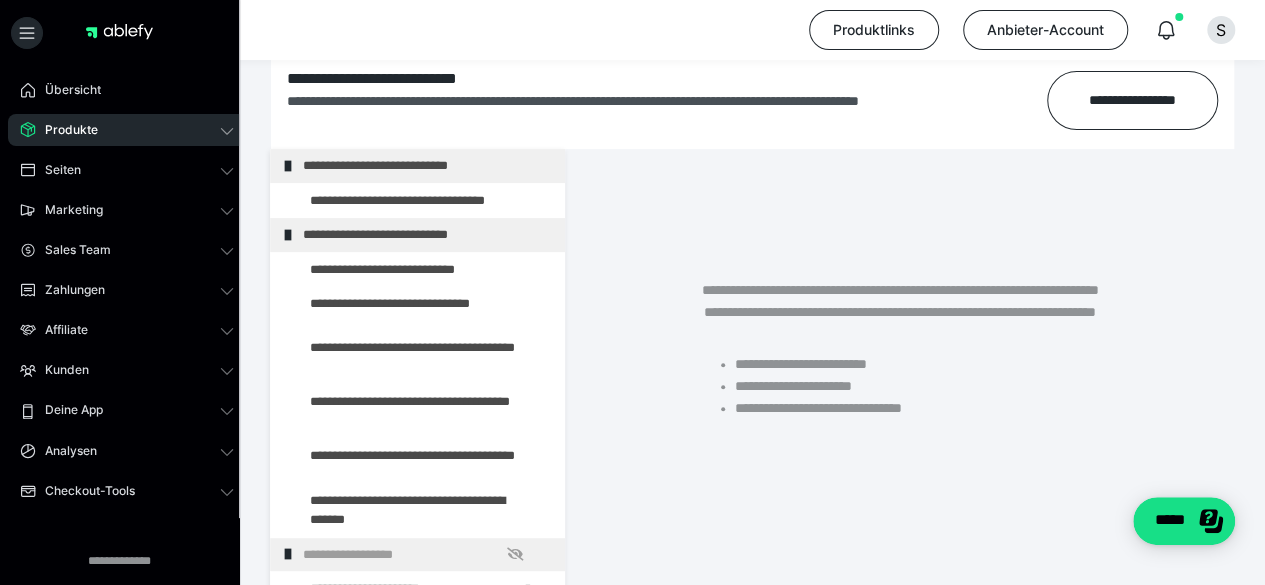 scroll, scrollTop: 274, scrollLeft: 0, axis: vertical 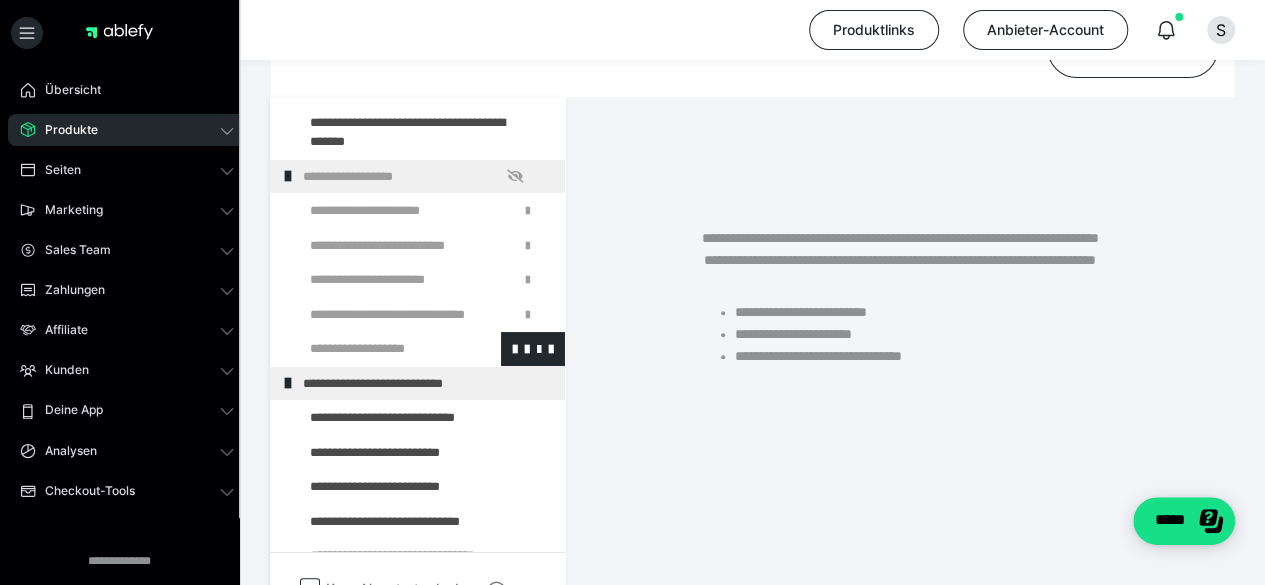 click at bounding box center (375, 349) 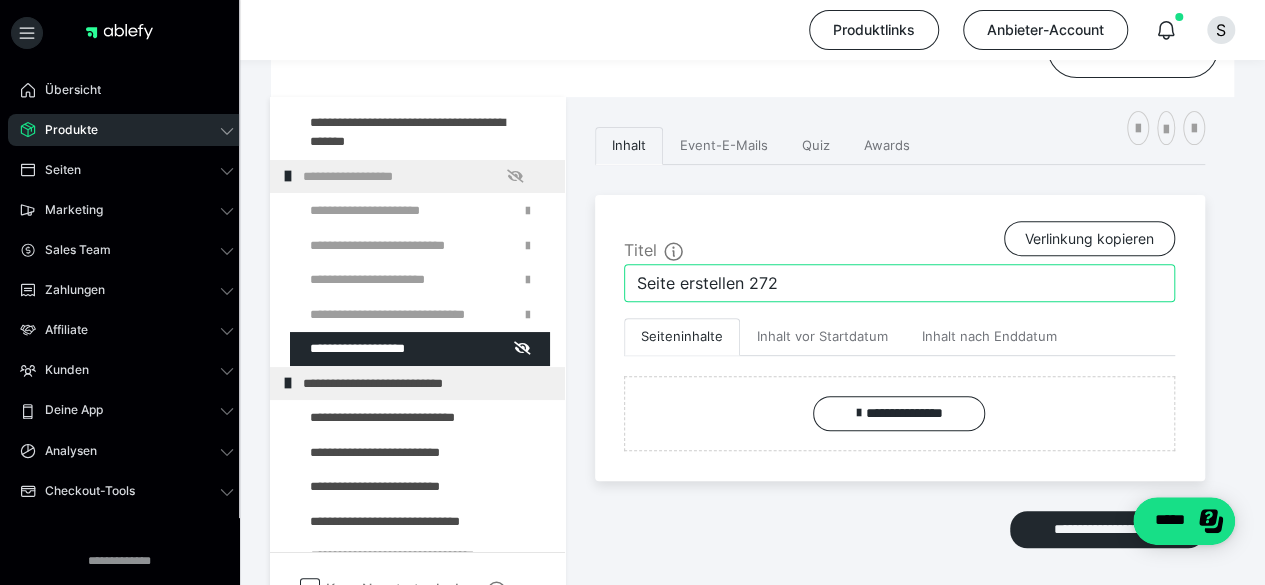 click on "Seite erstellen 272" at bounding box center (899, 283) 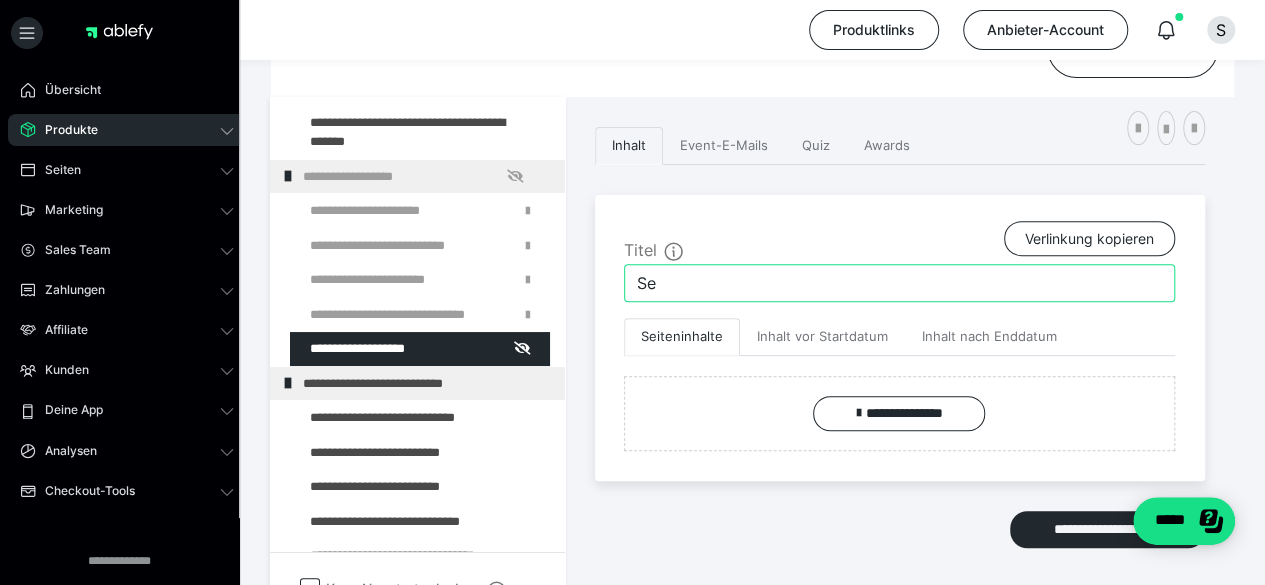 type on "S" 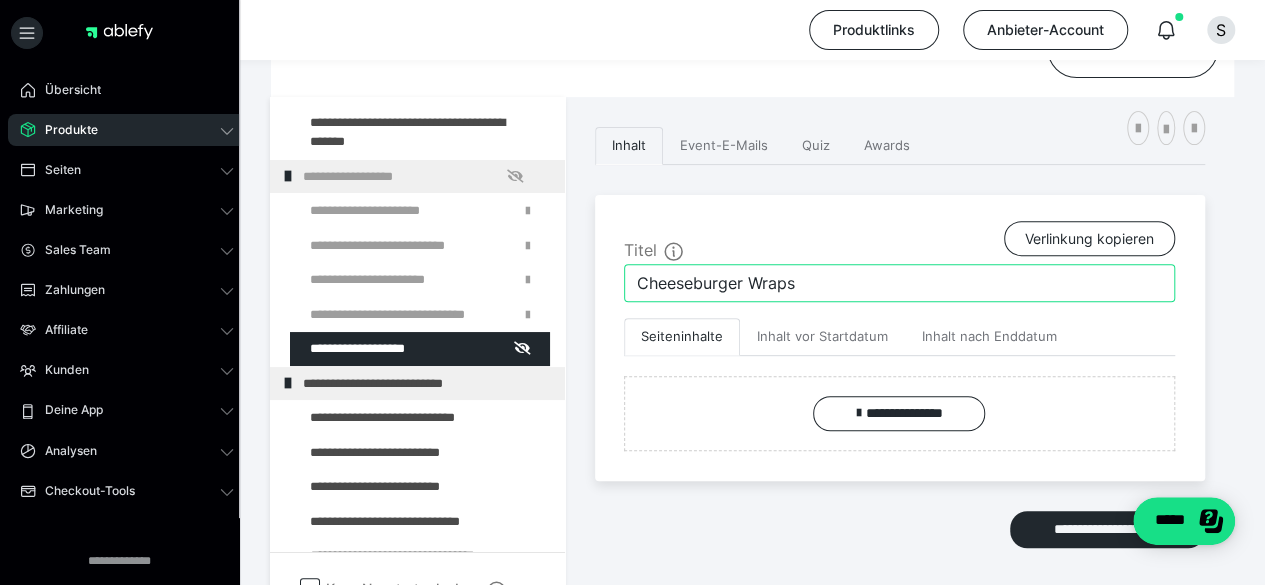 click on "Cheeseburger Wraps" at bounding box center [899, 283] 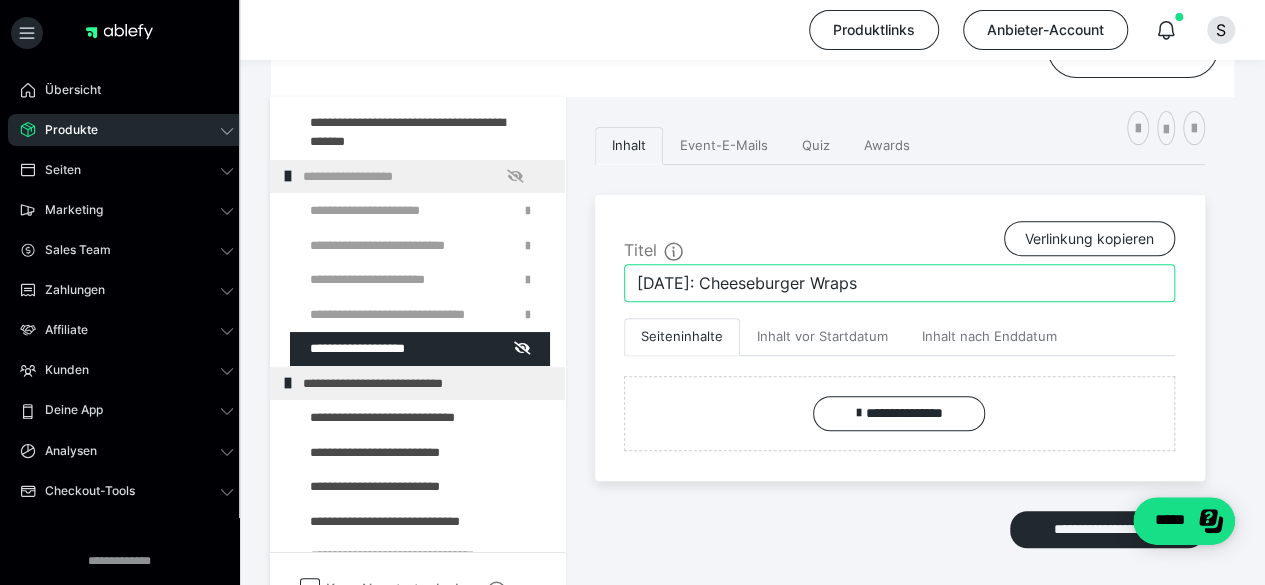 type on "[DATE]: Cheeseburger Wraps" 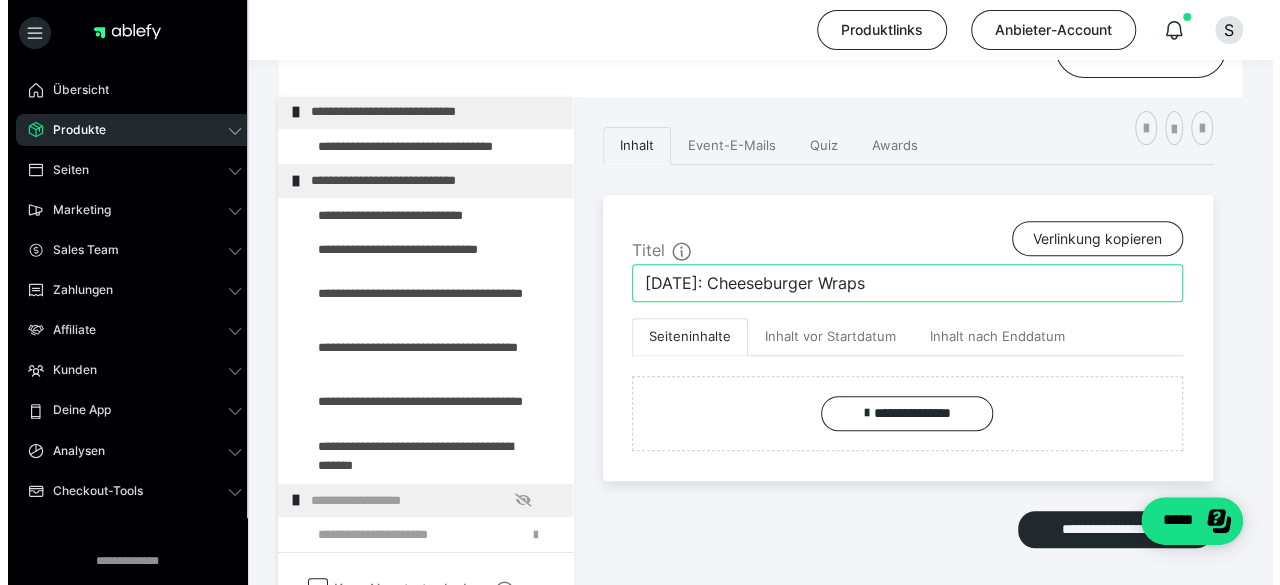 scroll, scrollTop: 0, scrollLeft: 0, axis: both 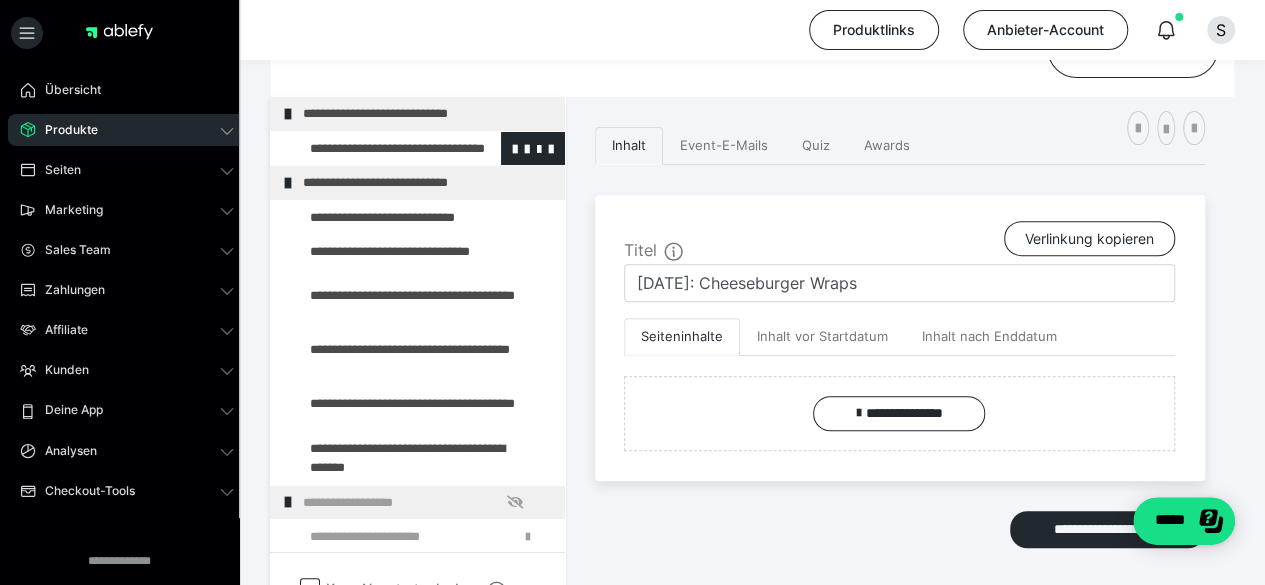 click at bounding box center (375, 149) 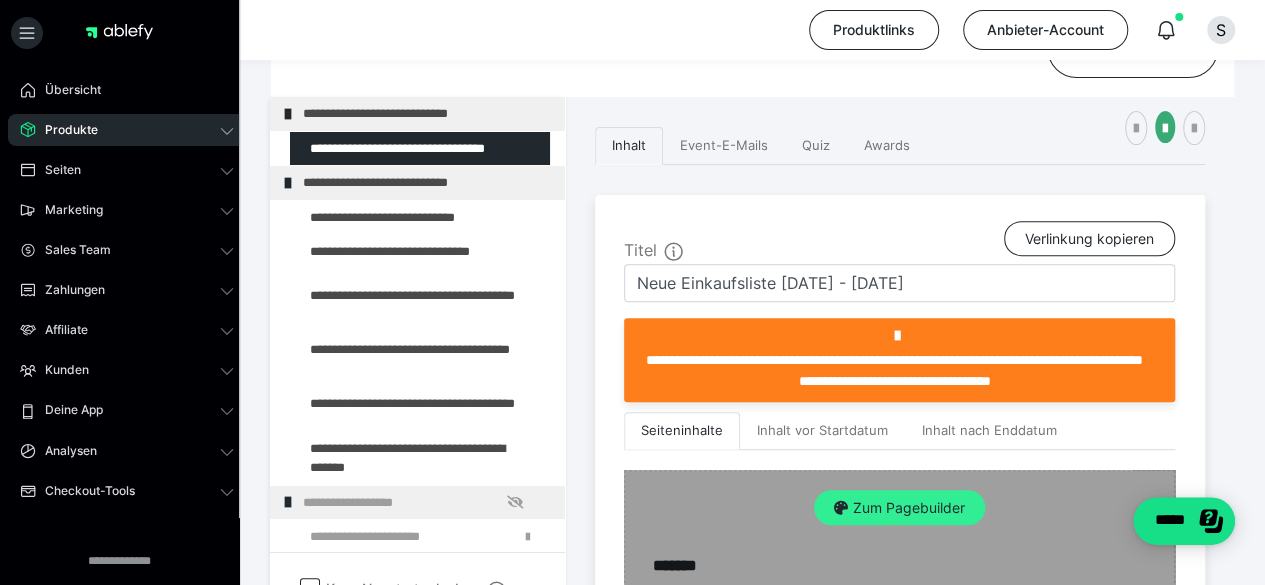 click on "Zum Pagebuilder" at bounding box center (899, 508) 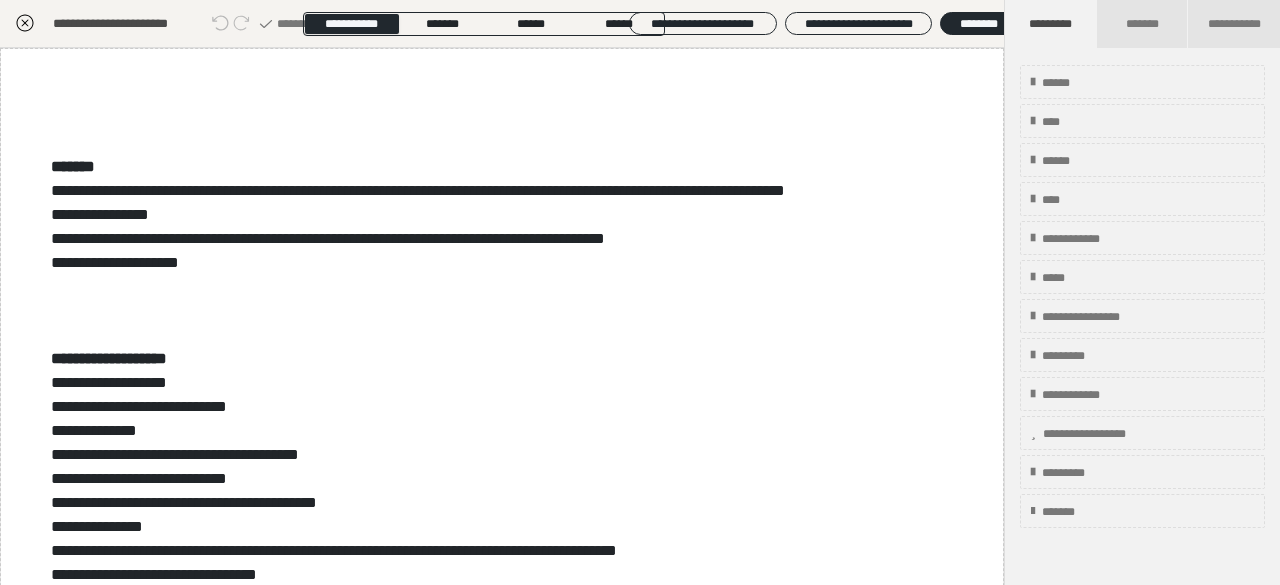 scroll, scrollTop: 59, scrollLeft: 0, axis: vertical 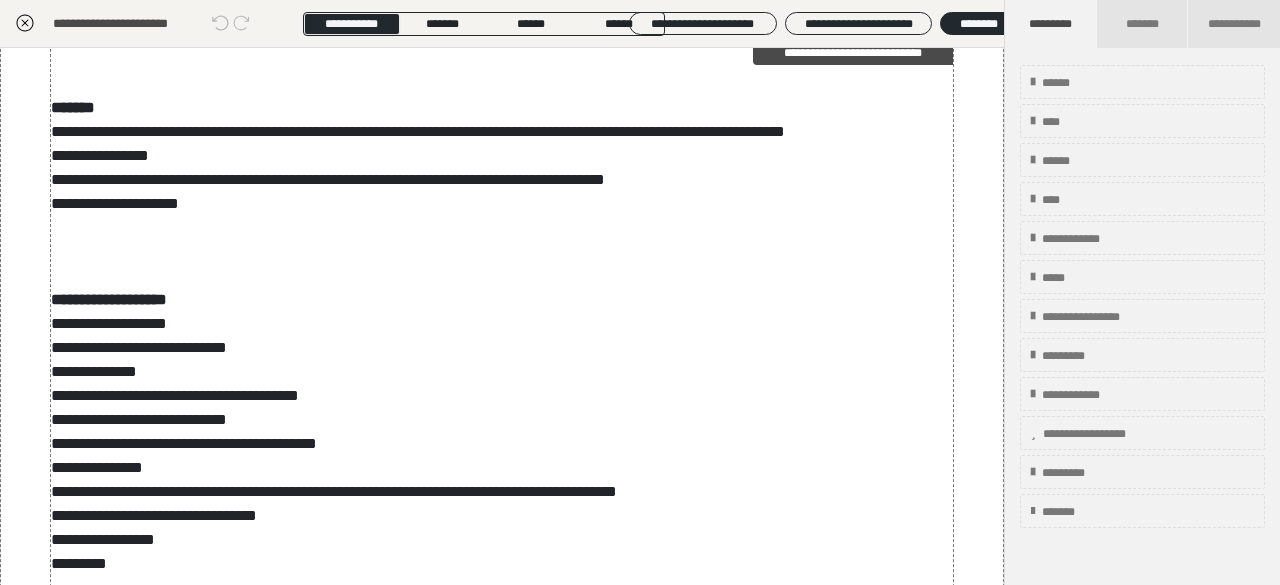 click on "**********" at bounding box center (495, 1633) 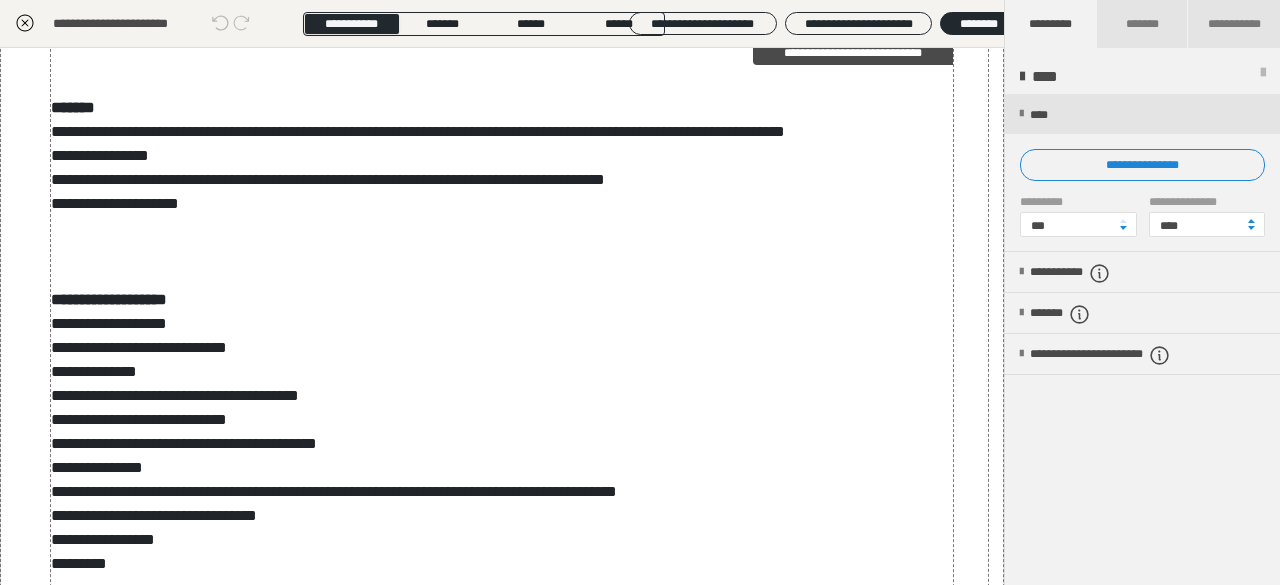 click on "**********" at bounding box center [495, 1633] 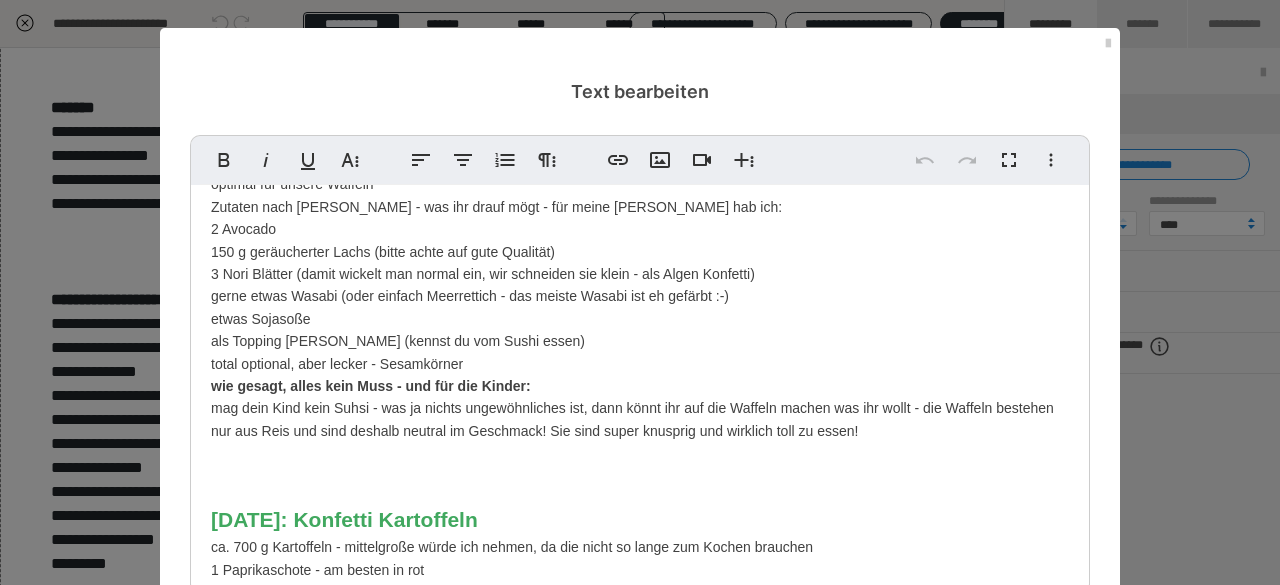 scroll, scrollTop: 2578, scrollLeft: 0, axis: vertical 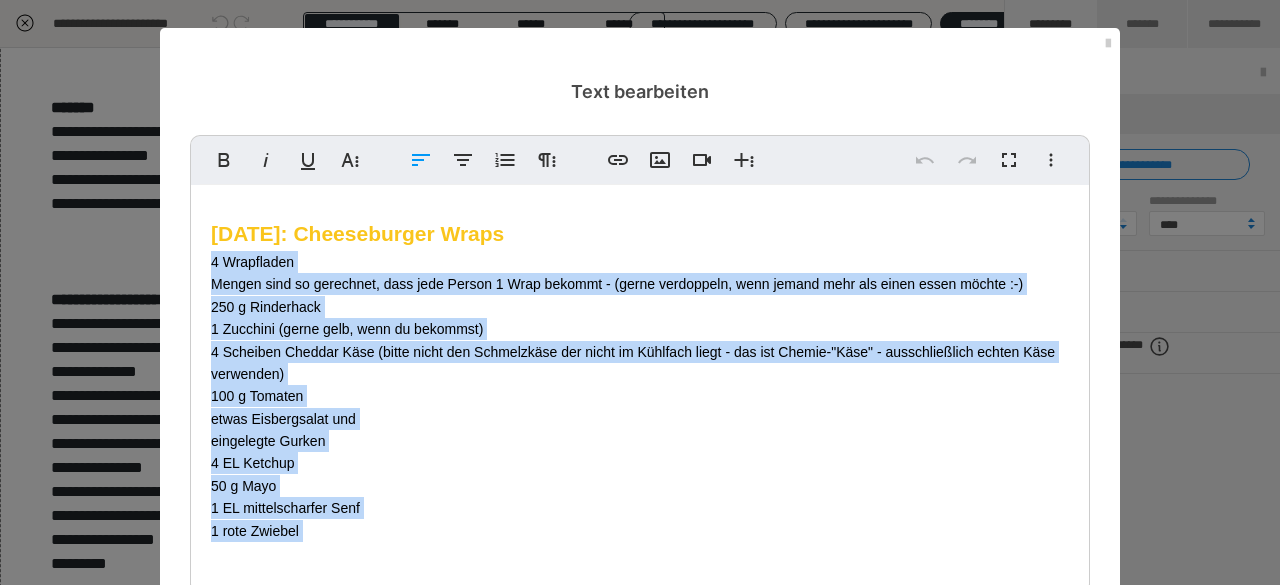 drag, startPoint x: 196, startPoint y: 262, endPoint x: 618, endPoint y: 553, distance: 512.6061 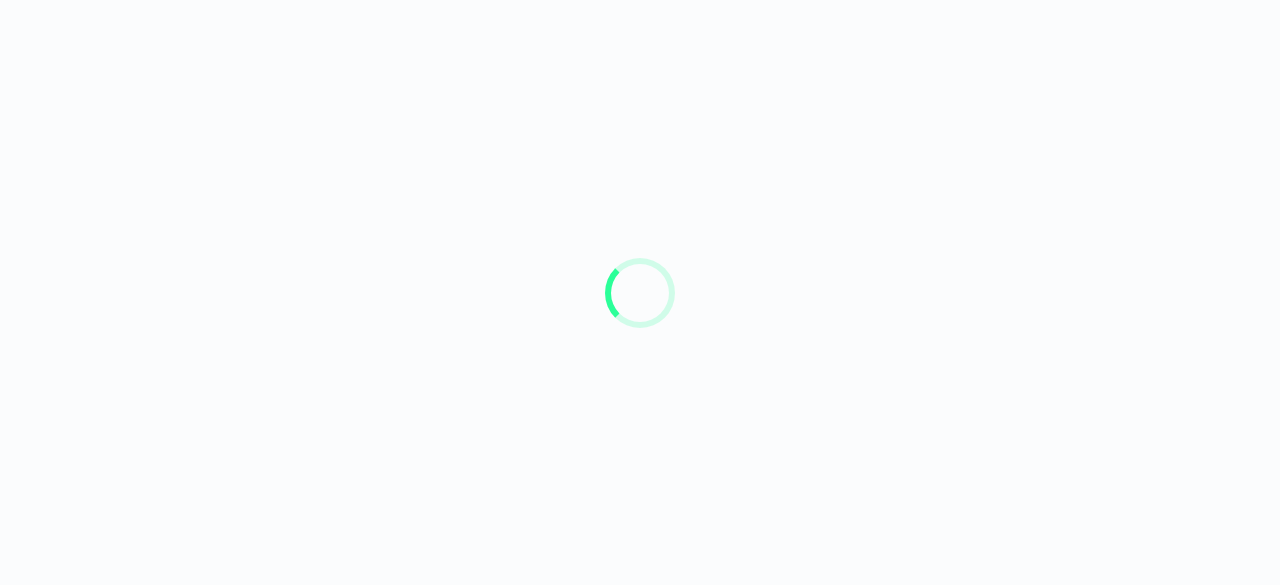 scroll, scrollTop: 0, scrollLeft: 0, axis: both 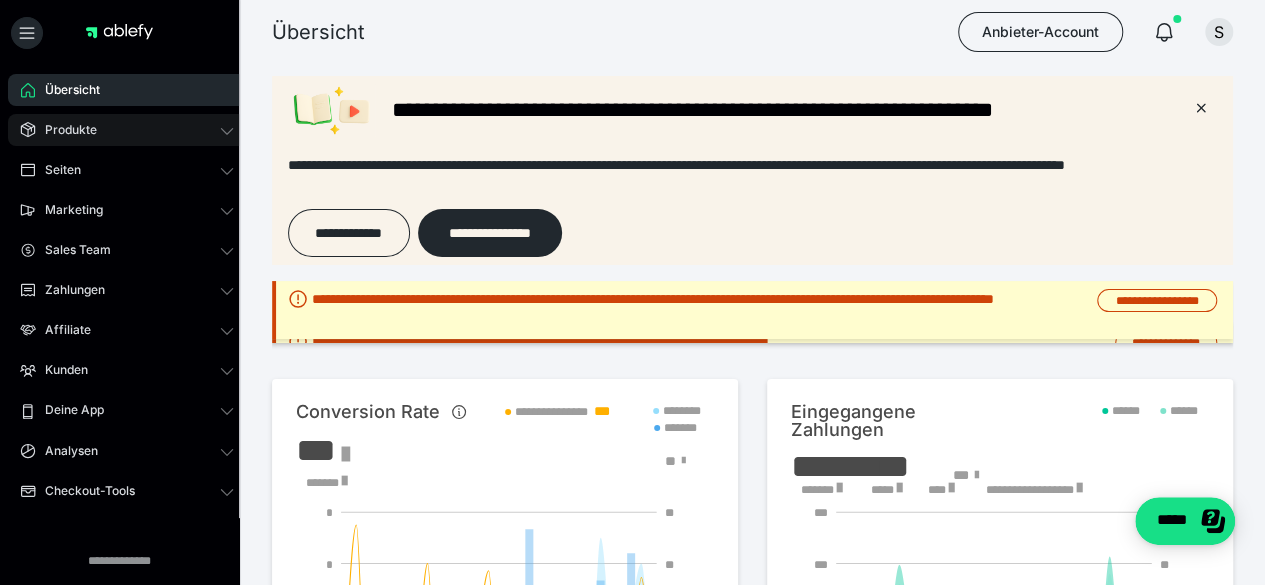 click on "Produkte" at bounding box center [64, 130] 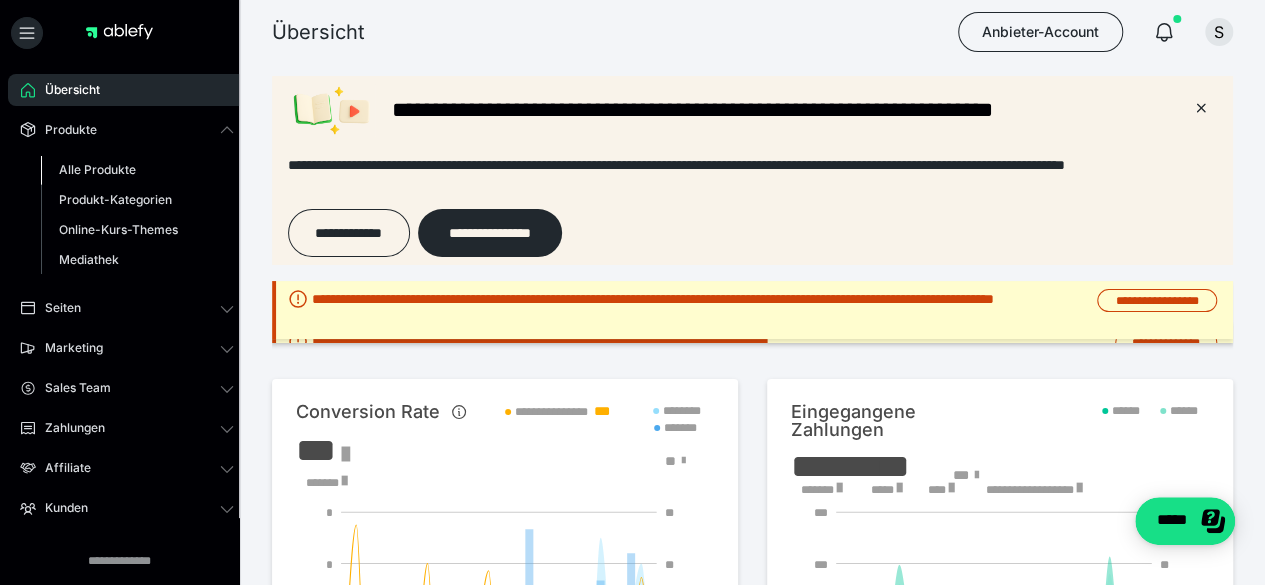 click on "Alle Produkte" at bounding box center [97, 169] 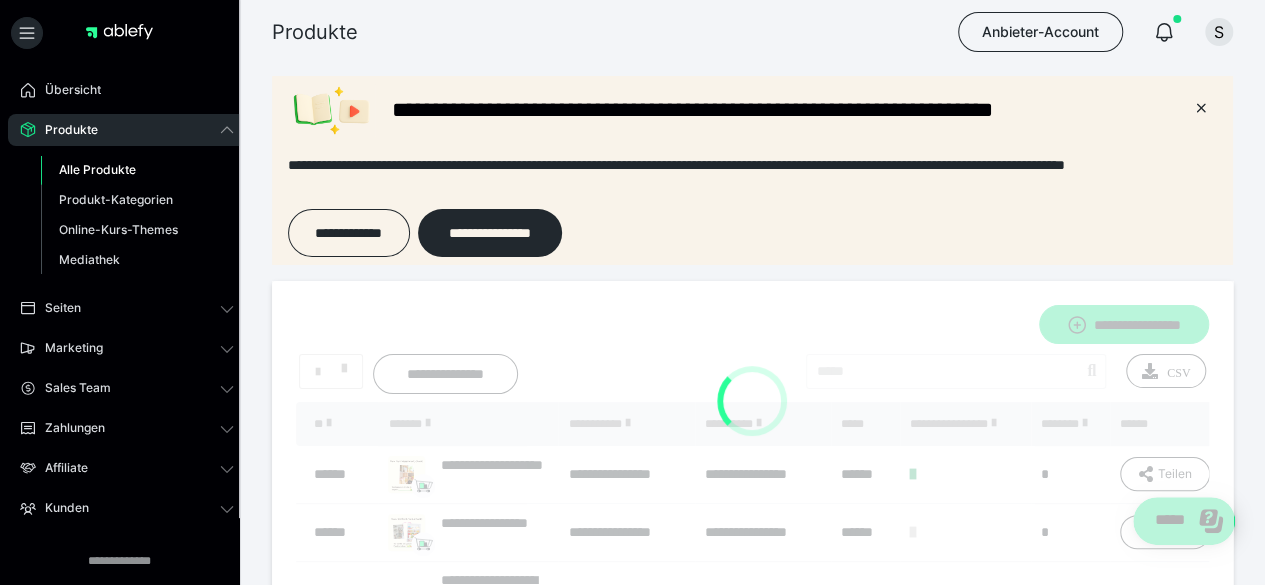 scroll, scrollTop: 0, scrollLeft: 0, axis: both 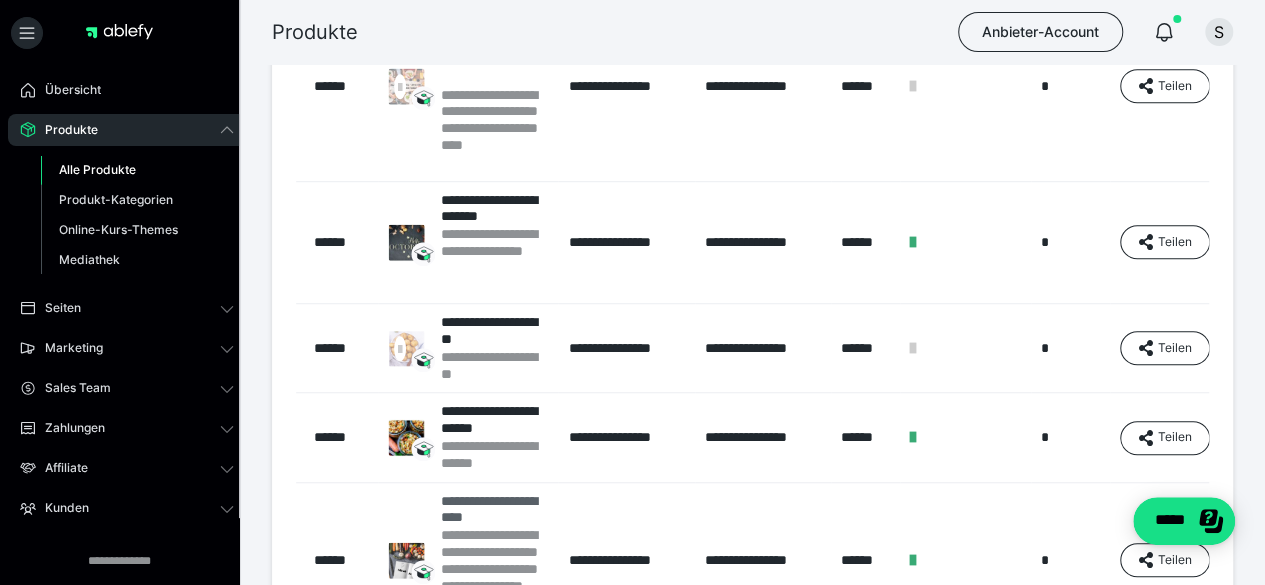 click on "**********" at bounding box center (494, 510) 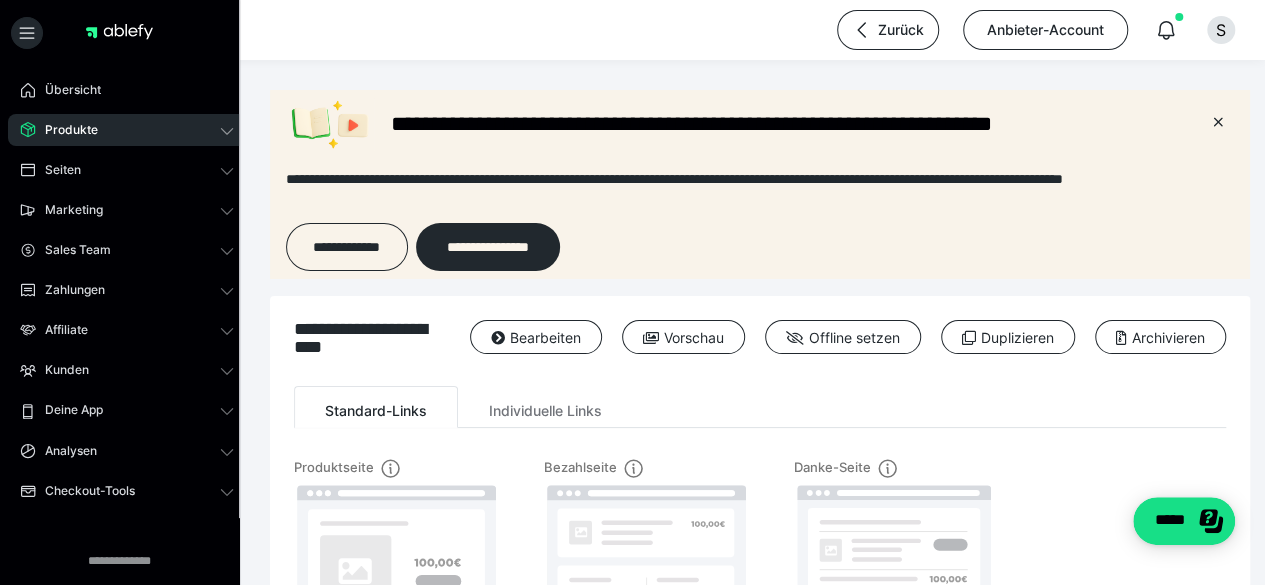 scroll, scrollTop: 0, scrollLeft: 0, axis: both 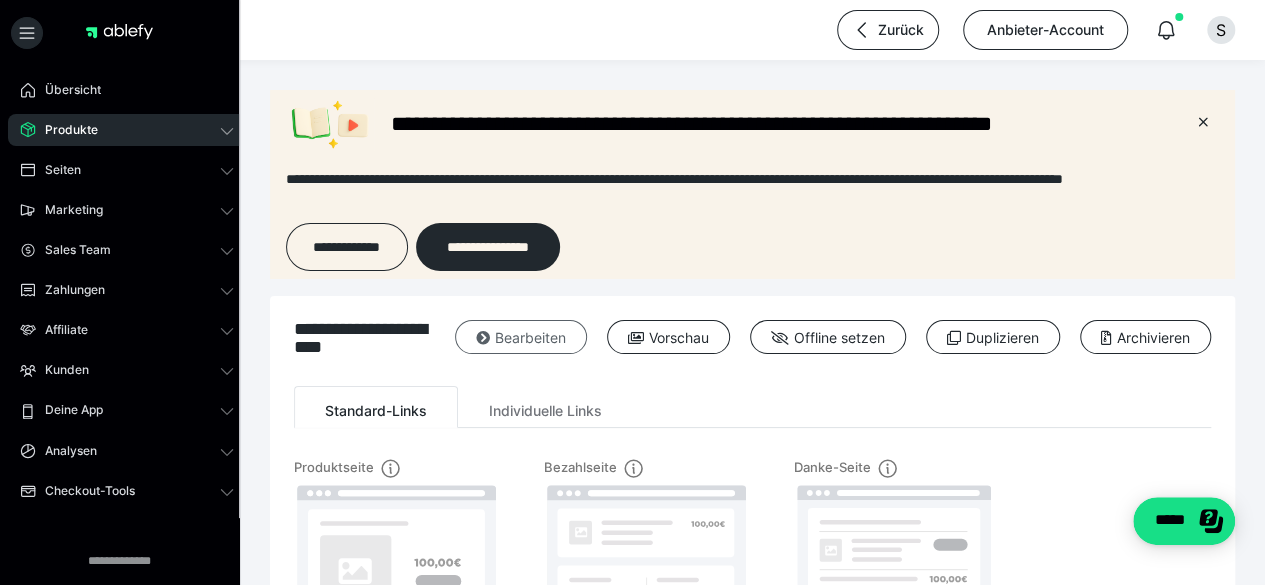 click on "Bearbeiten" at bounding box center [521, 337] 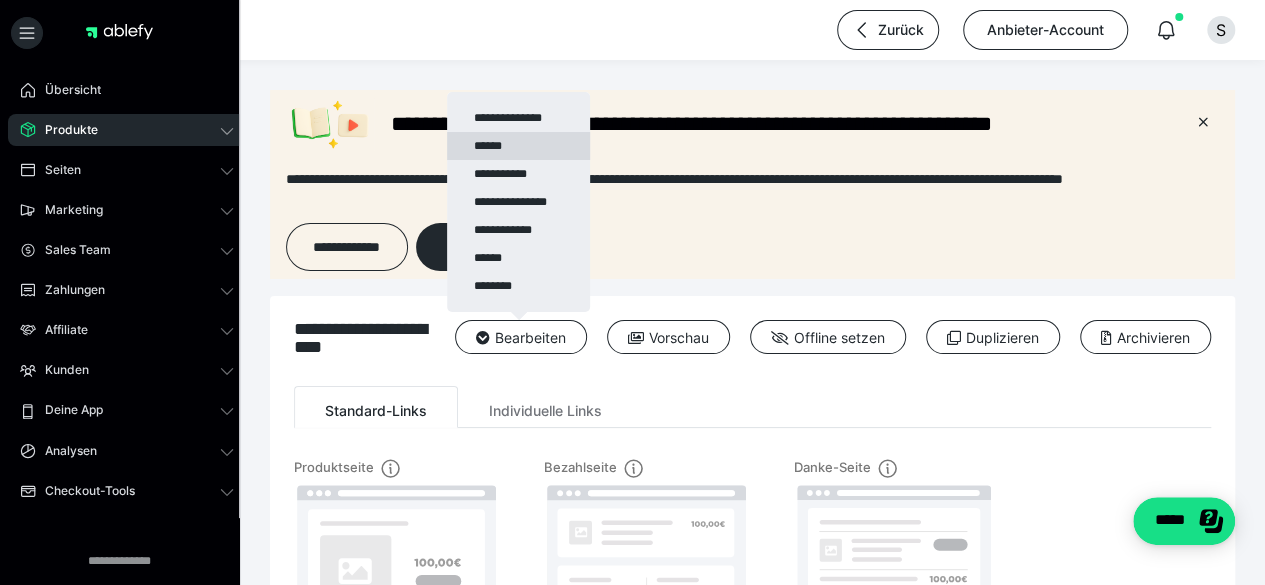 click on "******" at bounding box center (518, 146) 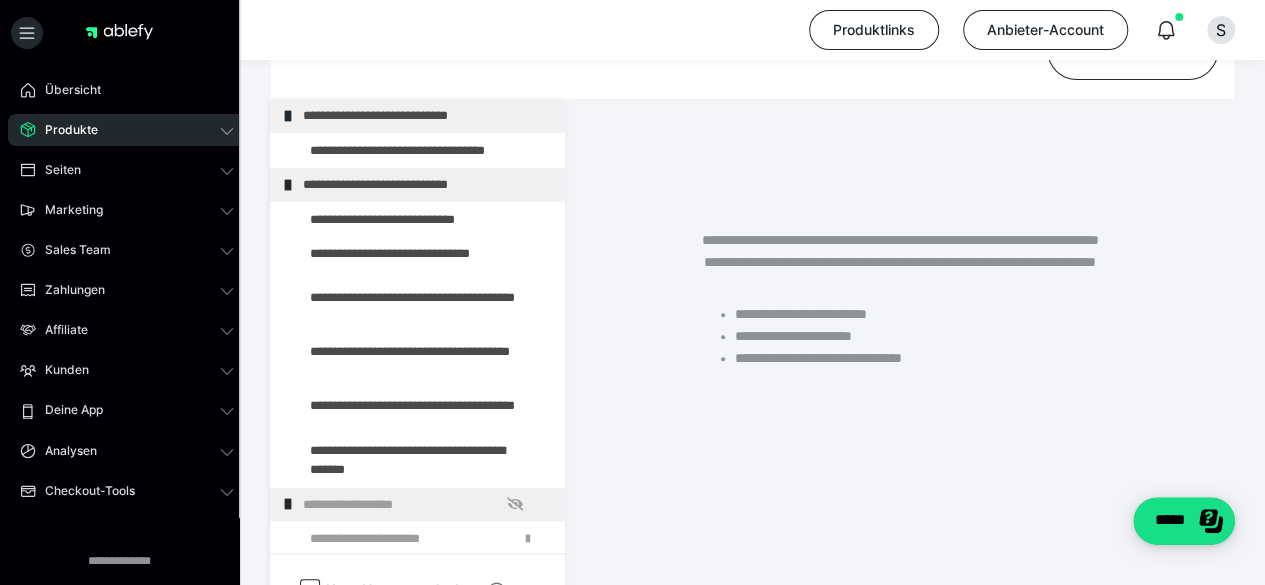 scroll, scrollTop: 310, scrollLeft: 0, axis: vertical 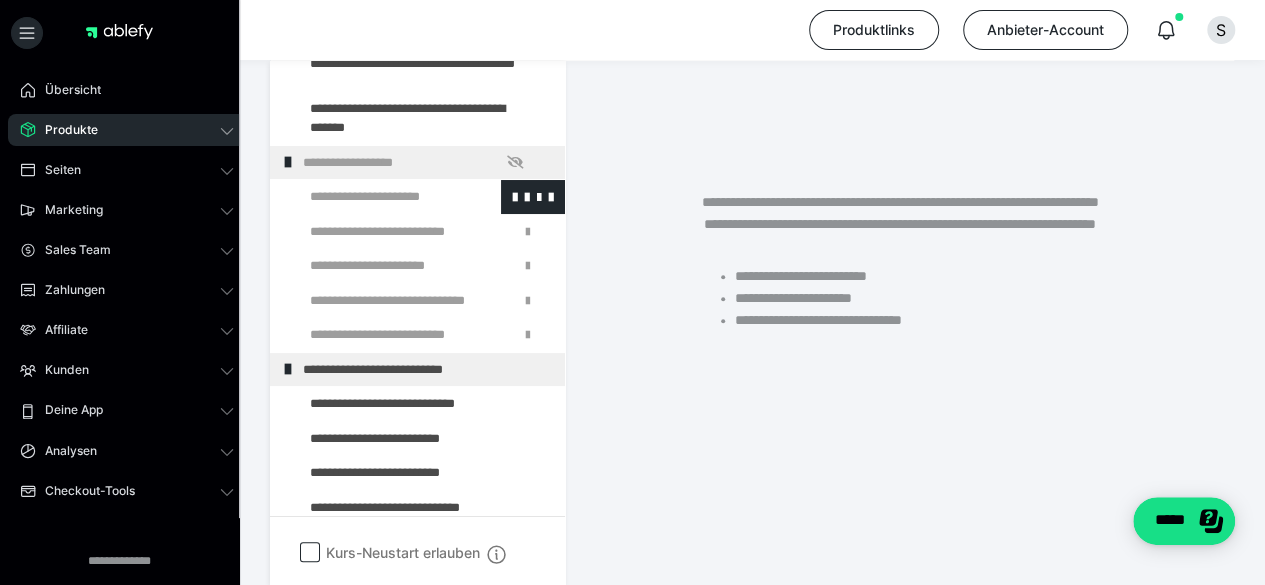 click at bounding box center (375, 197) 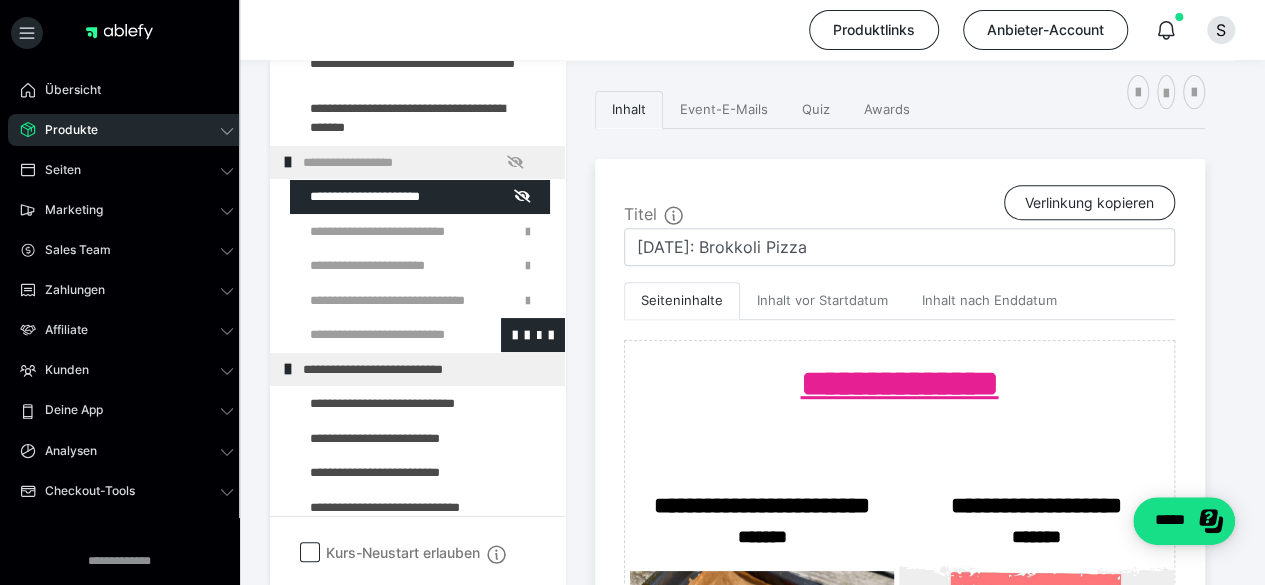 click at bounding box center [375, 335] 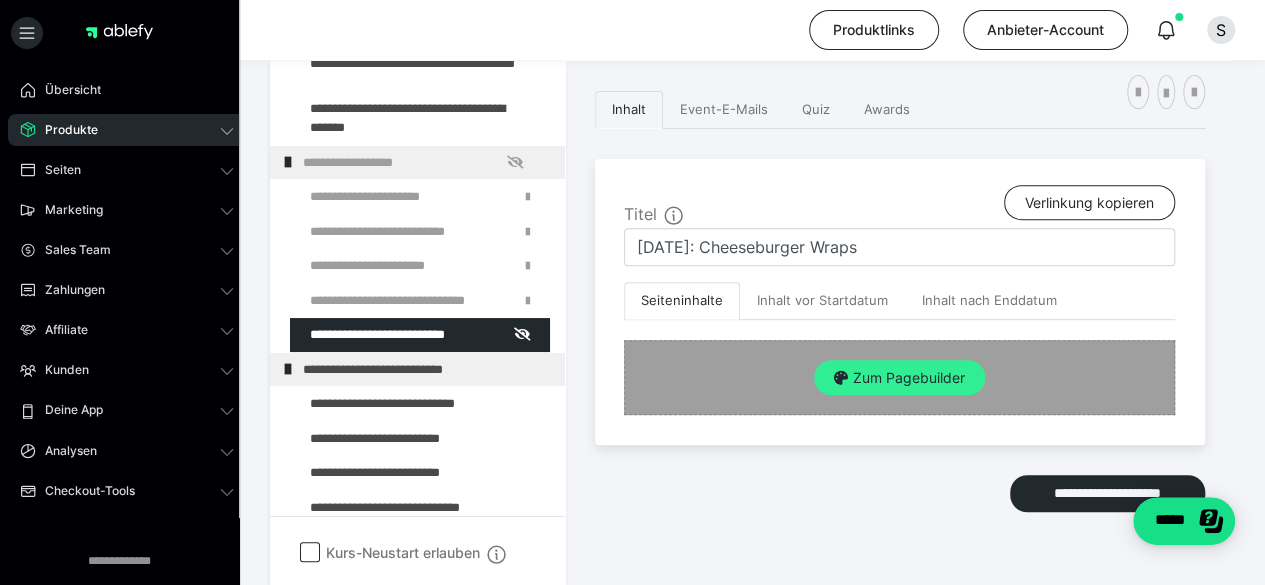 click on "Zum Pagebuilder" at bounding box center [899, 378] 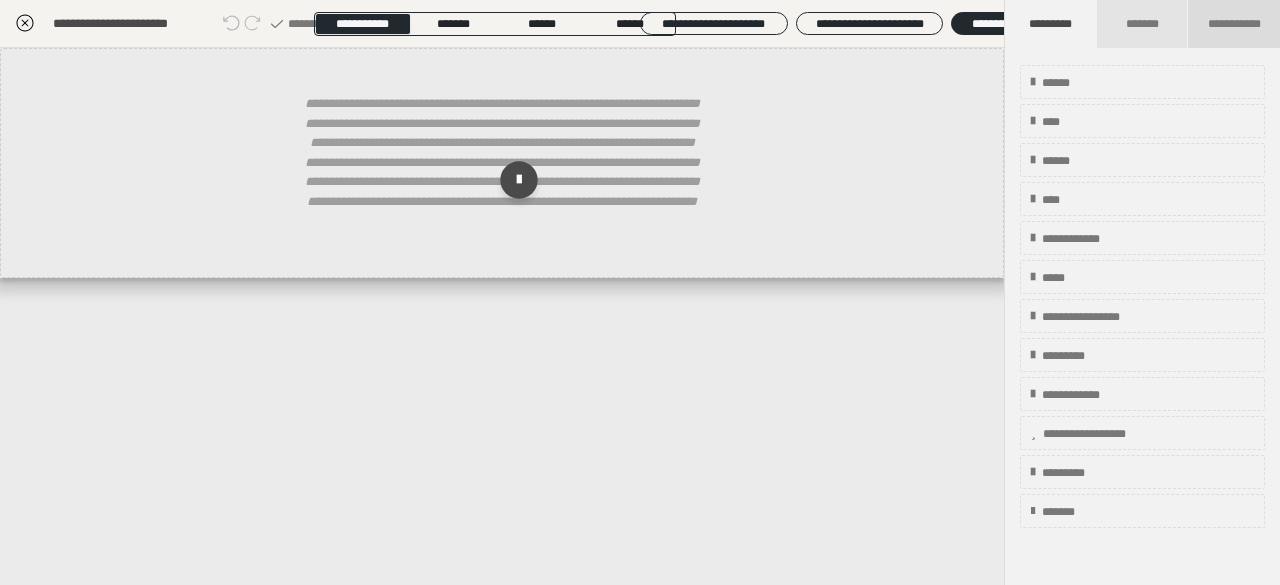 click on "**********" at bounding box center (1234, 24) 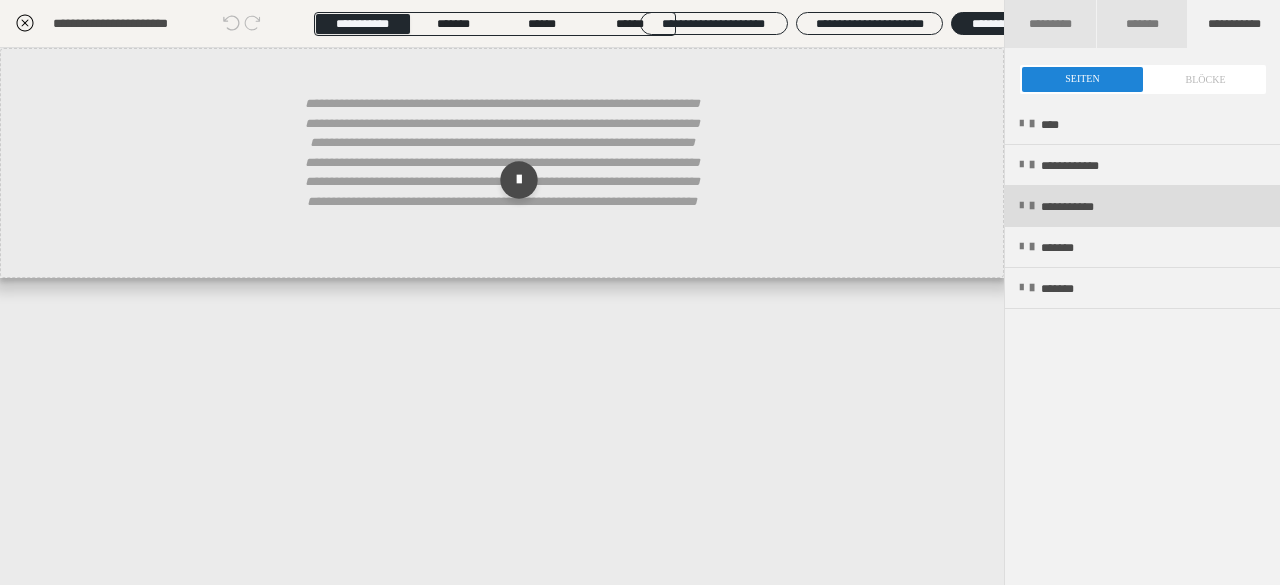 click on "**********" at bounding box center (1088, 207) 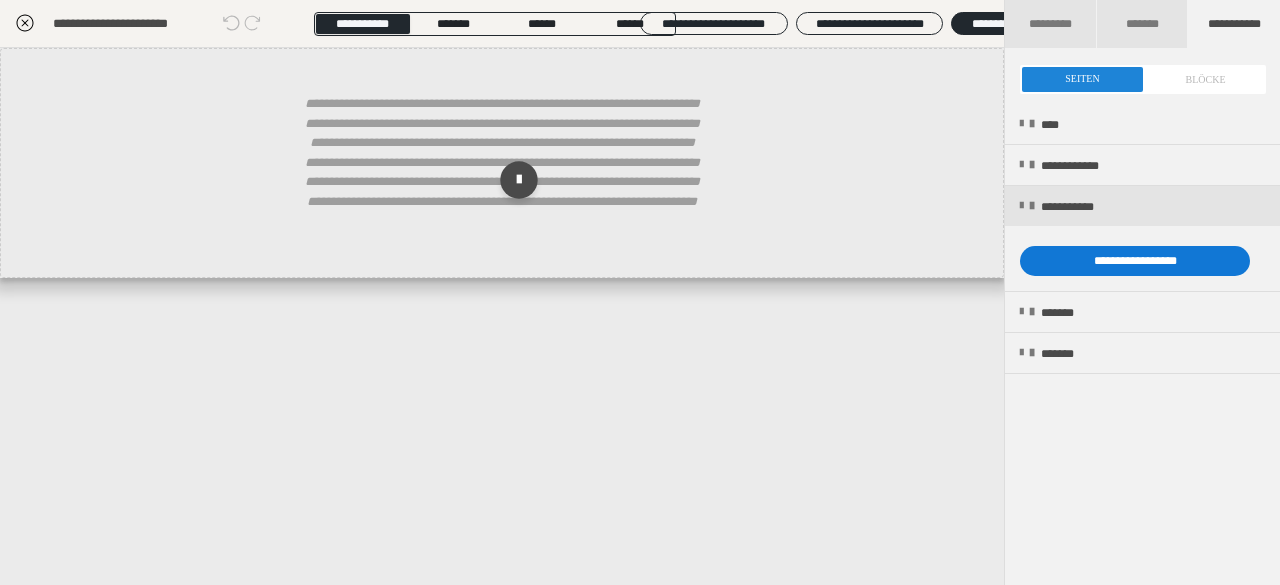 click on "**********" at bounding box center (1135, 261) 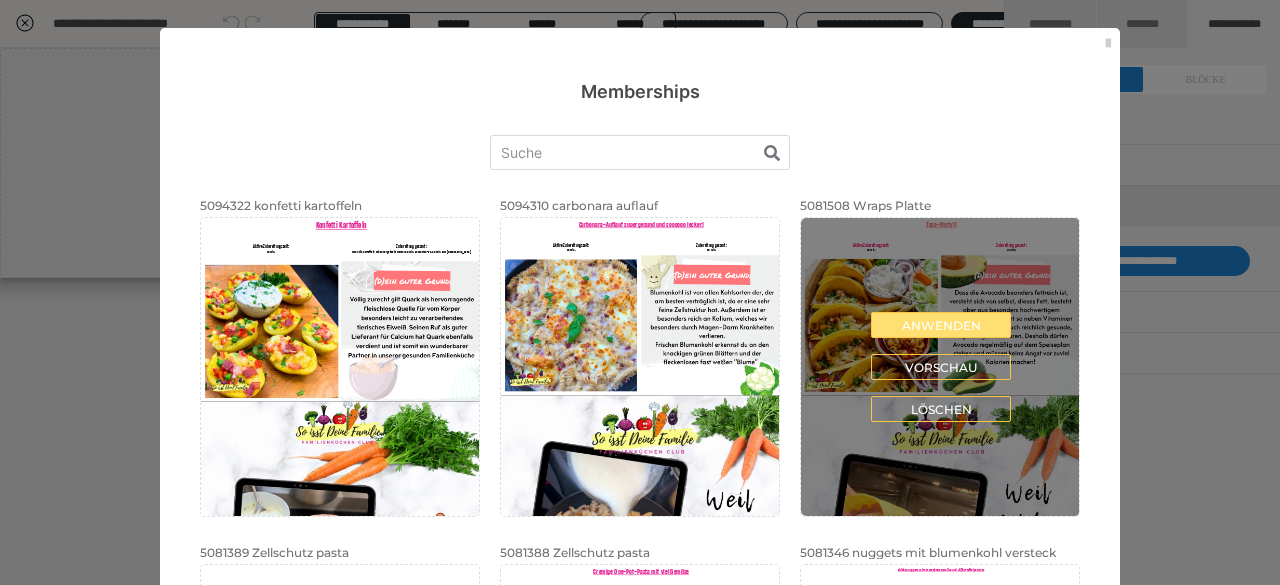 click on "Anwenden" at bounding box center (941, 325) 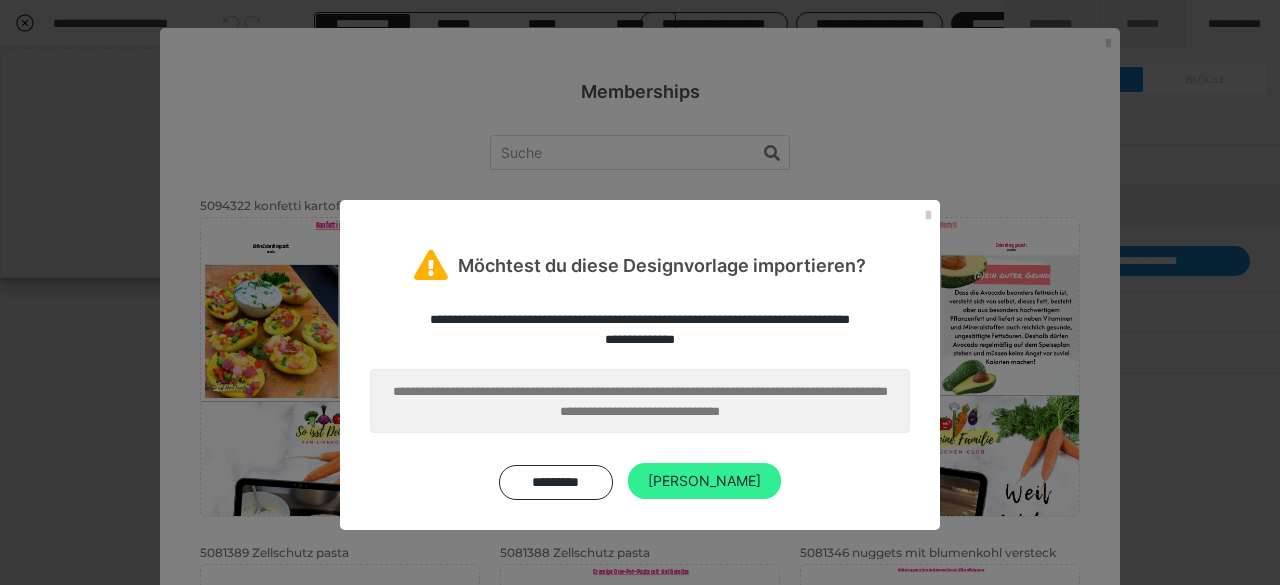 click on "[PERSON_NAME]" at bounding box center [704, 481] 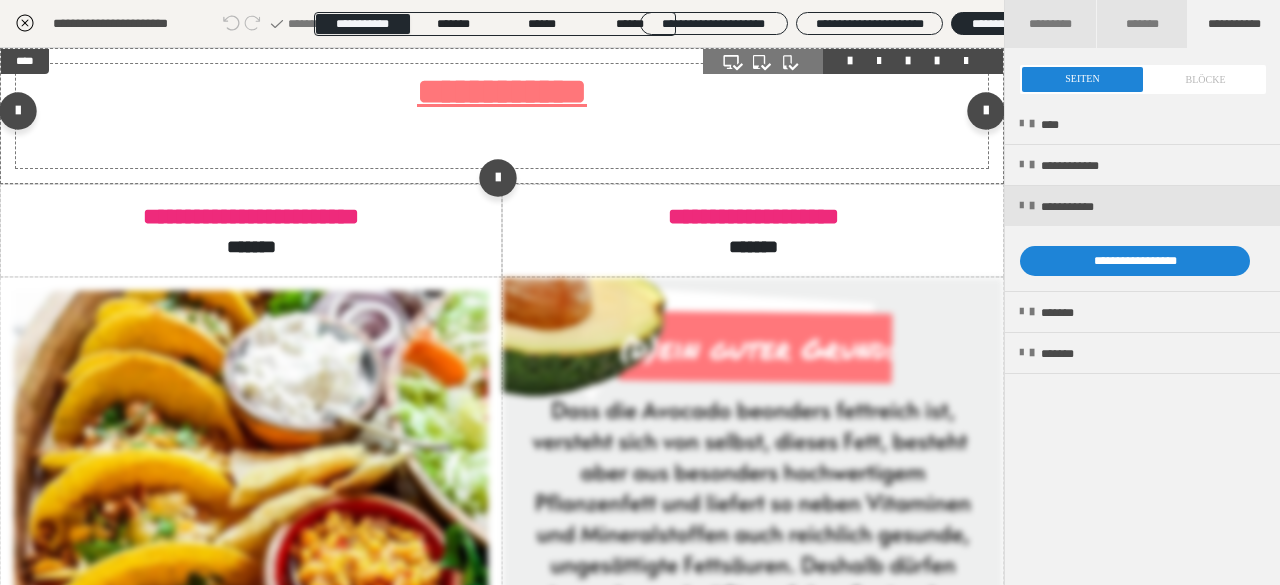 click on "**********" at bounding box center (502, 91) 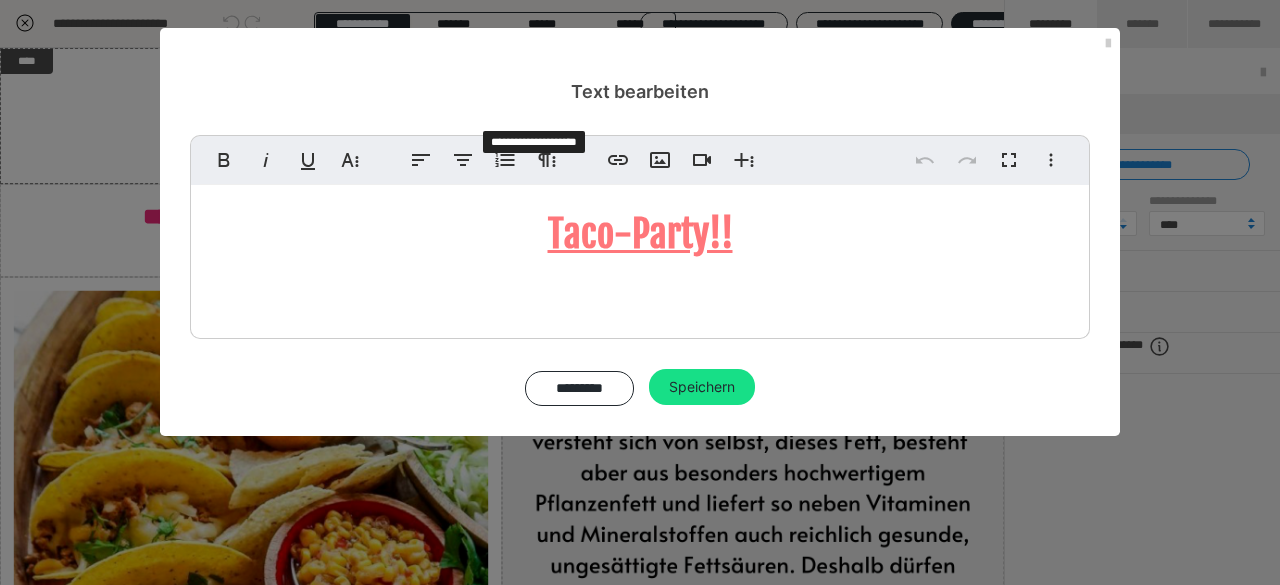 click on "Taco-Party!!" at bounding box center (640, 257) 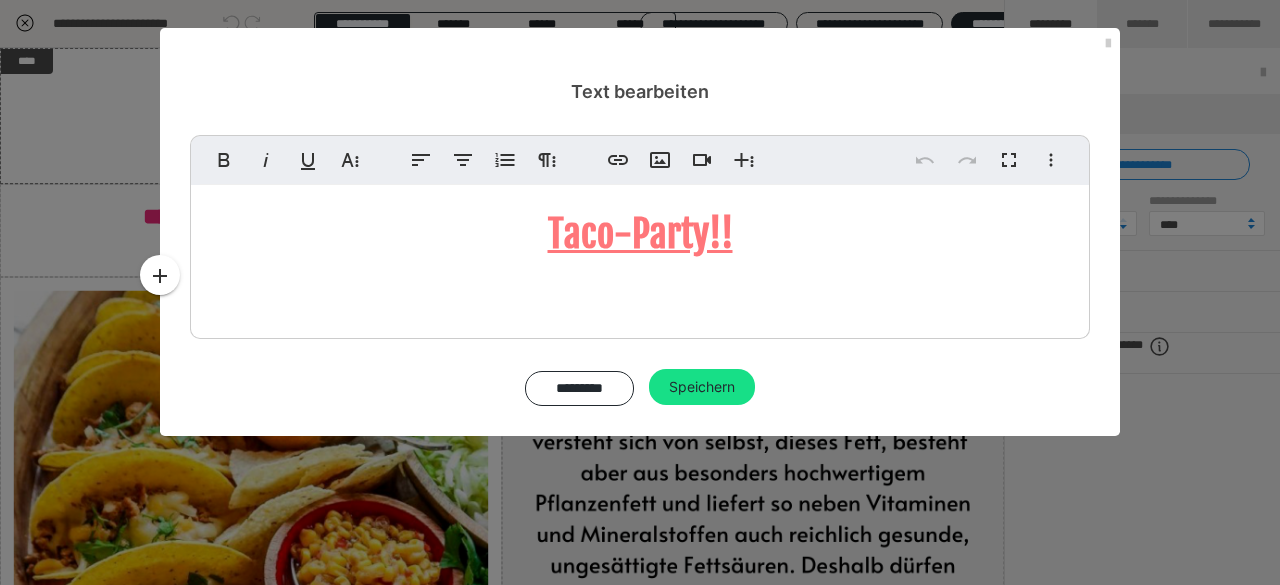 click on "Taco-Party!!" at bounding box center (640, 234) 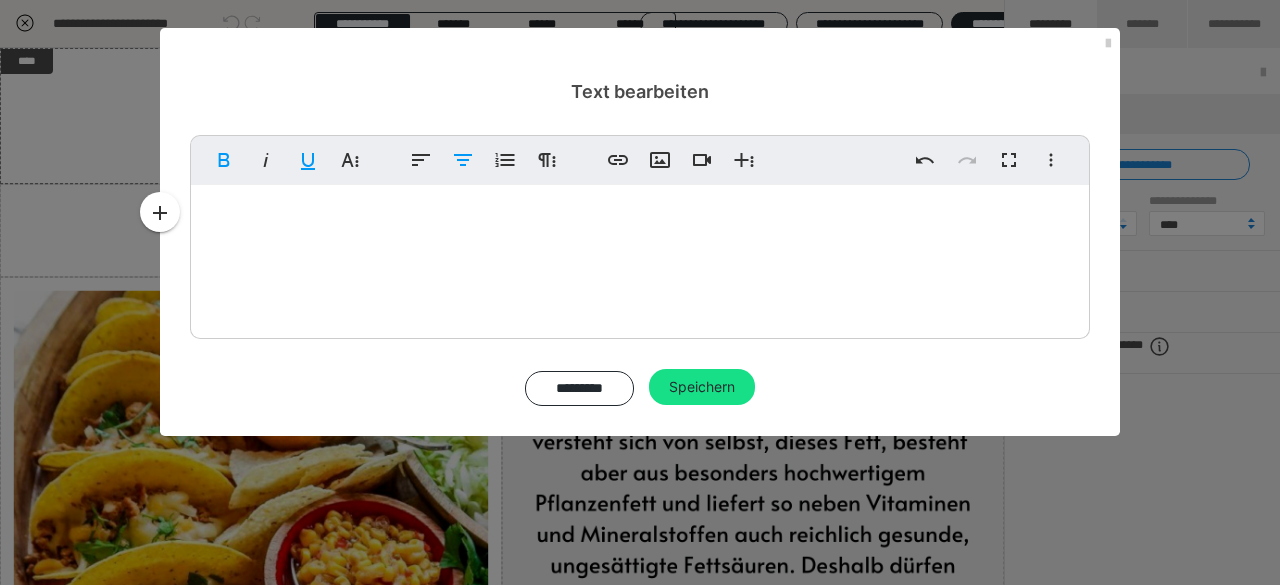 type 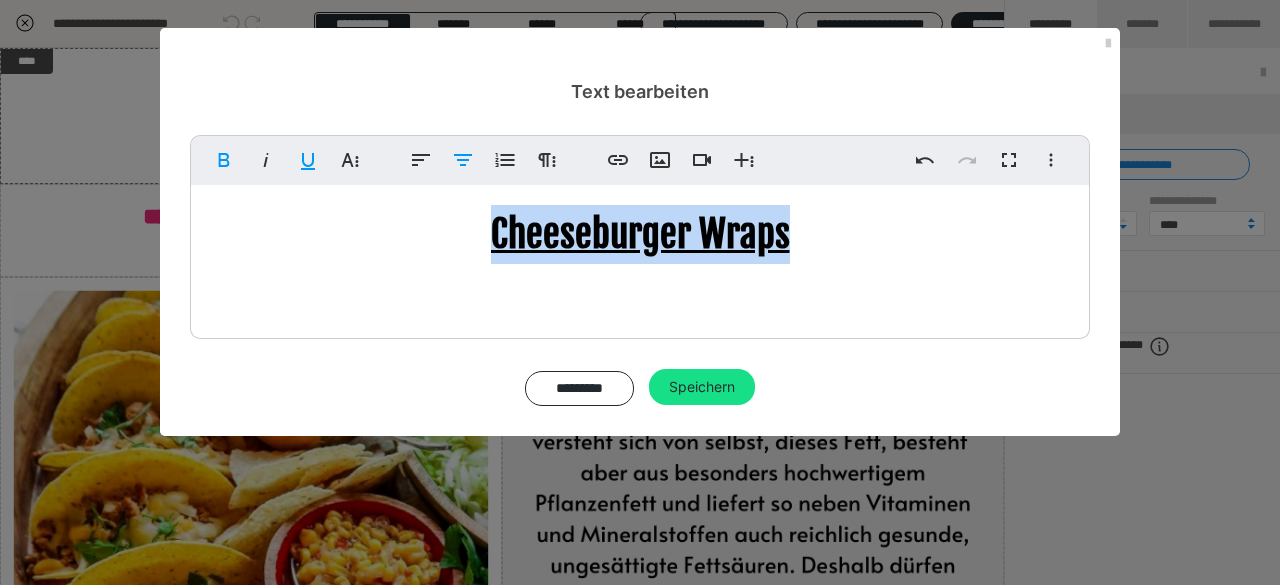drag, startPoint x: 491, startPoint y: 240, endPoint x: 862, endPoint y: 247, distance: 371.06604 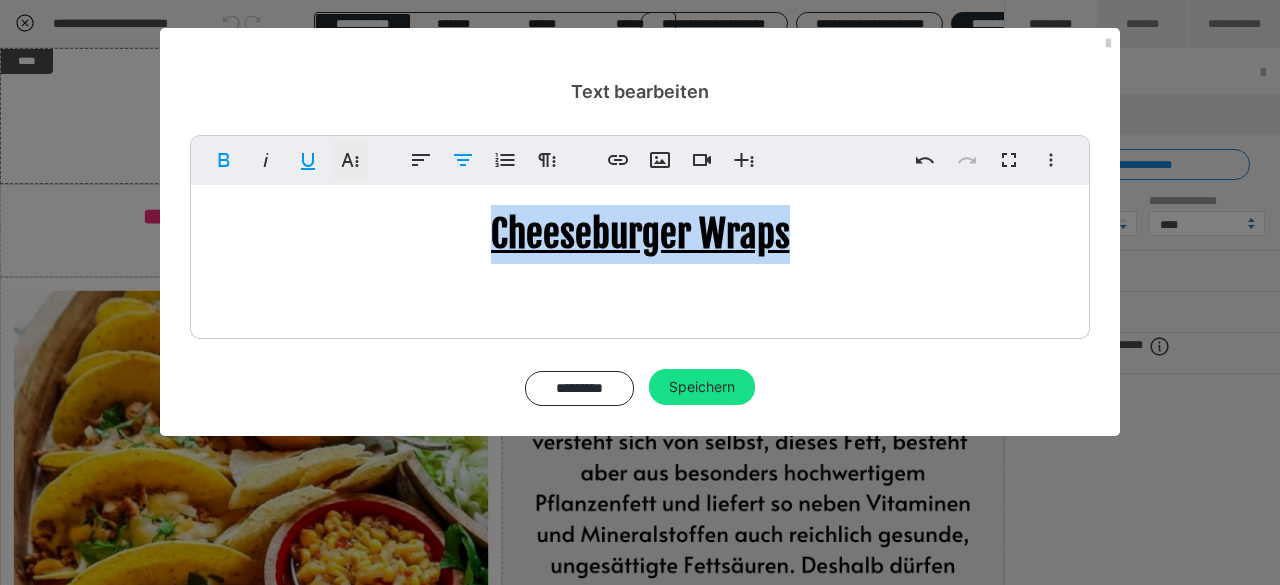click on "Weitere Textformate" at bounding box center (350, 160) 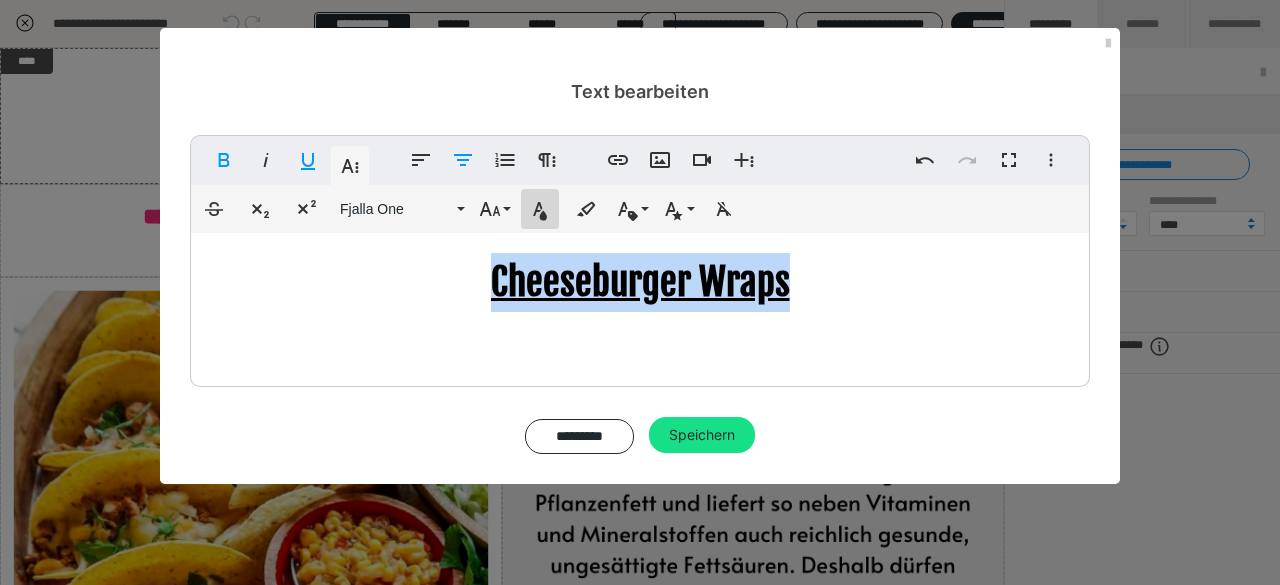 click 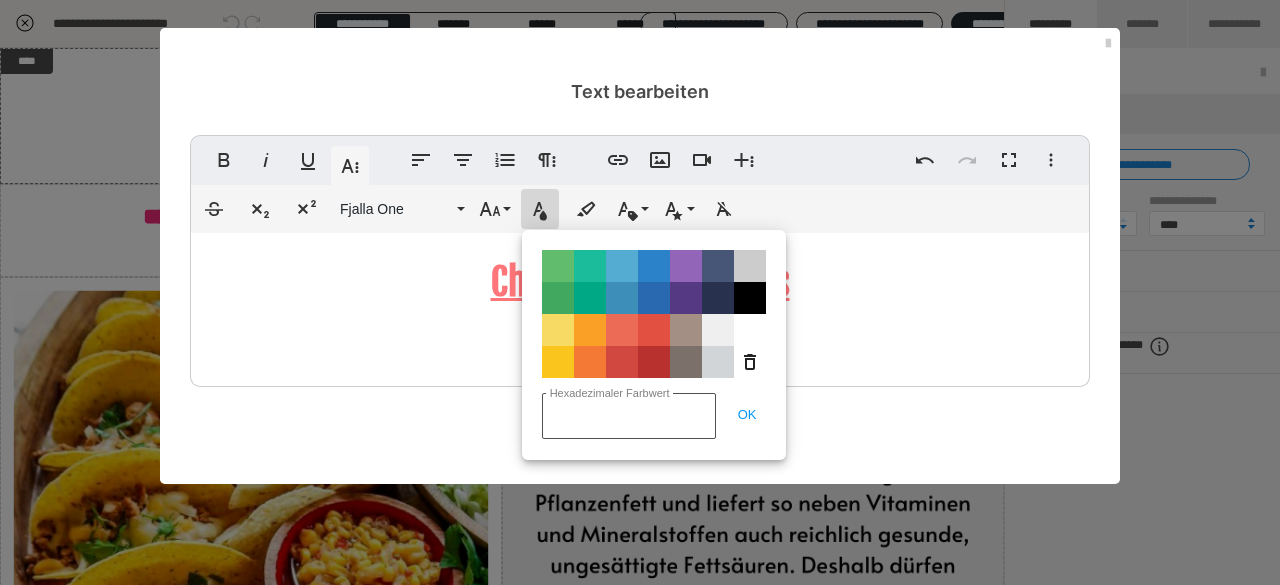 click on "Hexadezimaler Farbwert" at bounding box center [629, 416] 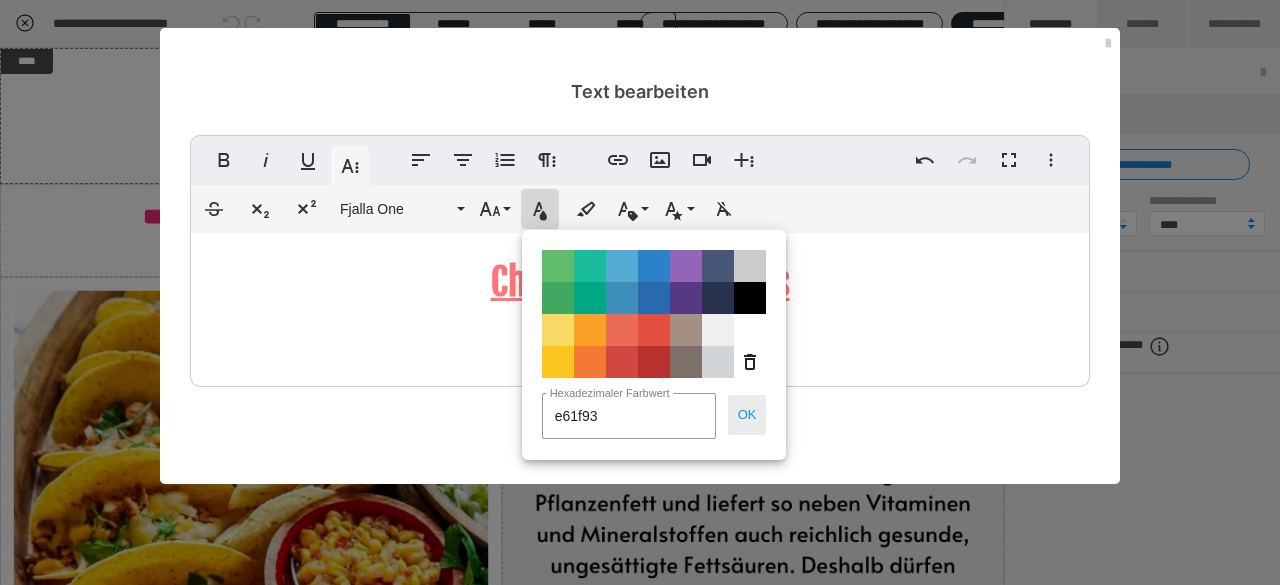 click on "OK" at bounding box center [747, 415] 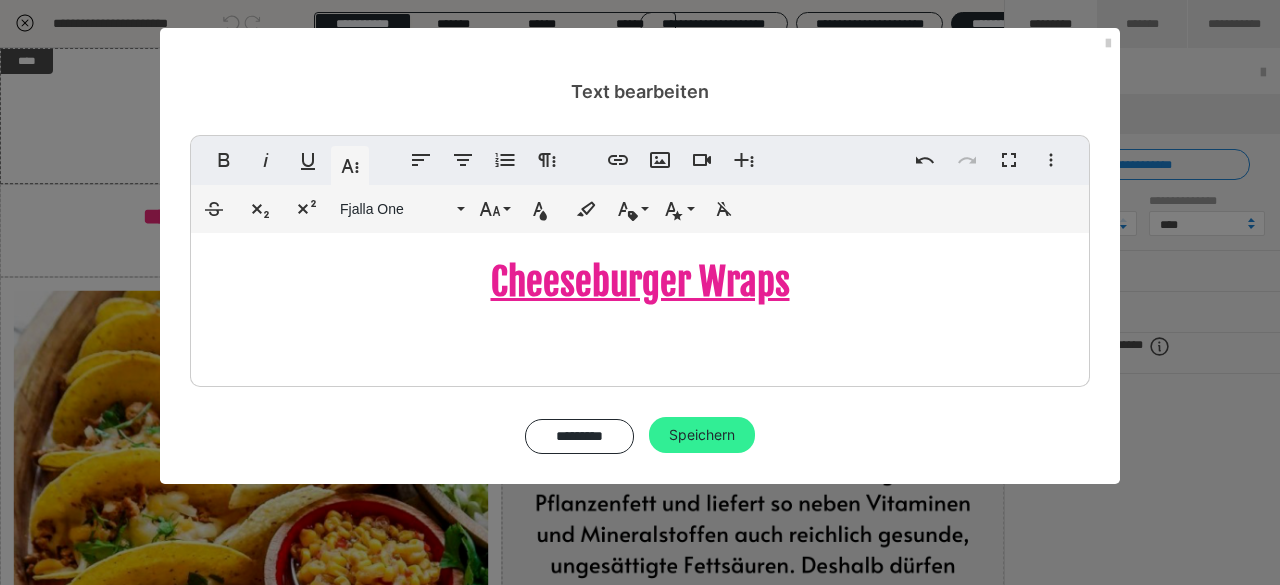 click on "Speichern" at bounding box center [702, 435] 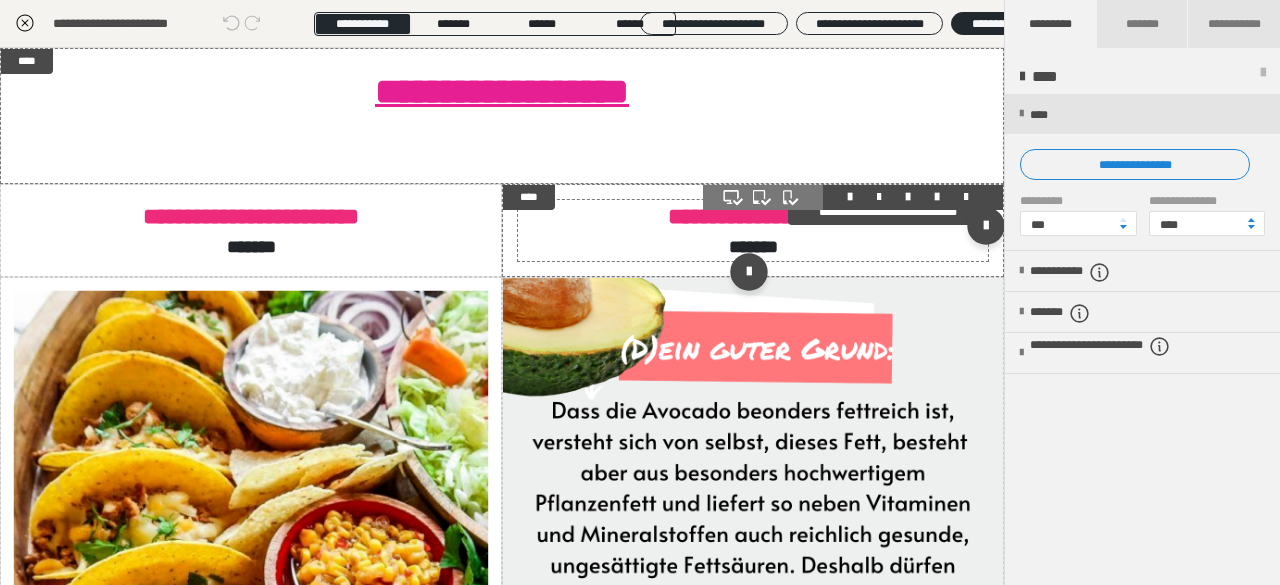click on "*******" at bounding box center (753, 247) 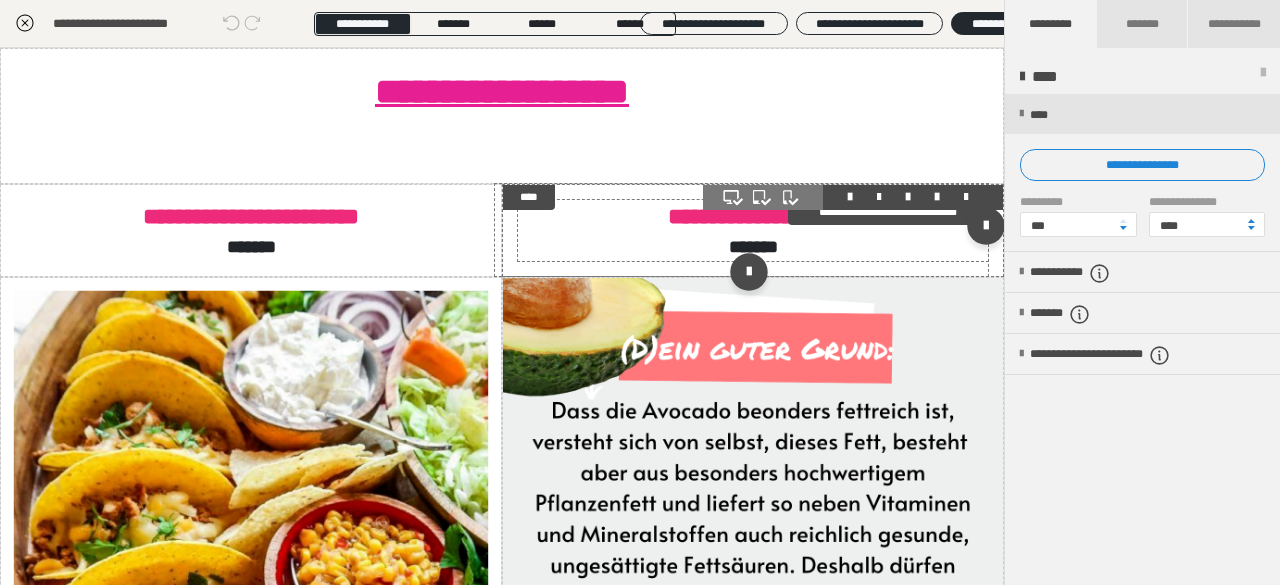 click on "*******" at bounding box center (753, 247) 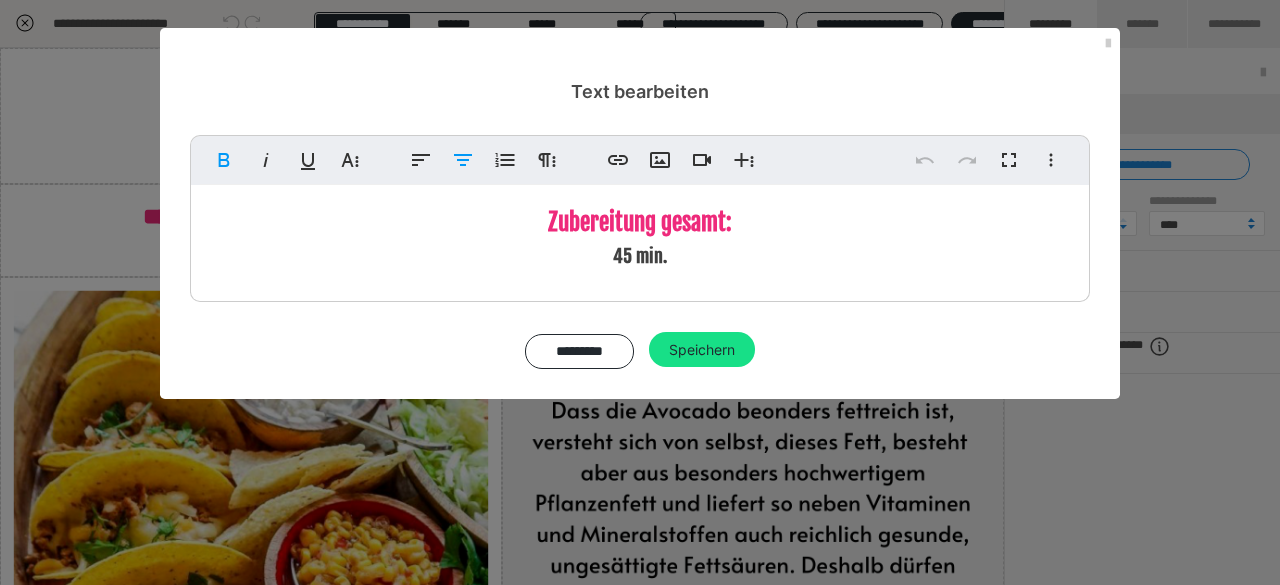 click on "45 min." at bounding box center [640, 256] 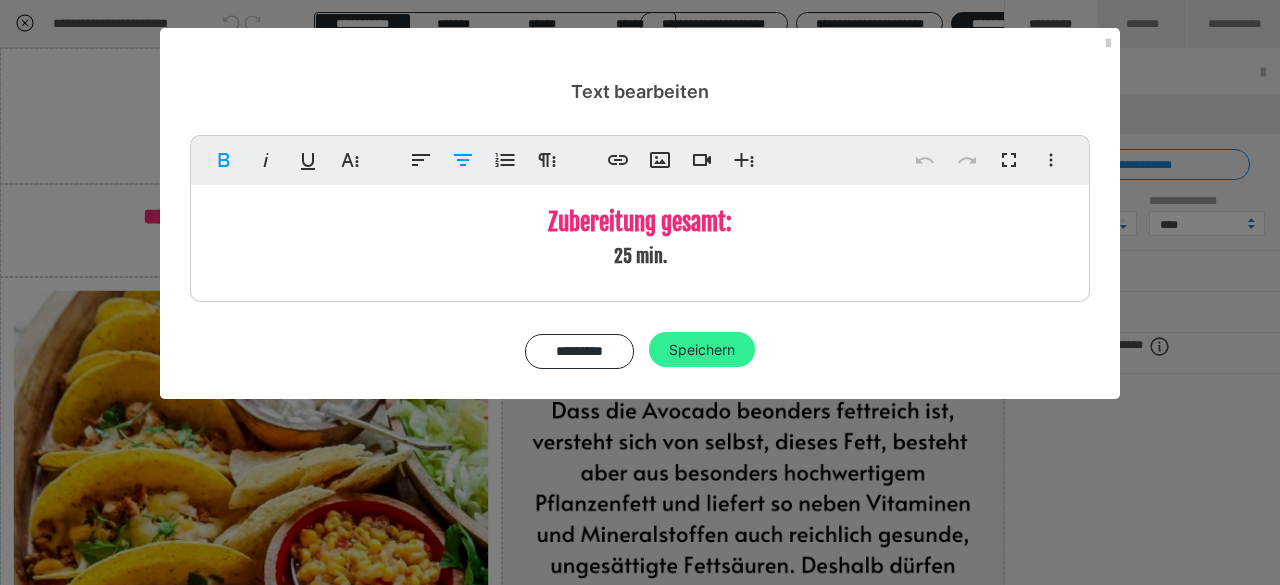 click on "Speichern" at bounding box center [702, 350] 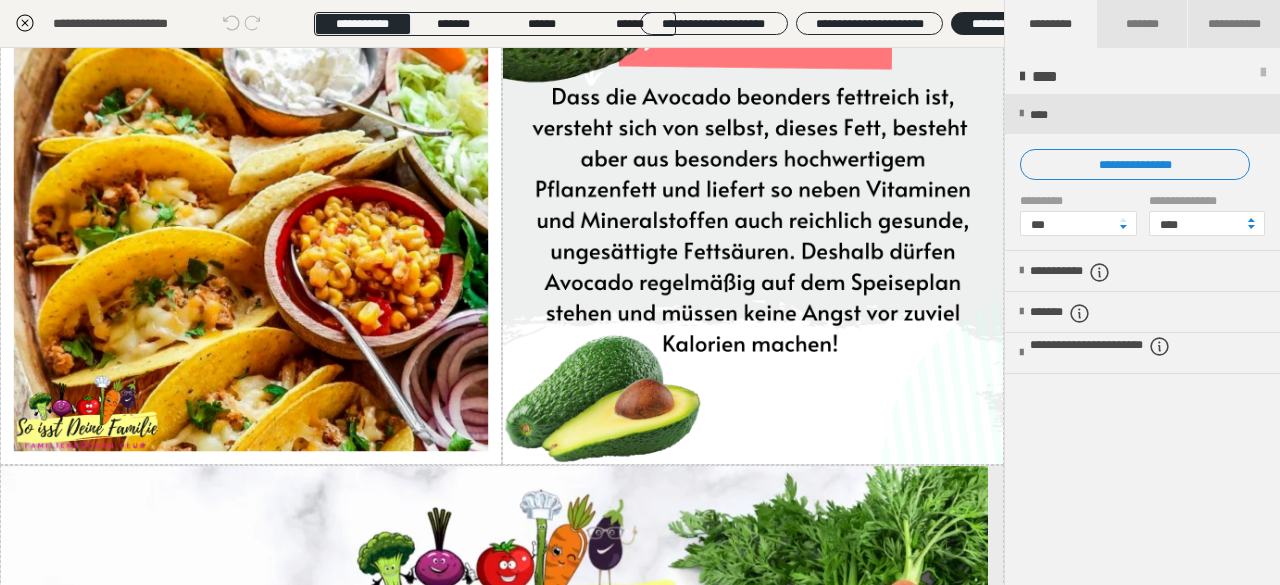 scroll, scrollTop: 370, scrollLeft: 0, axis: vertical 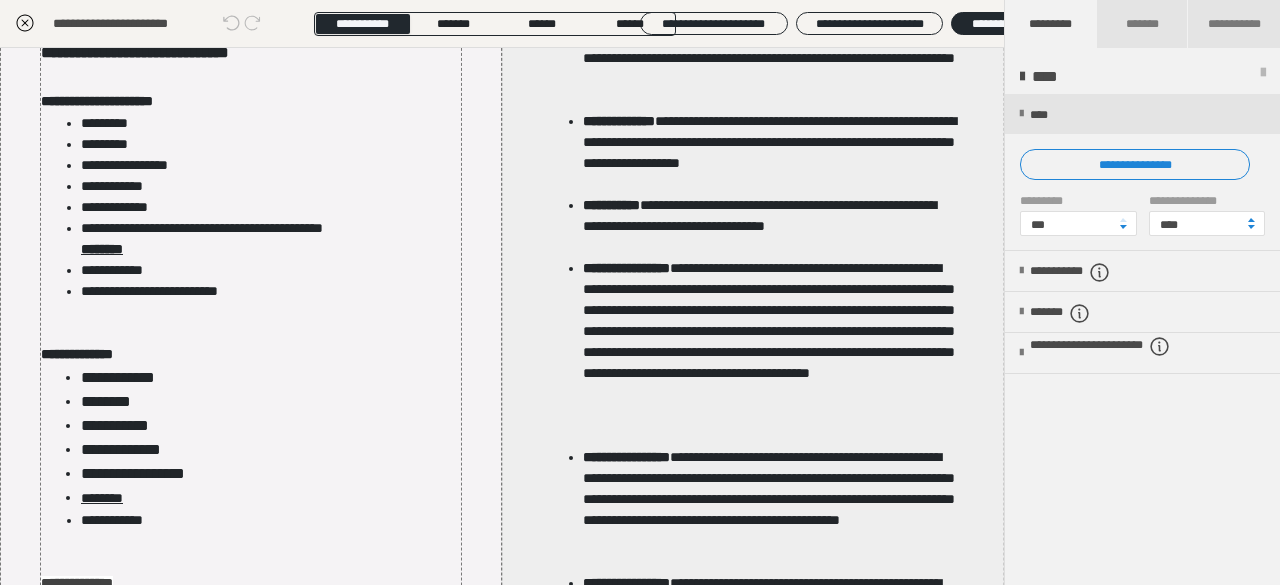 click on "**********" at bounding box center [251, 616] 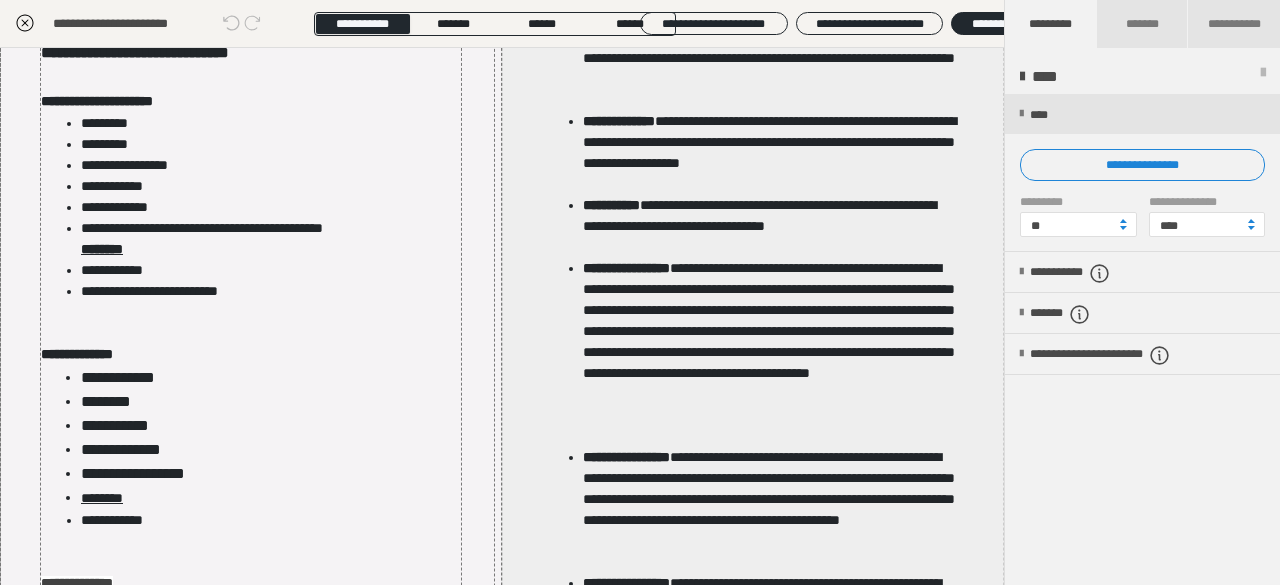 click on "**********" at bounding box center (251, 616) 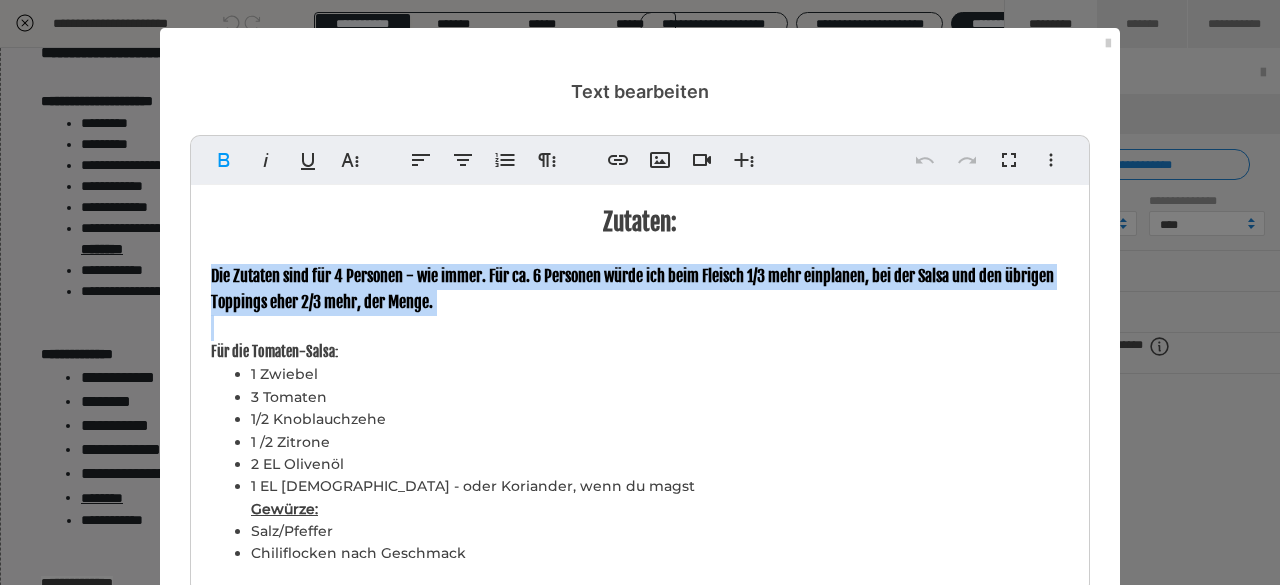 drag, startPoint x: 194, startPoint y: 268, endPoint x: 557, endPoint y: 332, distance: 368.5987 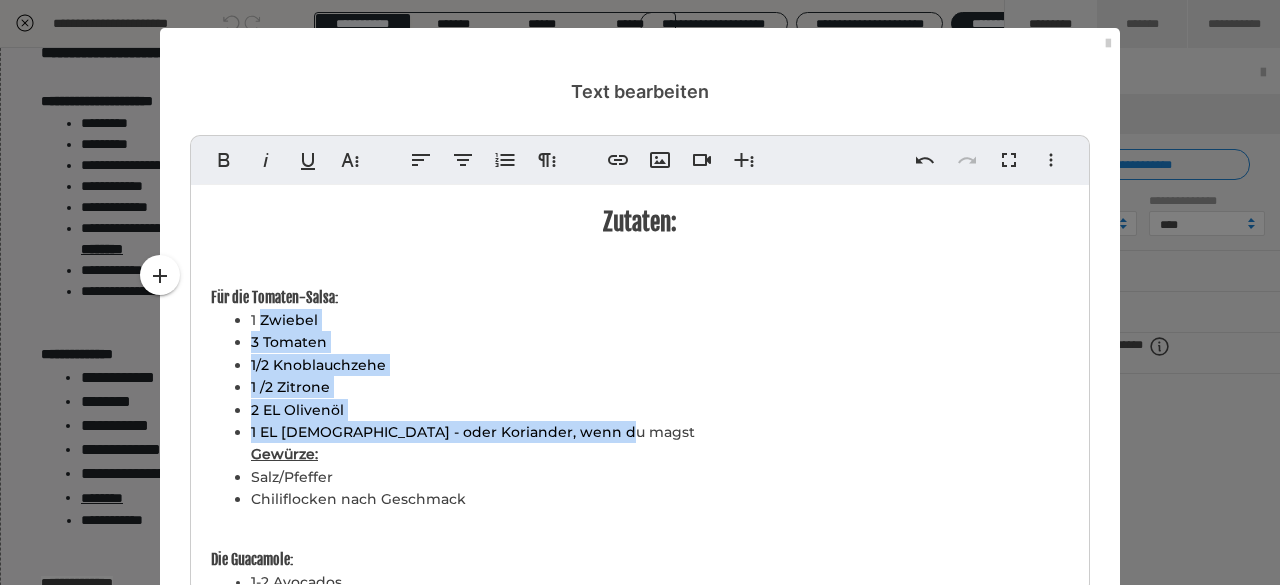 drag, startPoint x: 255, startPoint y: 320, endPoint x: 635, endPoint y: 431, distance: 395.88004 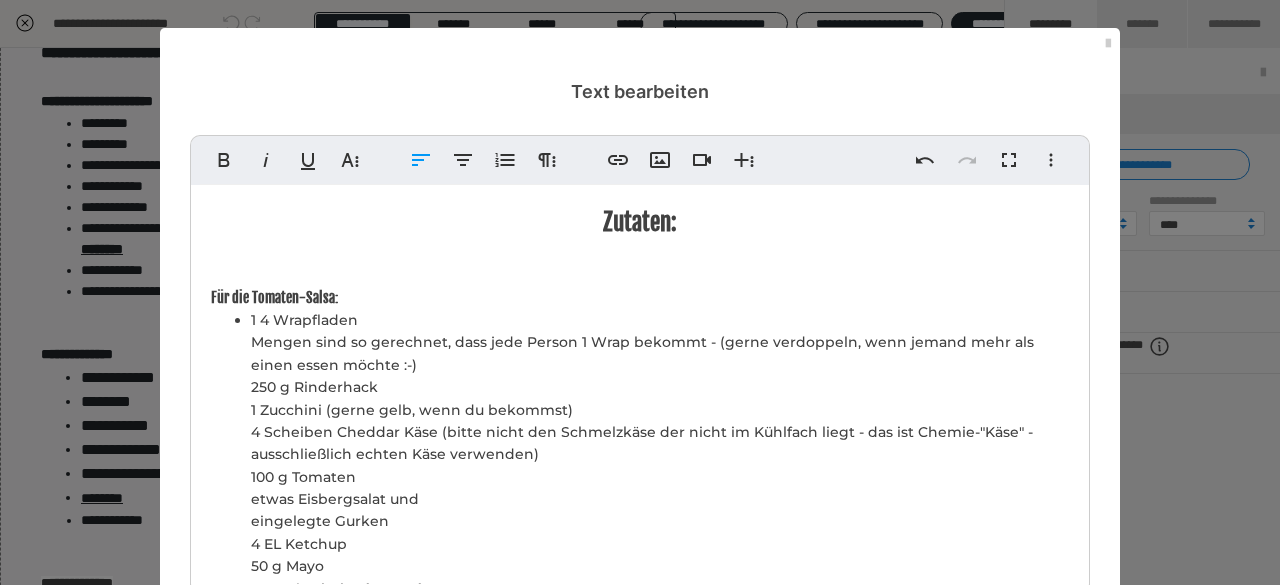 click on "1 4 Wrapfladen  Mengen sind so gerechnet, dass jede Person 1 Wrap bekommt - (gerne verdoppeln, wenn jemand mehr als einen essen möchte :-)  250 g Rinderhack  1 Zucchini (gerne gelb, wenn du bekommst)  4 Scheiben Cheddar Käse (bitte nicht den Schmelzkäse der nicht im Kühlfach liegt - das ist Chemie-"Käse" - ausschließlich echten Käse verwenden)  100 g Tomaten  etwas Eisbergsalat und  eingelegte Gurken  4 EL Ketchup 50 g Mayo  1 EL mittelscharfer Senf  1 rote Zwiebel  Gewürze:" at bounding box center [660, 488] 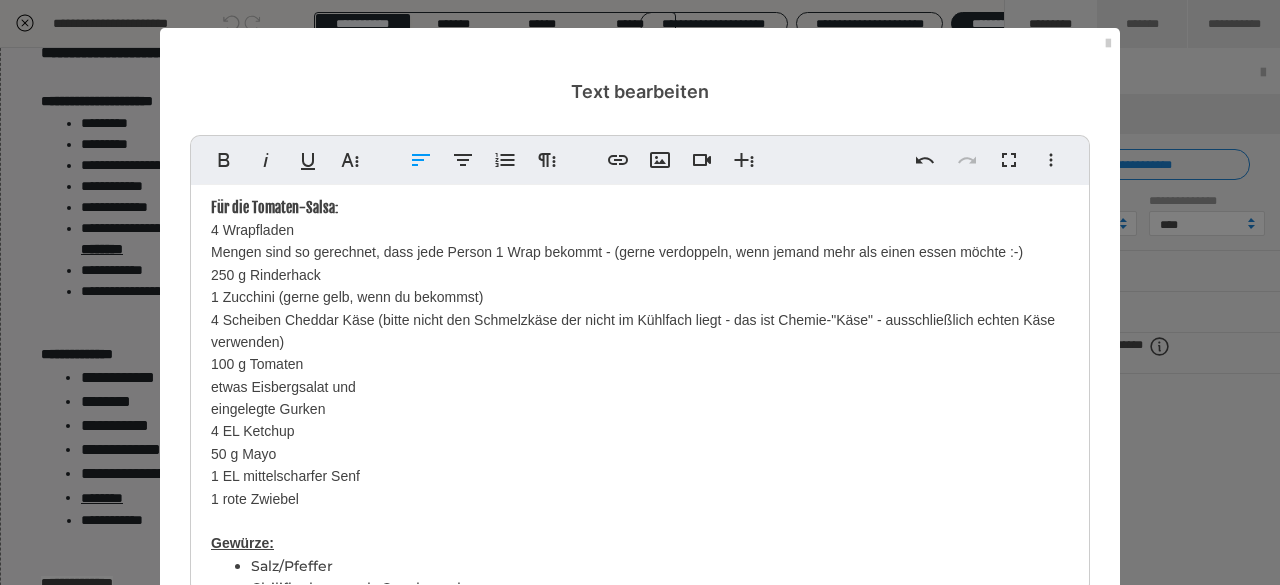 scroll, scrollTop: 122, scrollLeft: 0, axis: vertical 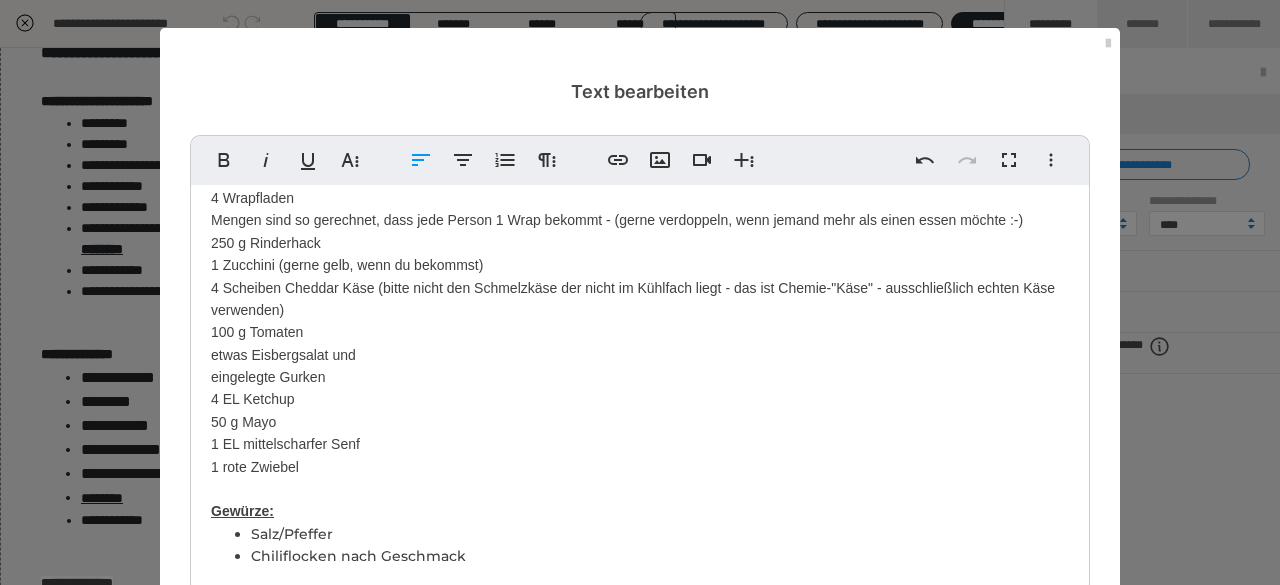drag, startPoint x: 201, startPoint y: 319, endPoint x: 550, endPoint y: 477, distance: 383.0992 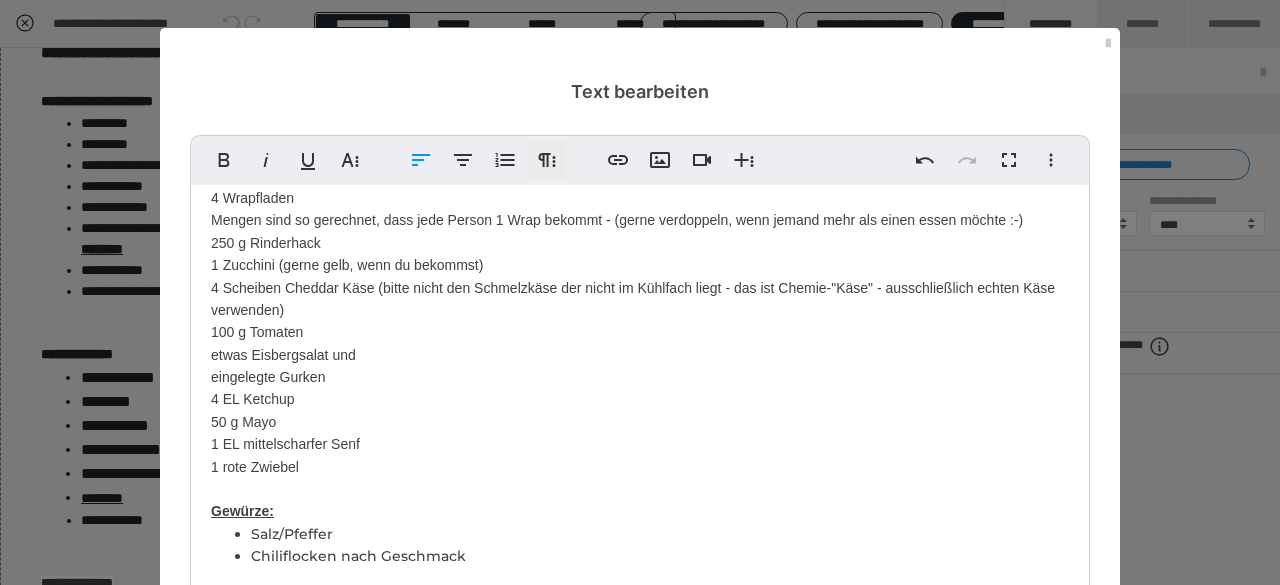 click 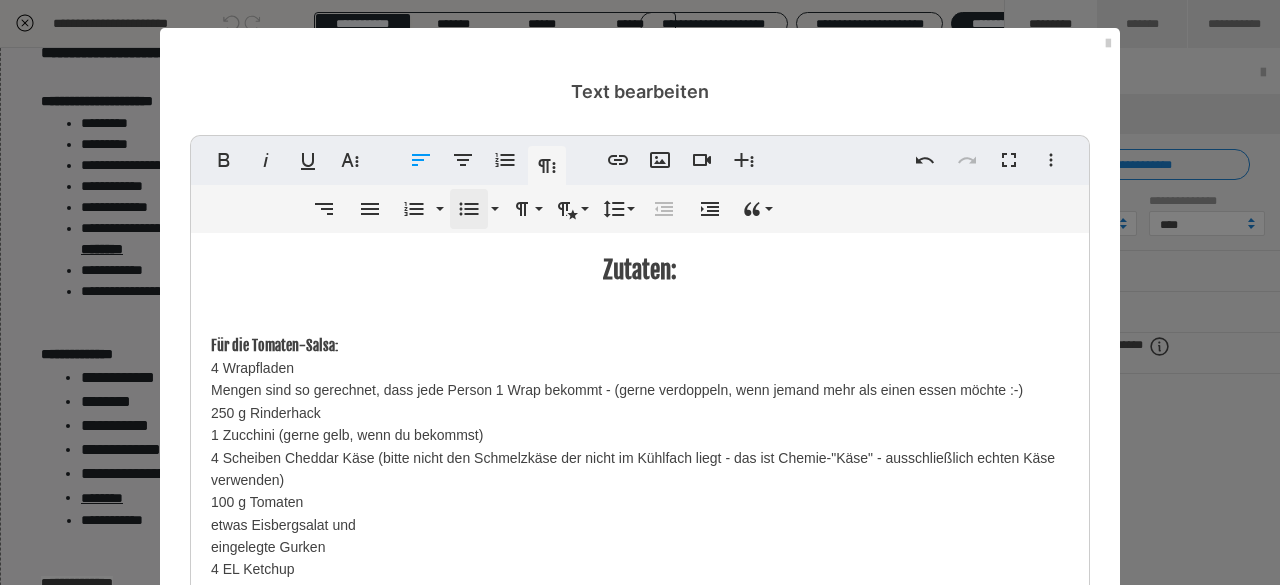 click 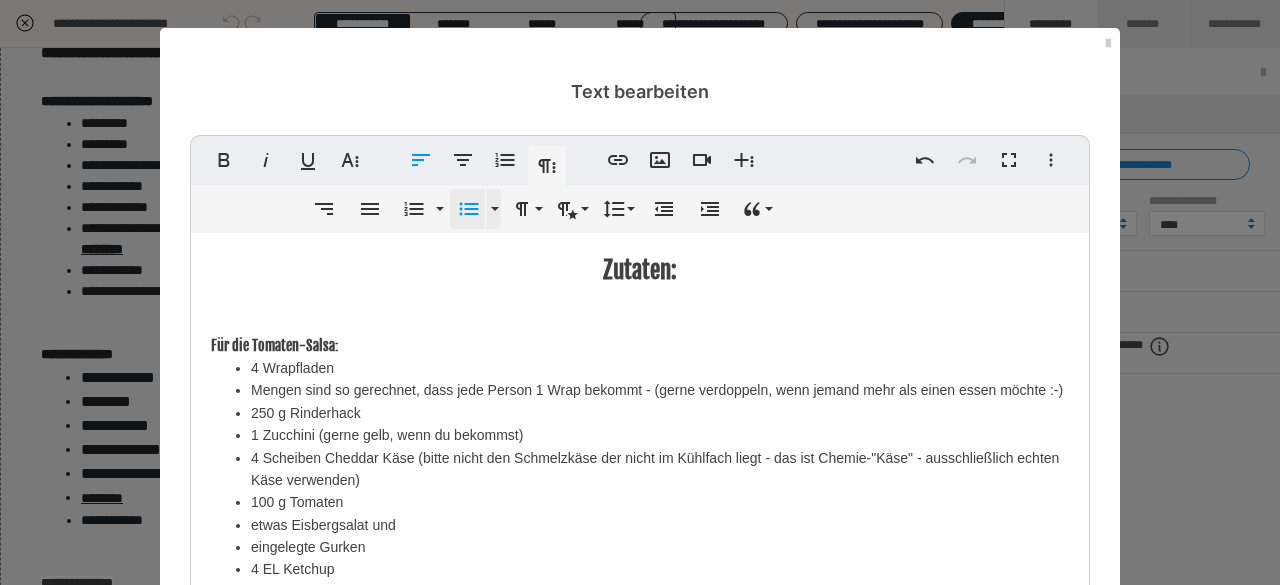 scroll, scrollTop: 122, scrollLeft: 0, axis: vertical 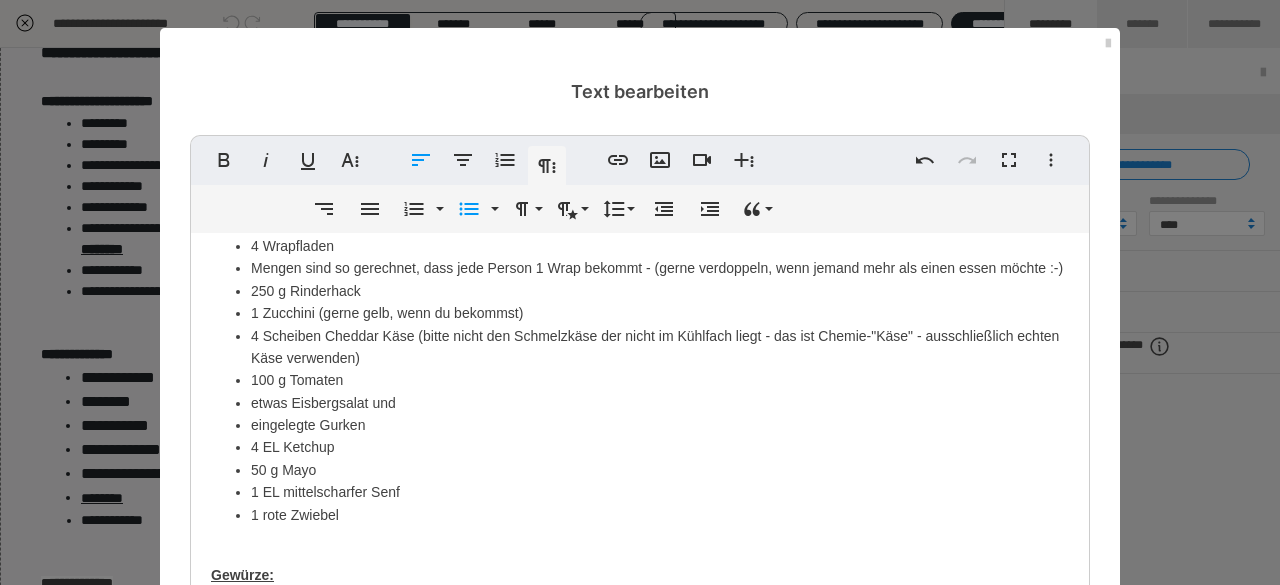 click on "4 EL Ketchup" at bounding box center [660, 447] 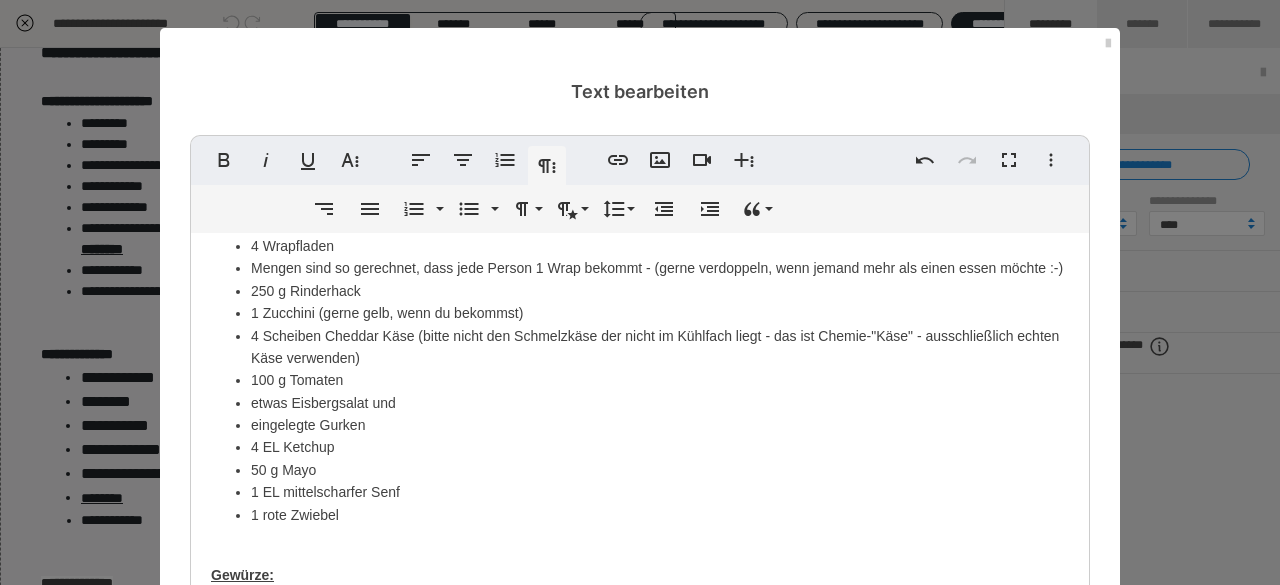 scroll, scrollTop: 0, scrollLeft: 0, axis: both 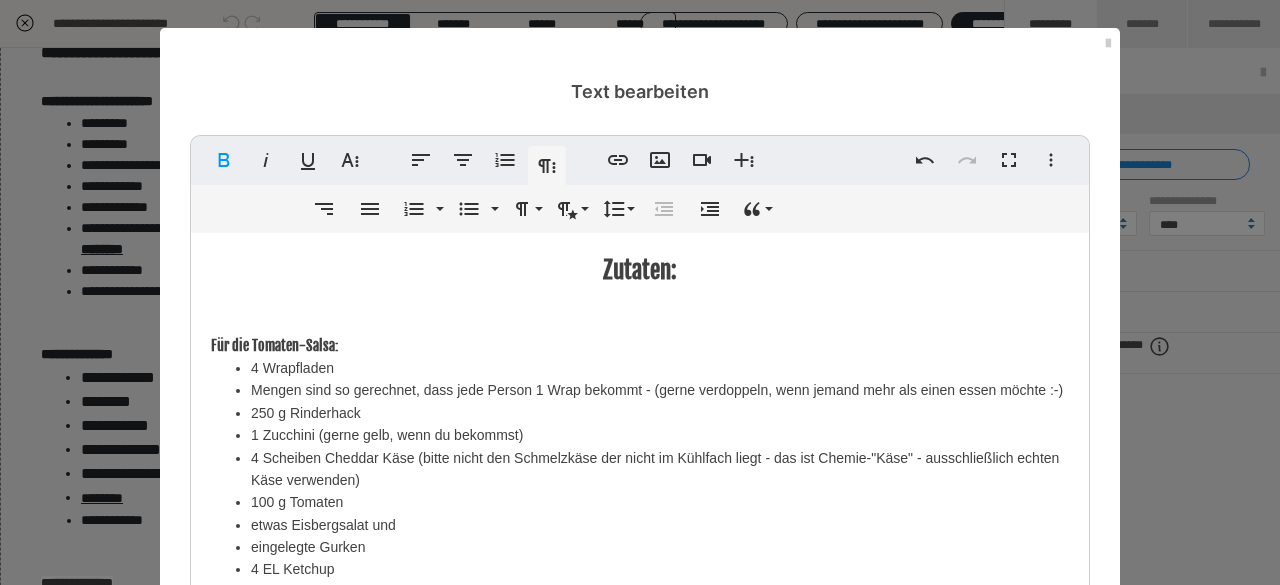 drag, startPoint x: 320, startPoint y: 351, endPoint x: 375, endPoint y: 352, distance: 55.00909 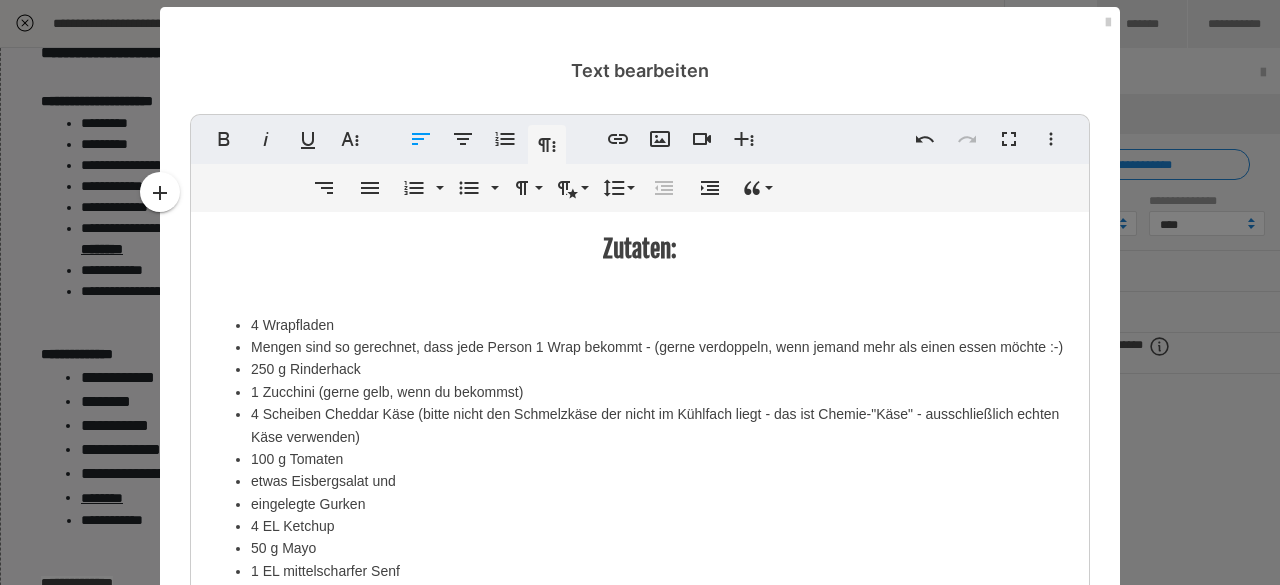 scroll, scrollTop: 46, scrollLeft: 0, axis: vertical 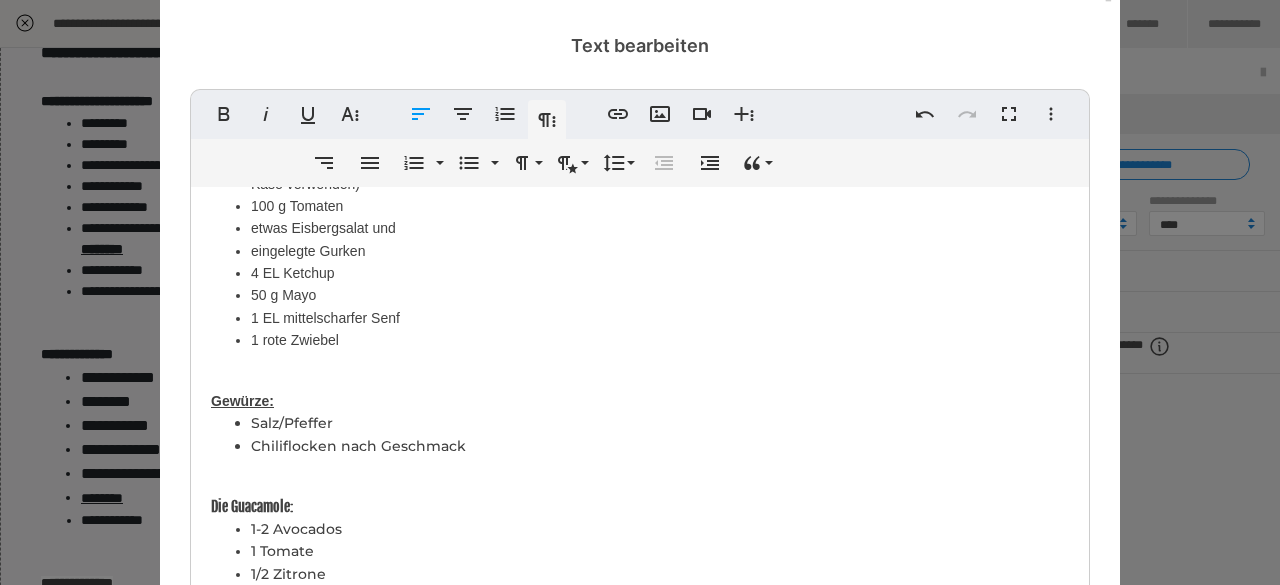 drag, startPoint x: 240, startPoint y: 345, endPoint x: 821, endPoint y: 389, distance: 582.6637 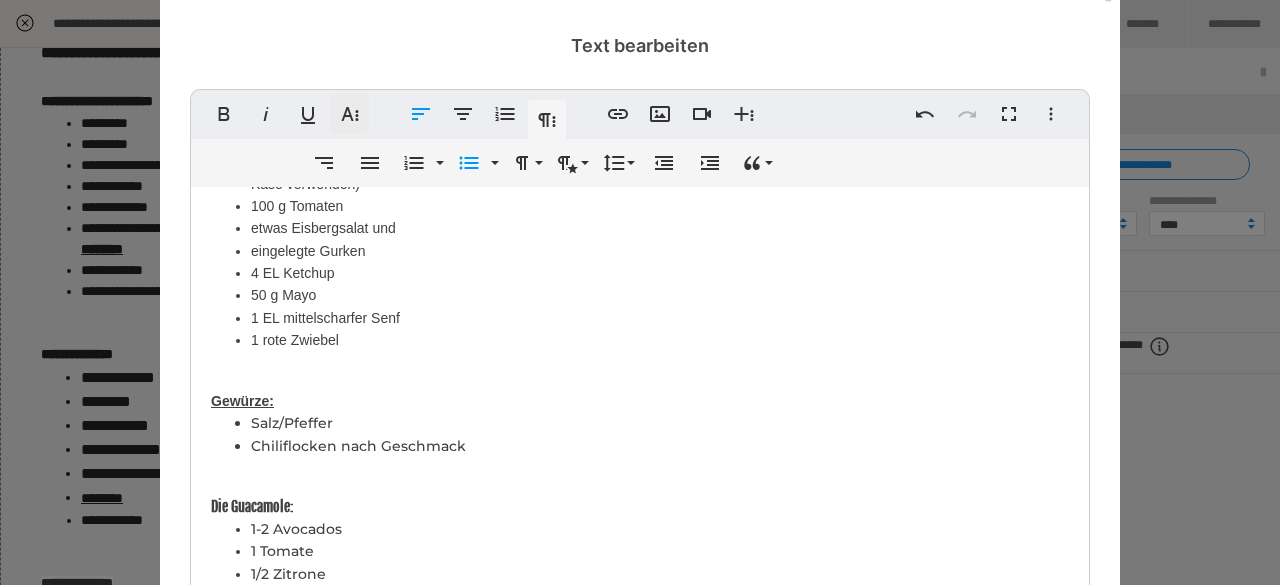 click 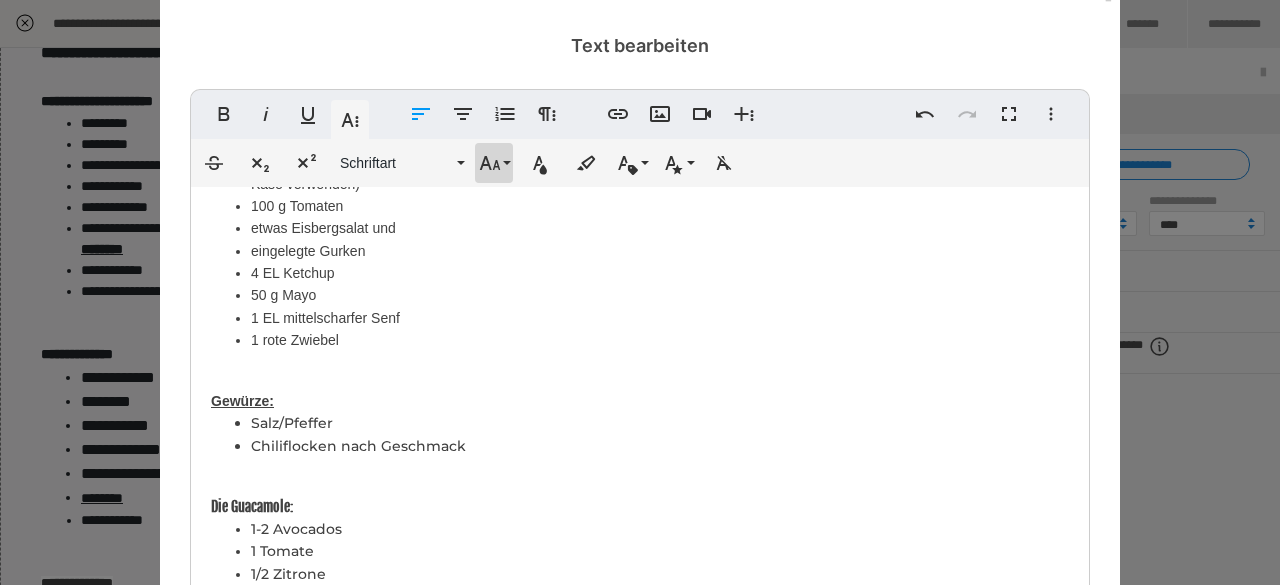 click on "Schriftgröße" at bounding box center (494, 163) 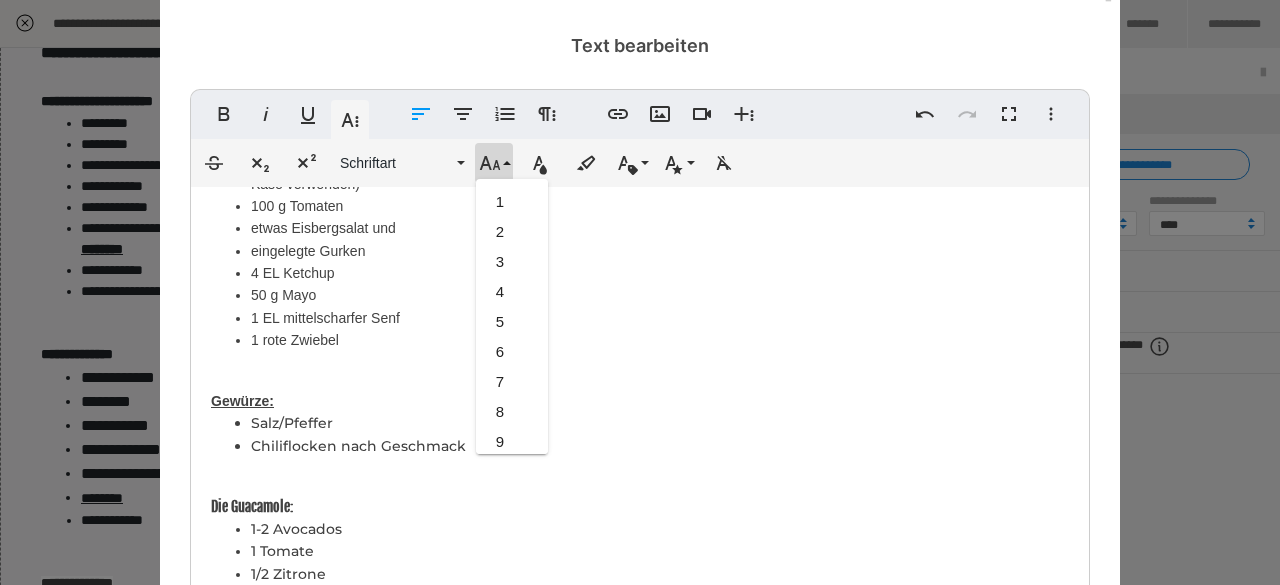 scroll, scrollTop: 412, scrollLeft: 0, axis: vertical 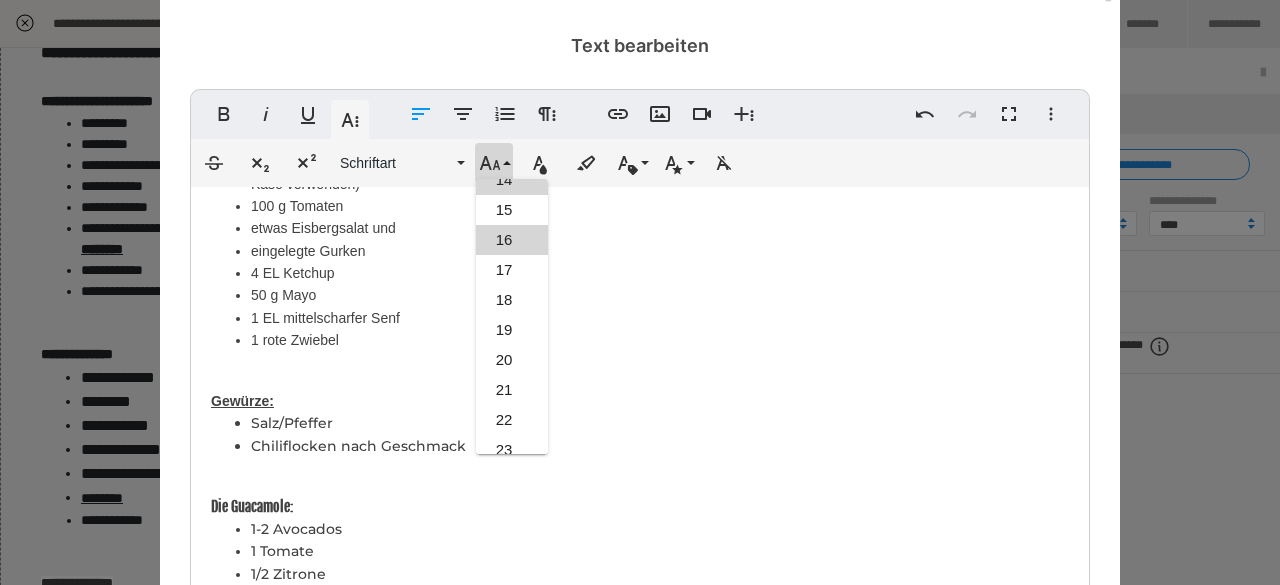 click on "16" at bounding box center [512, 240] 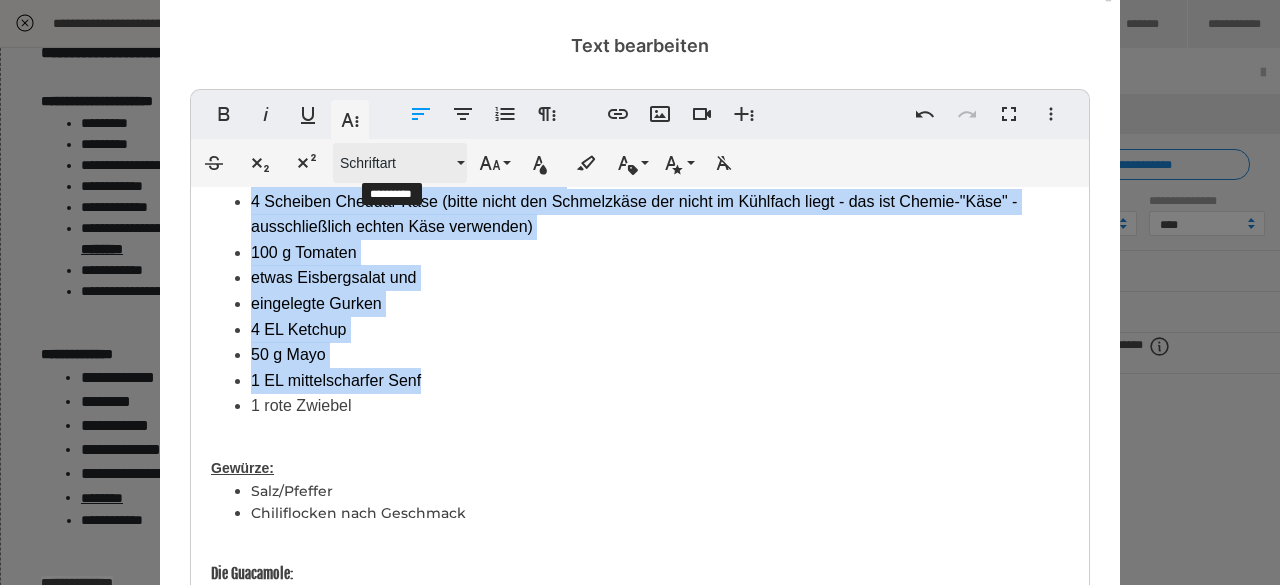 click on "Schriftart" at bounding box center [396, 163] 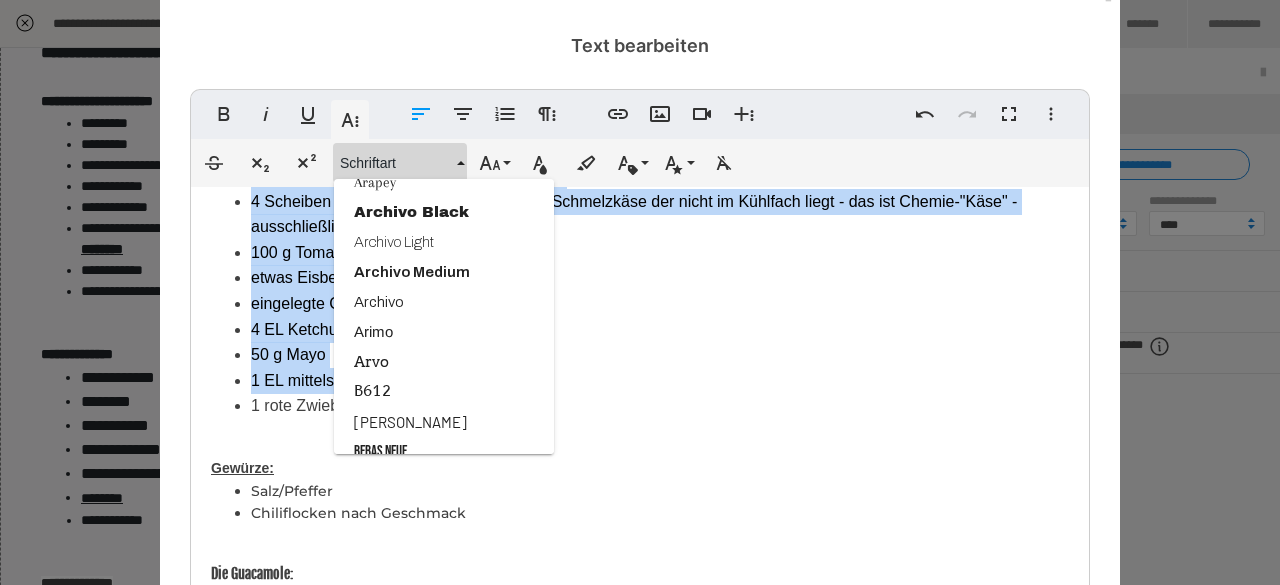 scroll, scrollTop: 309, scrollLeft: 0, axis: vertical 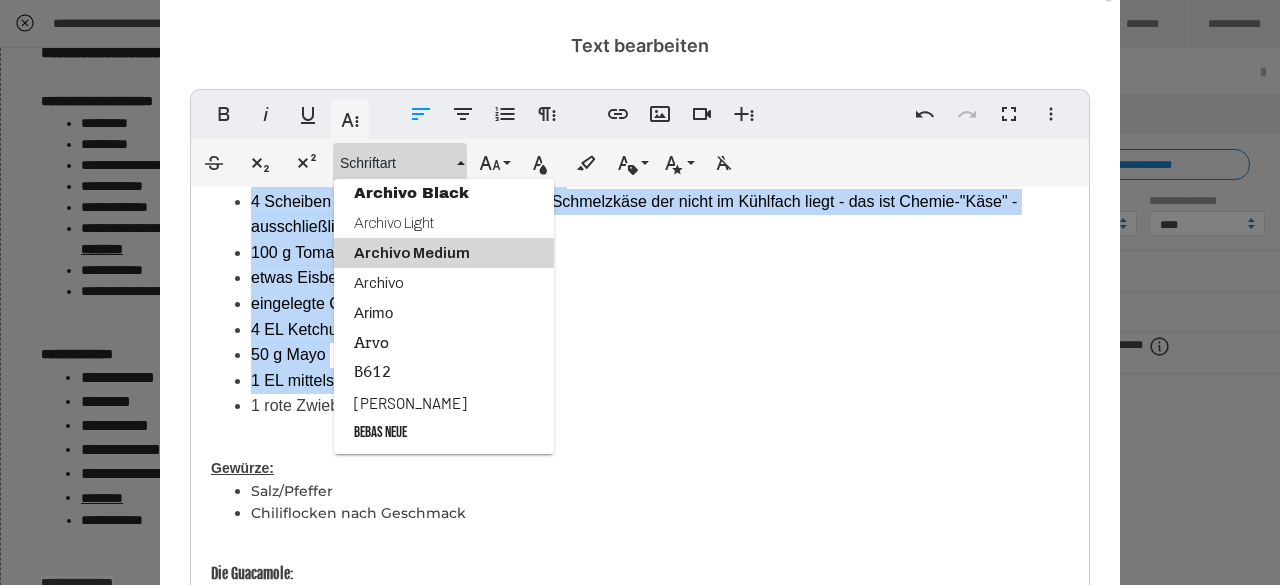 click on "Archivo Medium" at bounding box center [444, 253] 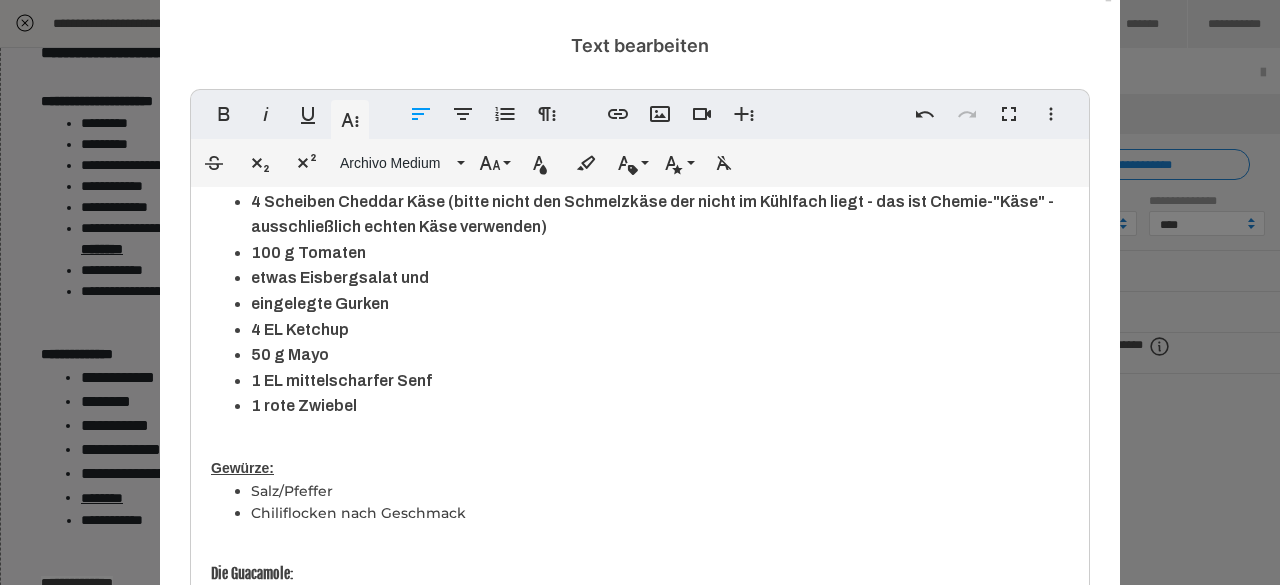 click on "Zutaten: 4 Wrapfladen  Mengen sind so gerechnet, dass jede Person 1 Wrap bekommt - (gerne verdoppeln, wenn jemand mehr als einen essen möchte :-)  250 g Rinderhack  1 Zucchini (gerne gelb, wenn du bekommst)  4 Scheiben Cheddar Käse (bitte nicht den Schmelzkäse der nicht im Kühlfach liegt - das ist Chemie-"Käse" - ausschließlich echten Käse verwenden)  100 g Tomaten  etwas Eisbergsalat und  eingelegte Gurken  4 EL Ketchup 50 g Mayo  1 EL mittelscharfer Senf  1 rote Zwiebel  Gewürze: Salz/Pfeffer Chiliflocken nach Geschmack  Die Guacamole:  1-2 Avocados 1 Tomate  1/2 Zitrone  1 EL Olivenöl  1/2 Knoblauchzehe  Gewürze:  Salz/Pfeffer Die Sourcreme:  1 Becher Sourcreme 1 Knoblauchzehe  Gewürze:  Salz/Pfeffer Das Hackfleisch: 400 g Hackfleisch  1 EL Olivenöl  Gewürze:  Salz/Pfeffer geräuchertes Paprikapulver (optional)   Die Bratpaprika:  200 g Bratpaprika  1 Knoblauchzehe 2 EL Olivenöl  Gewürze:  Salz/Pfeffer Die Taco-Shells Wraps 1-2 pro Person  Mais  Kidneybohnen" at bounding box center (640, 722) 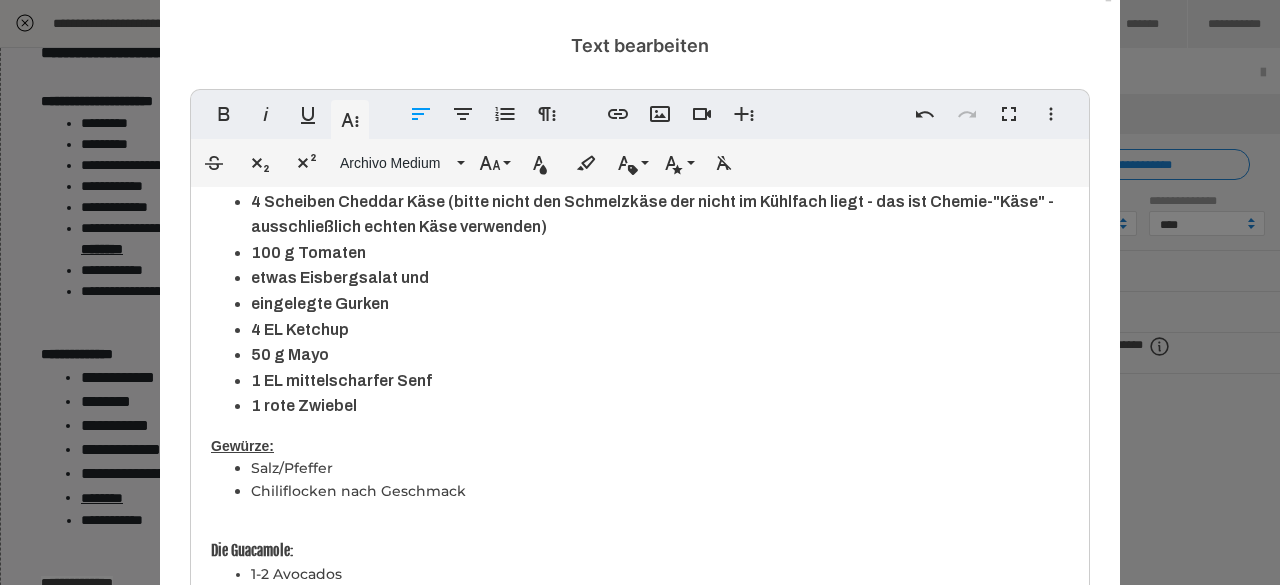 click on "Zutaten: 4 Wrapfladen  Mengen sind so gerechnet, dass jede Person 1 Wrap bekommt - (gerne verdoppeln, wenn jemand mehr als einen essen möchte :-)  250 g Rinderhack  1 Zucchini (gerne gelb, wenn du bekommst)  4 Scheiben Cheddar Käse (bitte nicht den Schmelzkäse der nicht im Kühlfach liegt - das ist Chemie-"Käse" - ausschließlich echten Käse verwenden)  100 g Tomaten  etwas Eisbergsalat und  eingelegte Gurken  4 EL Ketchup 50 g Mayo  1 EL mittelscharfer Senf  1 rote Zwiebel Gewürze: Salz/Pfeffer Chiliflocken nach Geschmack  Die Guacamole:  1-2 Avocados 1 Tomate  1/2 Zitrone  1 EL Olivenöl  1/2 Knoblauchzehe  Gewürze:  Salz/Pfeffer Die Sourcreme:  1 Becher Sourcreme 1 Knoblauchzehe  Gewürze:  Salz/Pfeffer Das Hackfleisch: 400 g Hackfleisch  1 EL Olivenöl  Gewürze:  Salz/Pfeffer geräuchertes Paprikapulver (optional)   Die Bratpaprika:  200 g Bratpaprika  1 Knoblauchzehe 2 EL Olivenöl  Gewürze:  Salz/Pfeffer Die Taco-Shells Wraps 1-2 pro Person  Mais  Kidneybohnen" at bounding box center [640, 711] 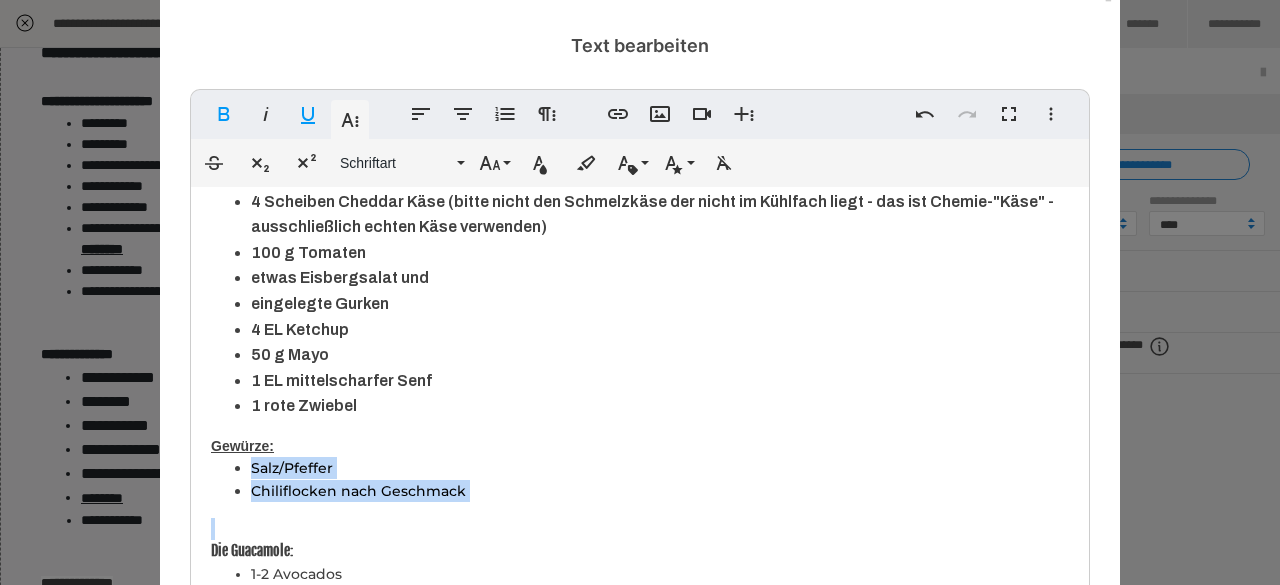 drag, startPoint x: 229, startPoint y: 460, endPoint x: 498, endPoint y: 513, distance: 274.17148 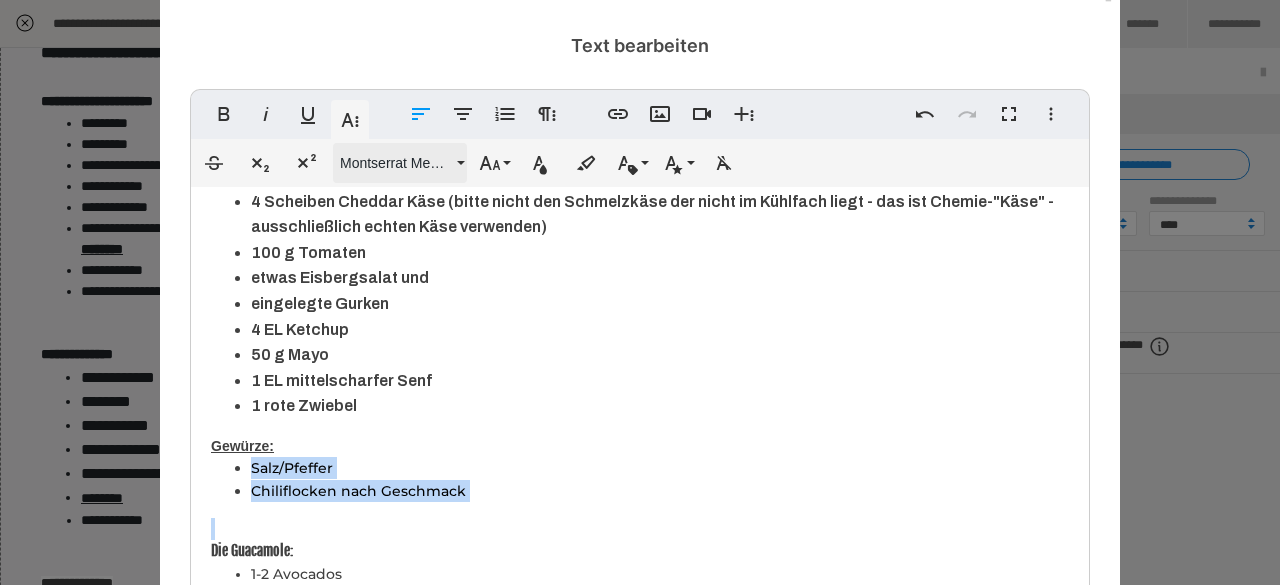 click on "Montserrat Medium" at bounding box center [396, 163] 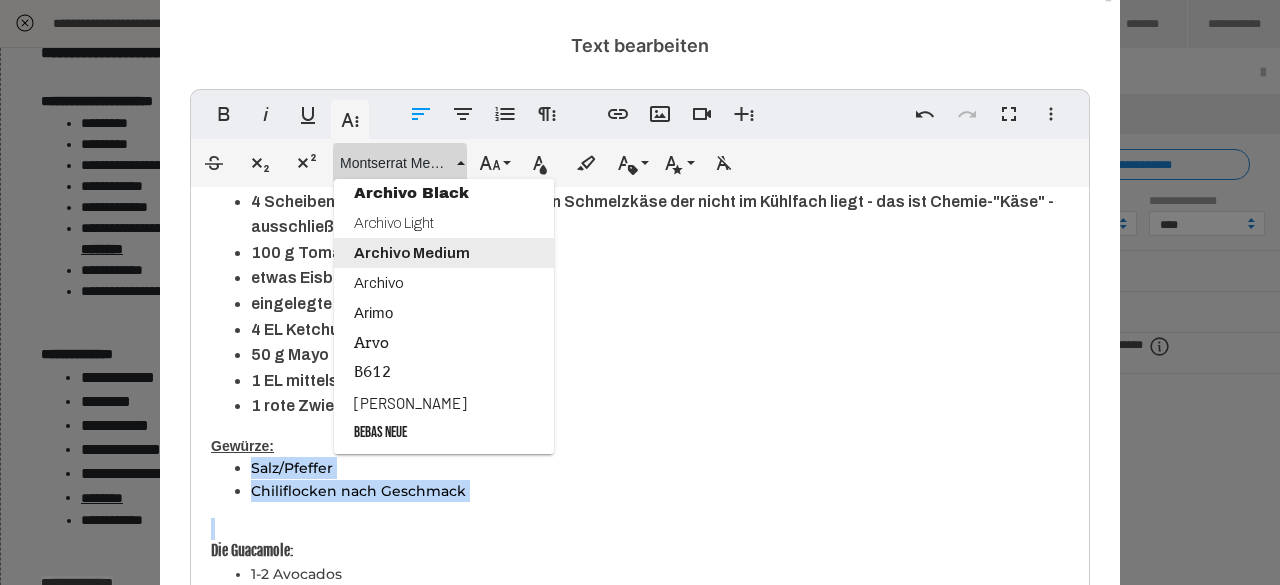 click on "Archivo Medium" at bounding box center [444, 253] 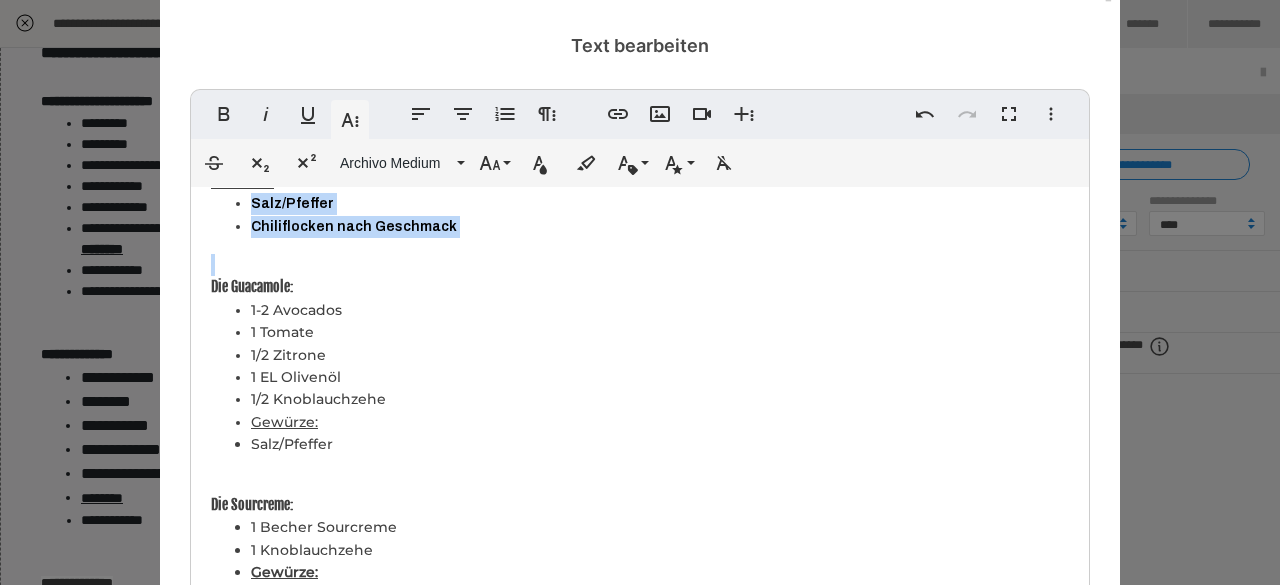 scroll, scrollTop: 495, scrollLeft: 0, axis: vertical 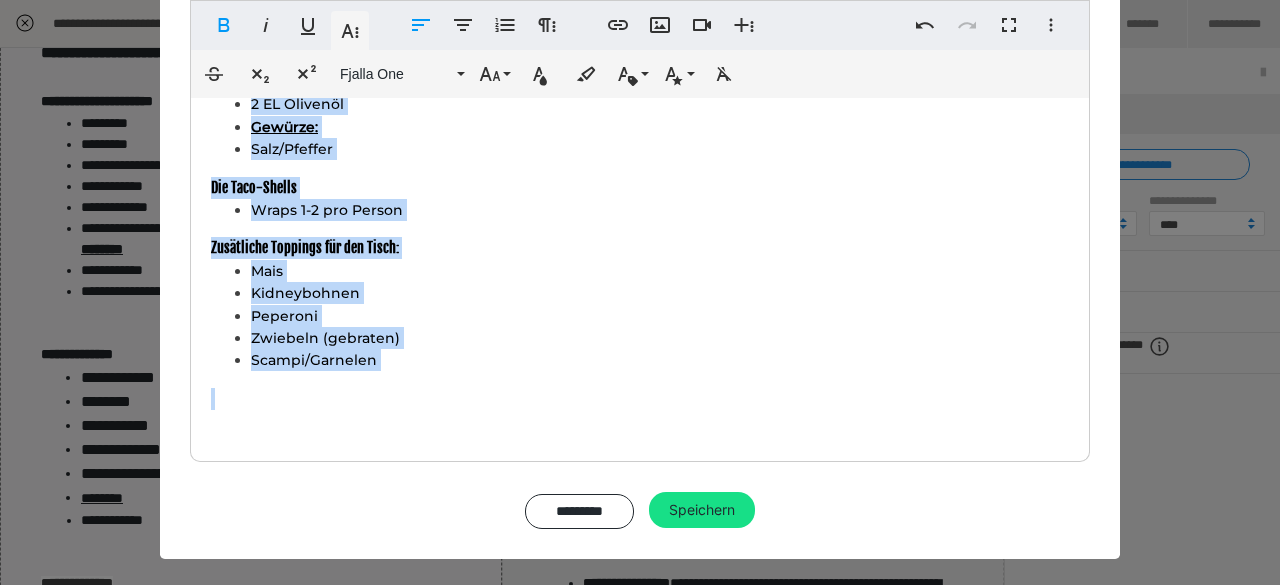 drag, startPoint x: 868, startPoint y: 553, endPoint x: 902, endPoint y: 606, distance: 62.968246 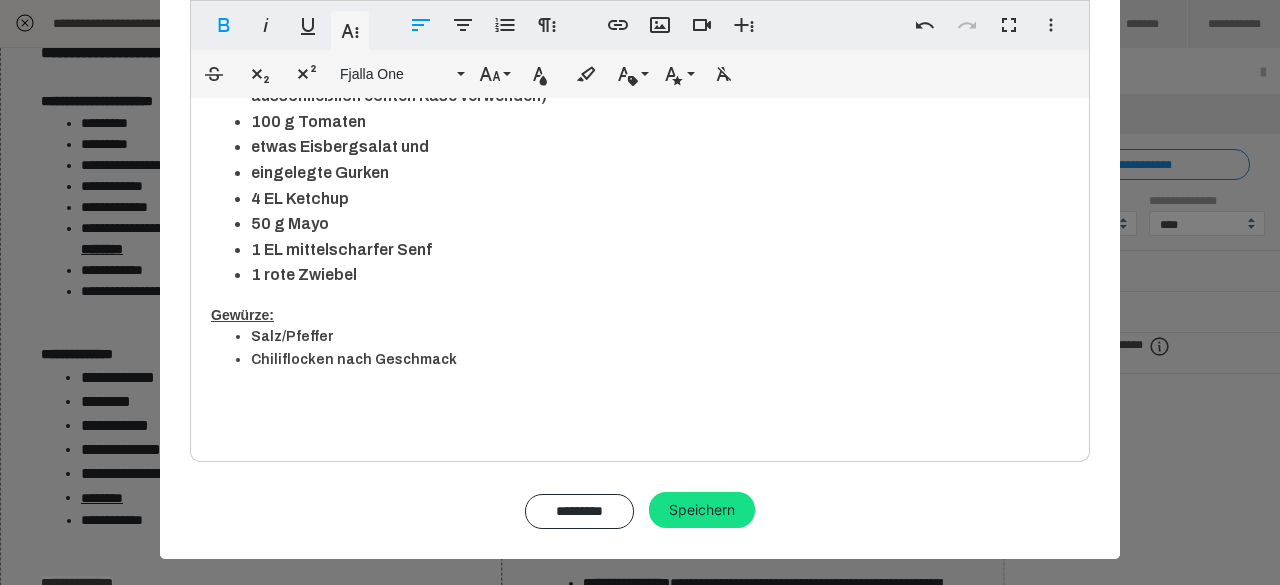 scroll, scrollTop: 224, scrollLeft: 0, axis: vertical 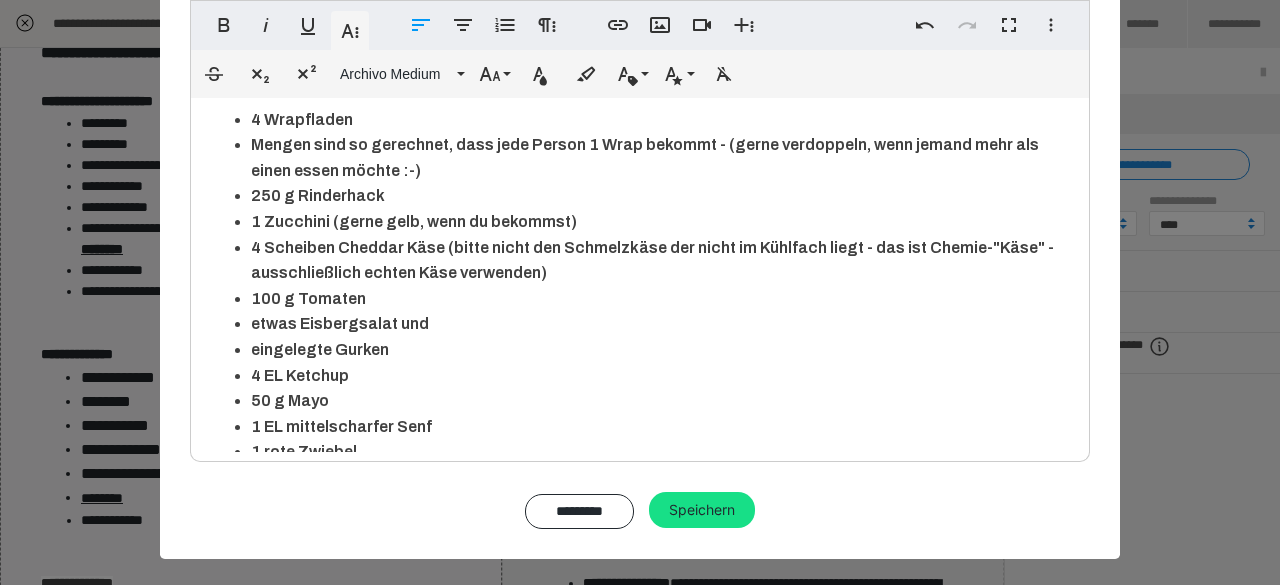 drag, startPoint x: 232, startPoint y: 143, endPoint x: 462, endPoint y: 169, distance: 231.4649 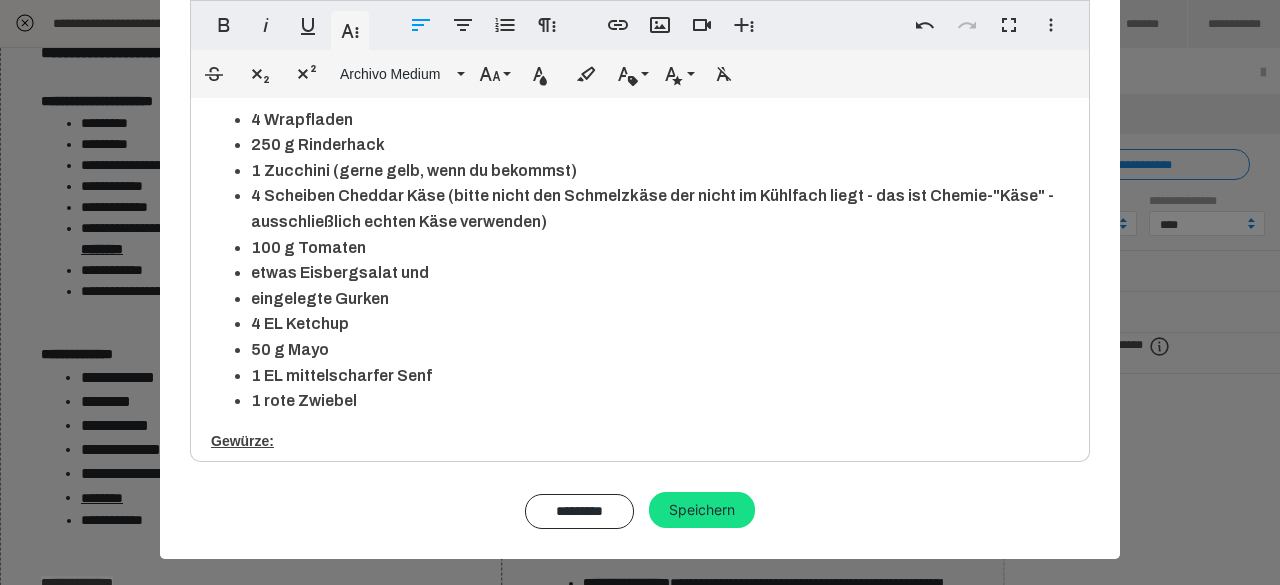 scroll, scrollTop: 0, scrollLeft: 0, axis: both 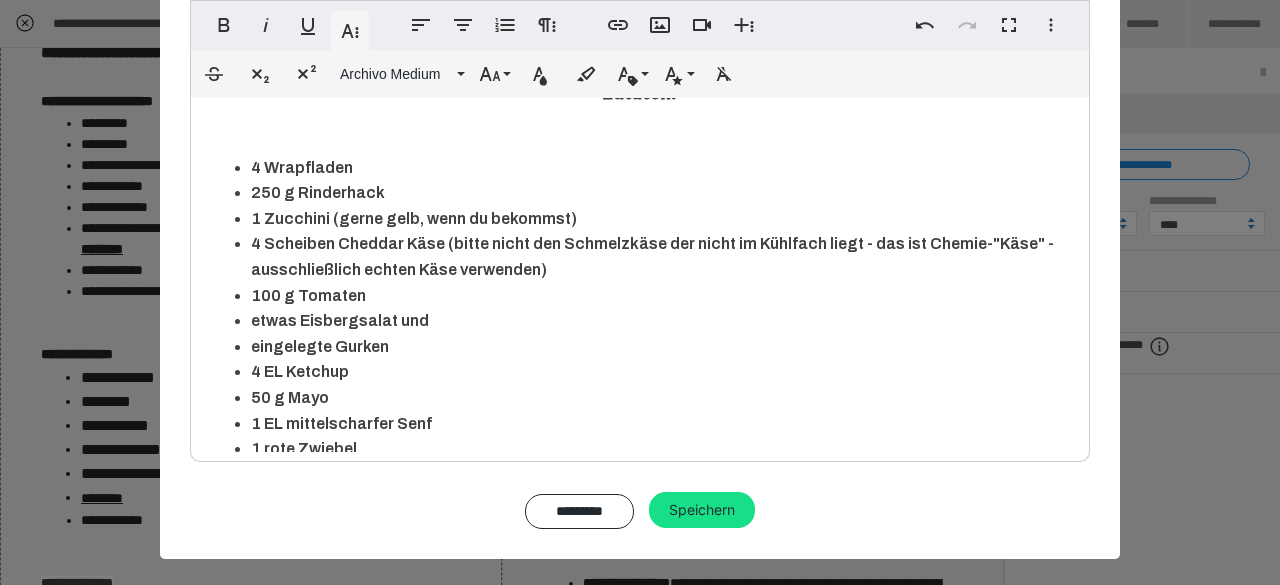 click on "Zutaten: 4 Wrapfladen  250 g Rinderhack  1 Zucchini (gerne gelb, wenn du bekommst)  4 Scheiben Cheddar Käse (bitte nicht den Schmelzkäse der nicht im Kühlfach liegt - das ist Chemie-"Käse" - ausschließlich echten Käse verwenden)  100 g Tomaten  etwas Eisbergsalat und  eingelegte Gurken  4 EL Ketchup 50 g Mayo  1 EL mittelscharfer Senf  1 rote Zwiebel Gewürze: Salz/Pfeffer Chiliflocken nach Geschmack" at bounding box center [640, 339] 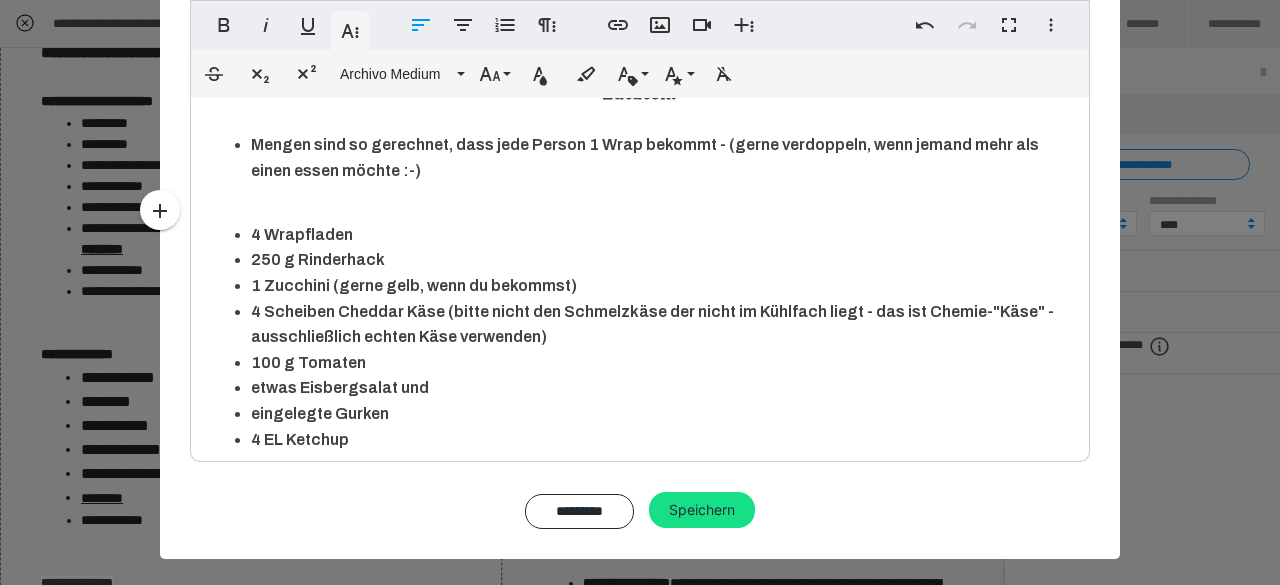 click on "Zutaten: Mengen sind so gerechnet, dass jede Person 1 Wrap bekommt - (gerne verdoppeln, wenn jemand mehr als einen essen möchte :-)  4 Wrapfladen  250 g Rinderhack  1 Zucchini (gerne gelb, wenn du bekommst)  4 Scheiben Cheddar Käse (bitte nicht den Schmelzkäse der nicht im Kühlfach liegt - das ist Chemie-"Käse" - ausschließlich echten Käse verwenden)  100 g Tomaten  etwas Eisbergsalat und  eingelegte Gurken  4 EL Ketchup 50 g Mayo  1 EL mittelscharfer Senf  1 rote Zwiebel Gewürze: Salz/Pfeffer Chiliflocken nach Geschmack" at bounding box center (640, 373) 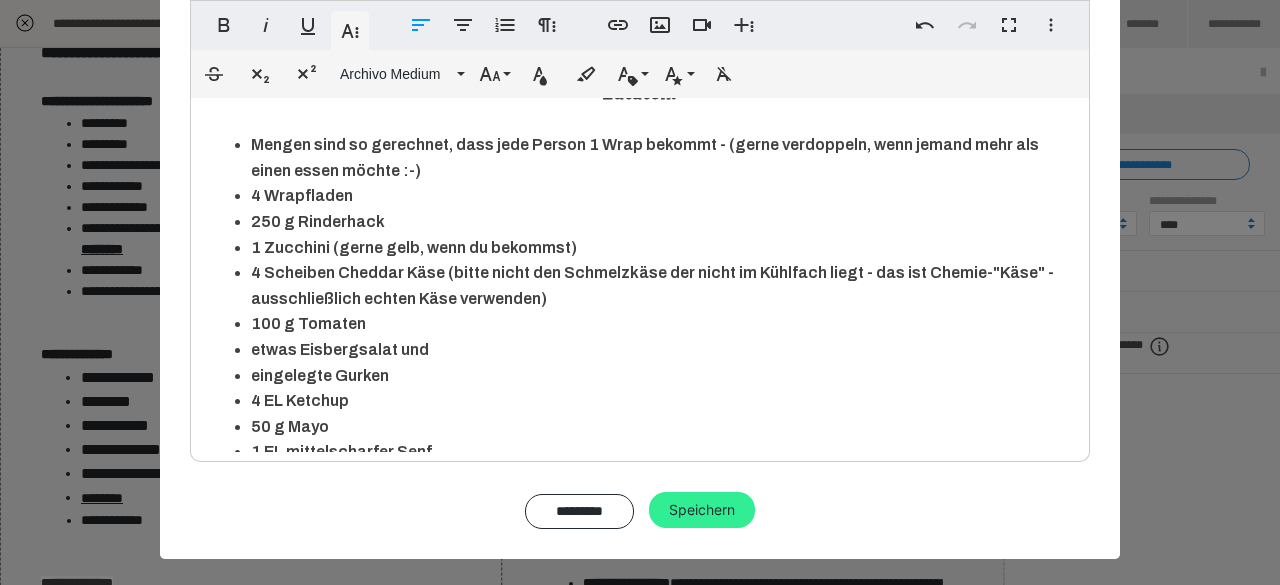 click on "Speichern" at bounding box center [702, 510] 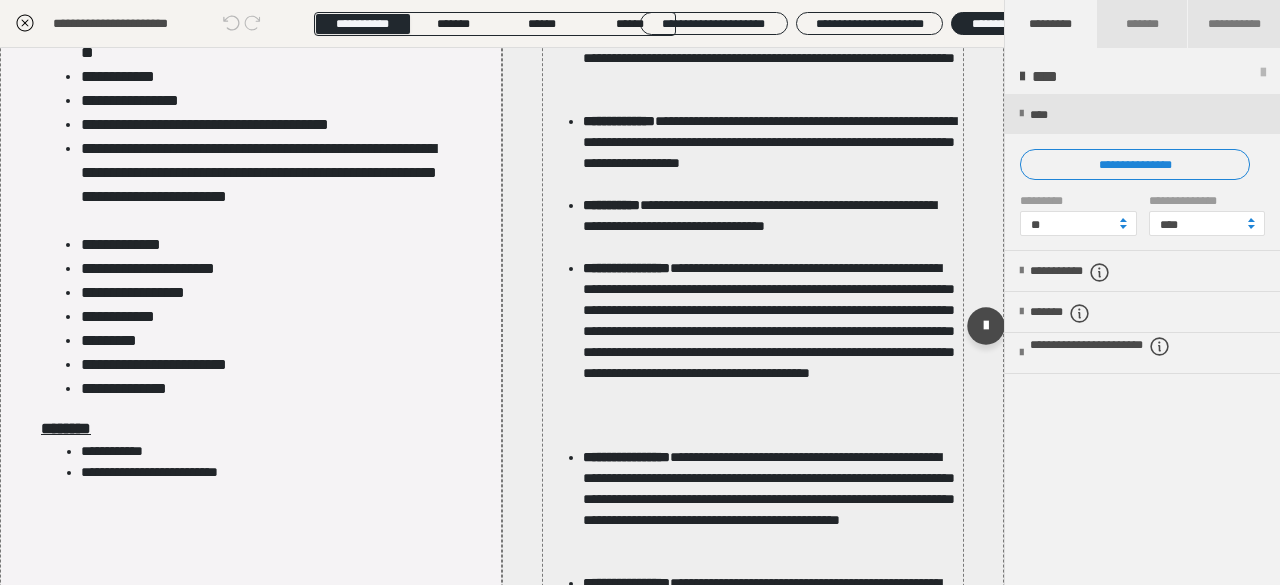 click on "**********" at bounding box center [770, 226] 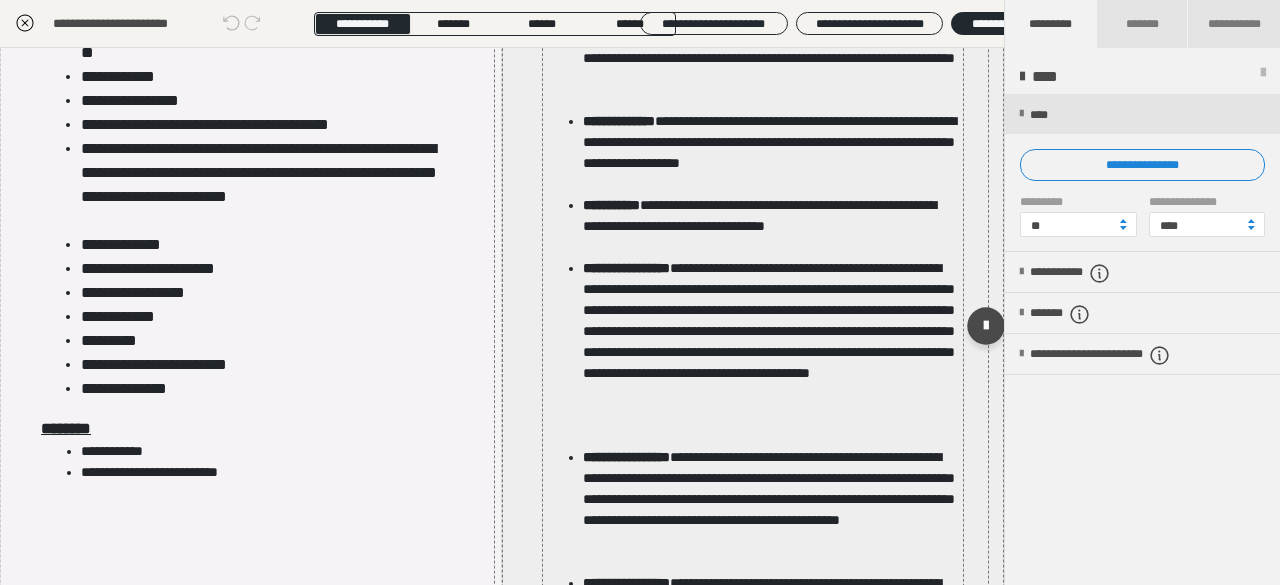 click on "**********" at bounding box center [770, 226] 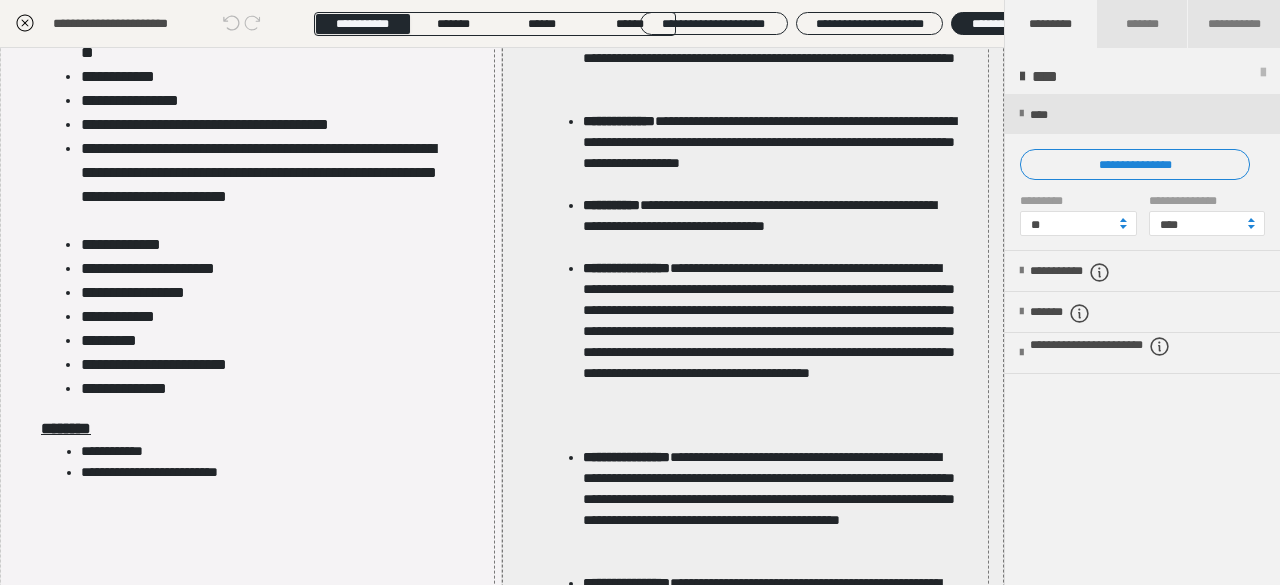 click on "**********" at bounding box center [640, 195] 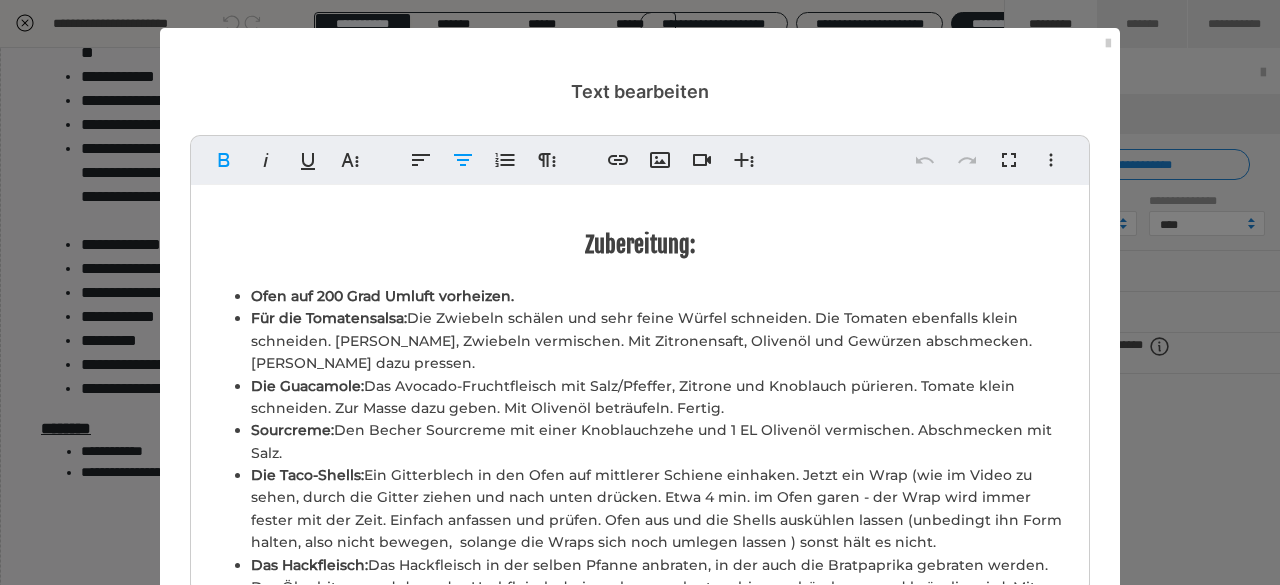 scroll, scrollTop: 162, scrollLeft: 0, axis: vertical 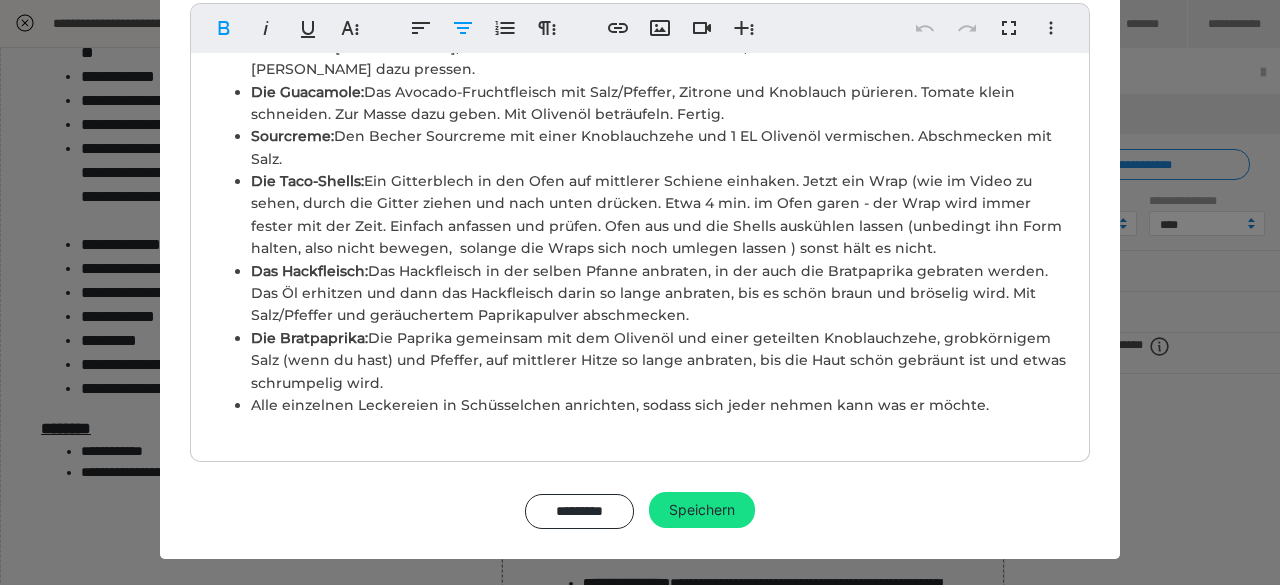 drag, startPoint x: 252, startPoint y: 298, endPoint x: 1134, endPoint y: 606, distance: 934.23126 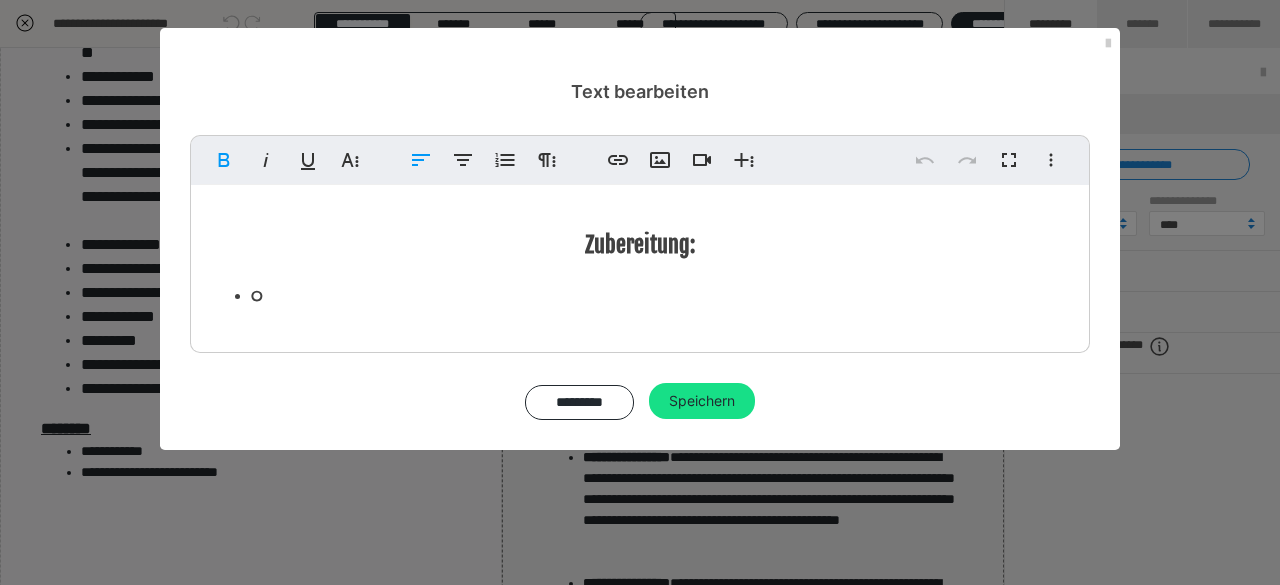 scroll, scrollTop: 0, scrollLeft: 0, axis: both 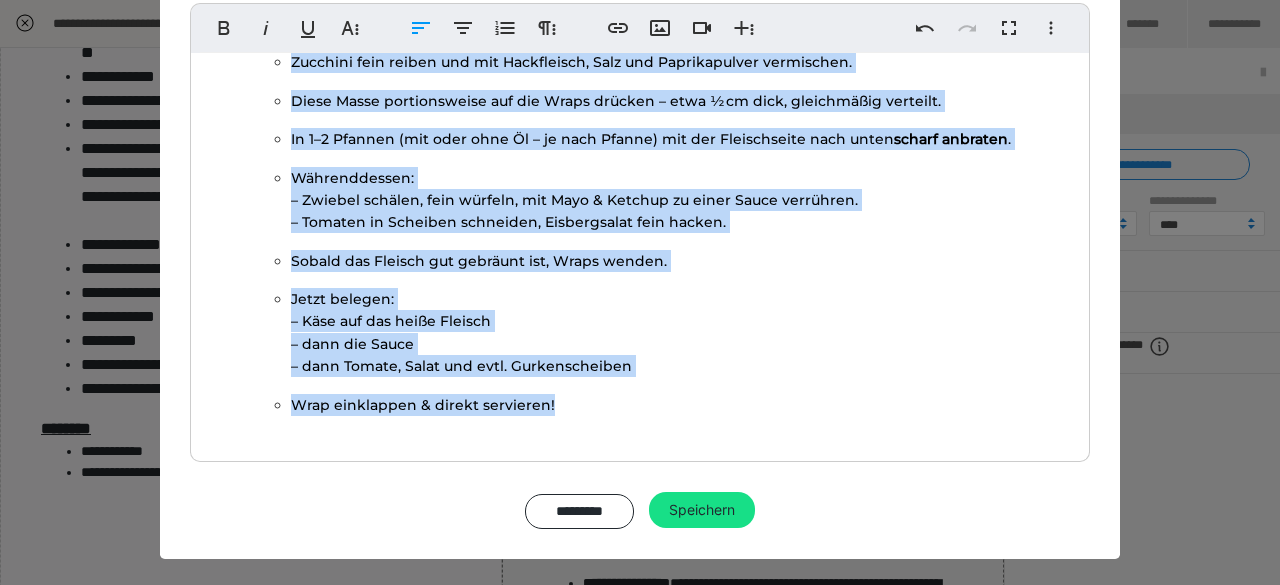 drag, startPoint x: 896, startPoint y: 484, endPoint x: 1124, endPoint y: 632, distance: 271.8235 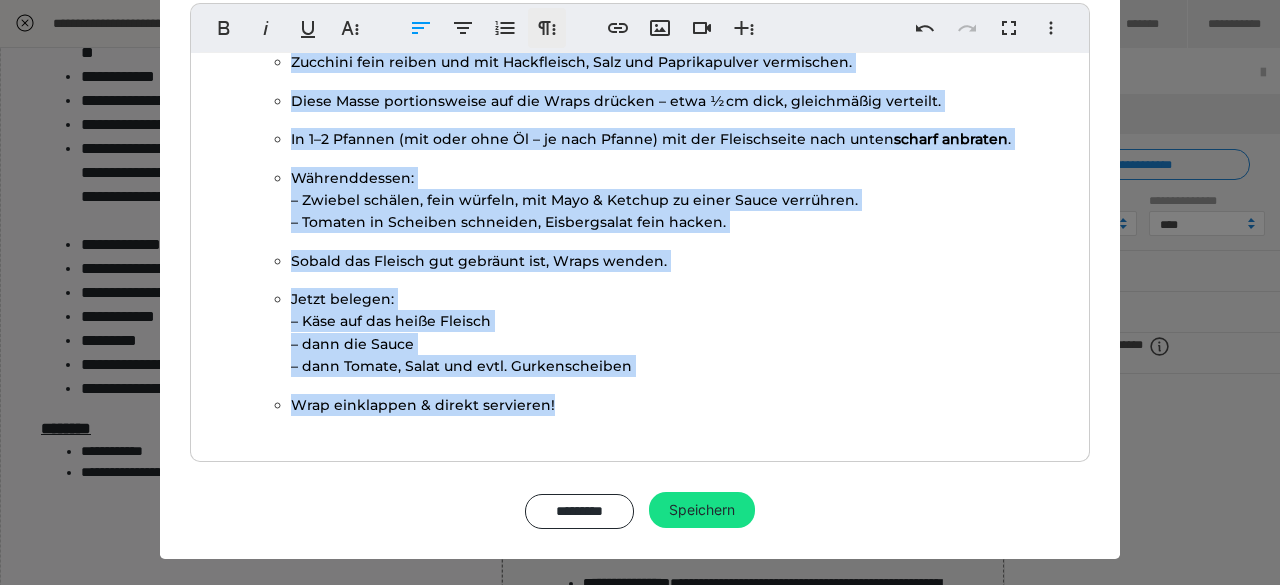 click 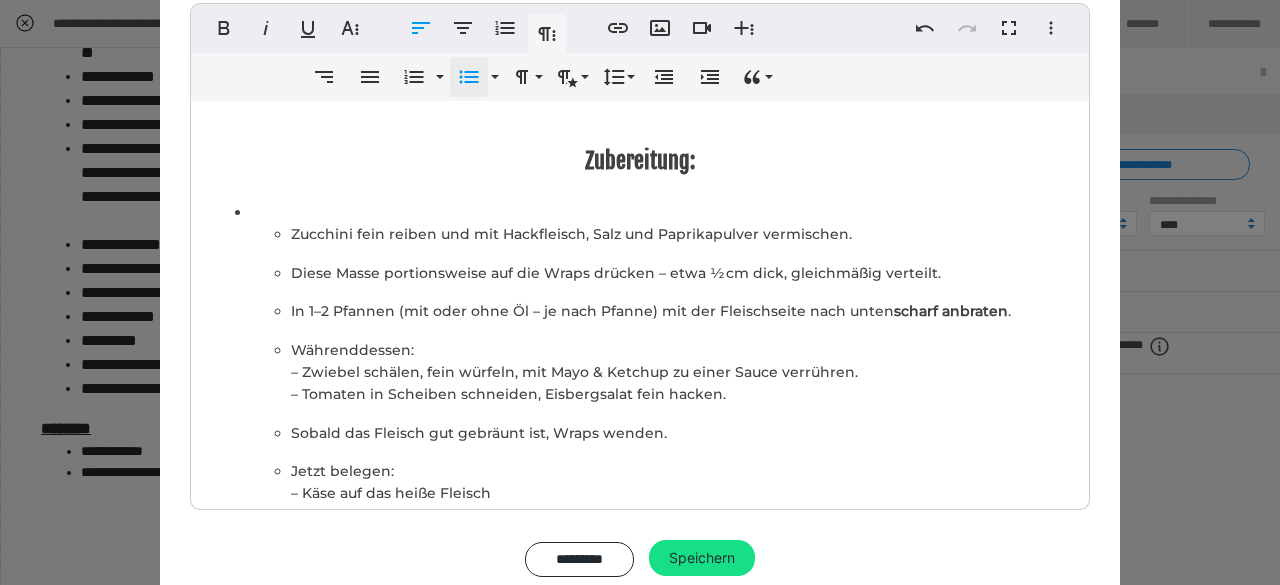 click 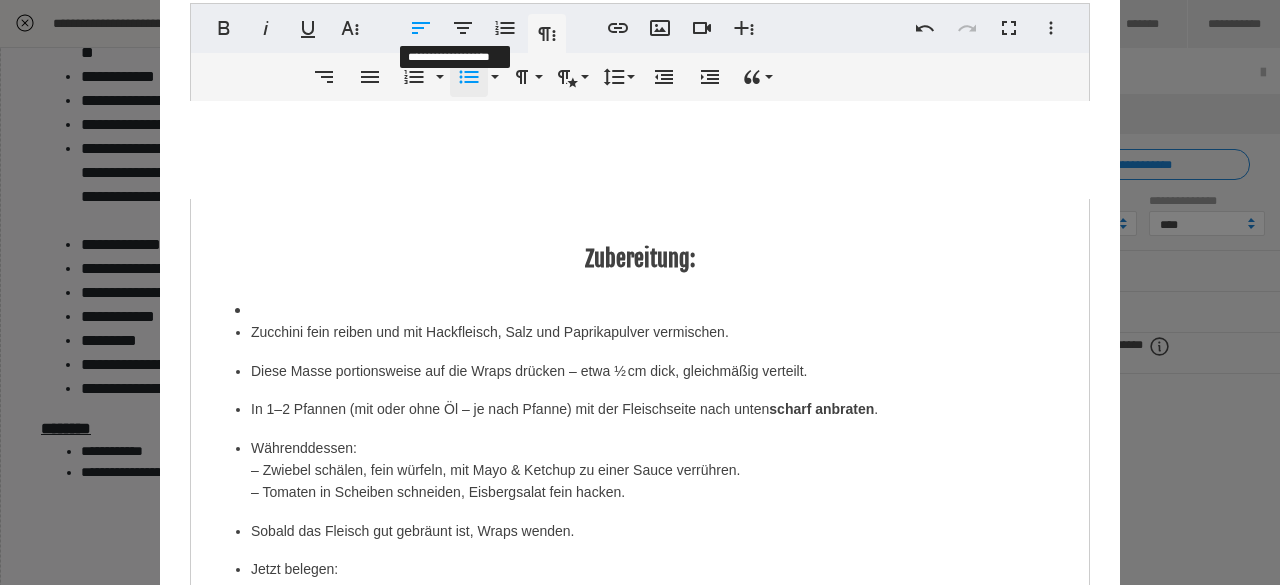 scroll, scrollTop: 278, scrollLeft: 0, axis: vertical 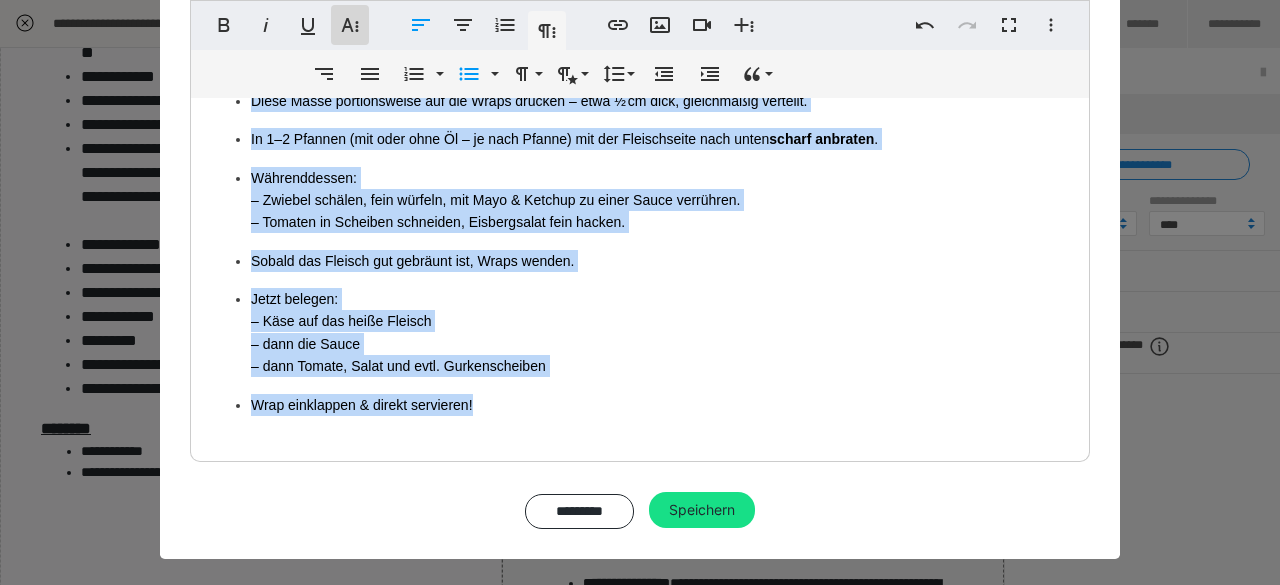 click 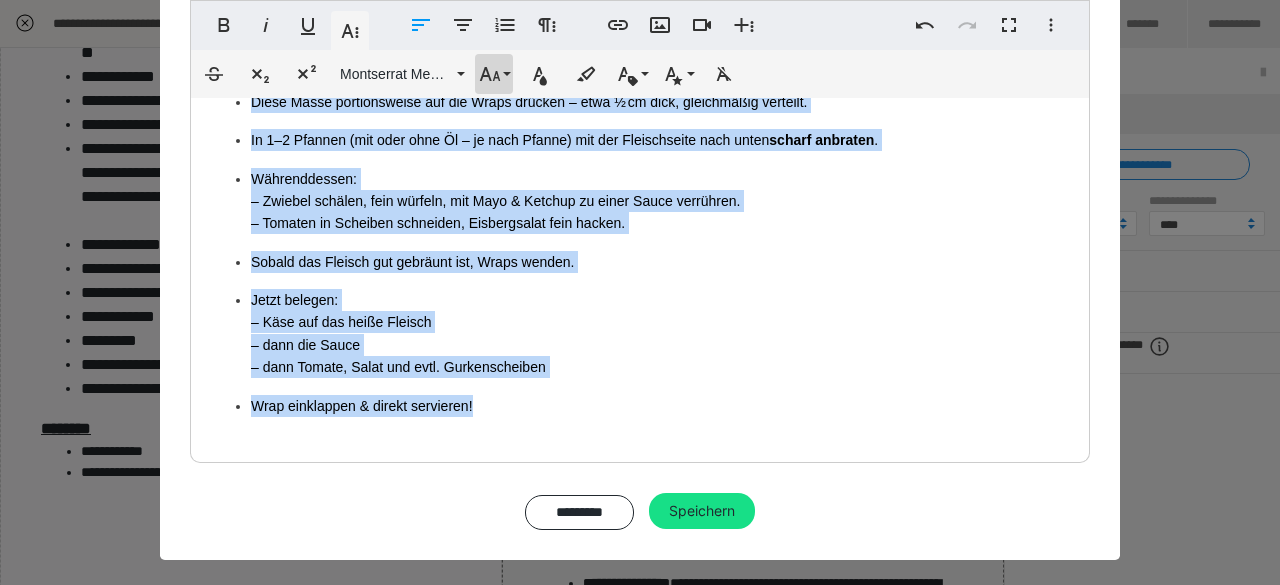 click 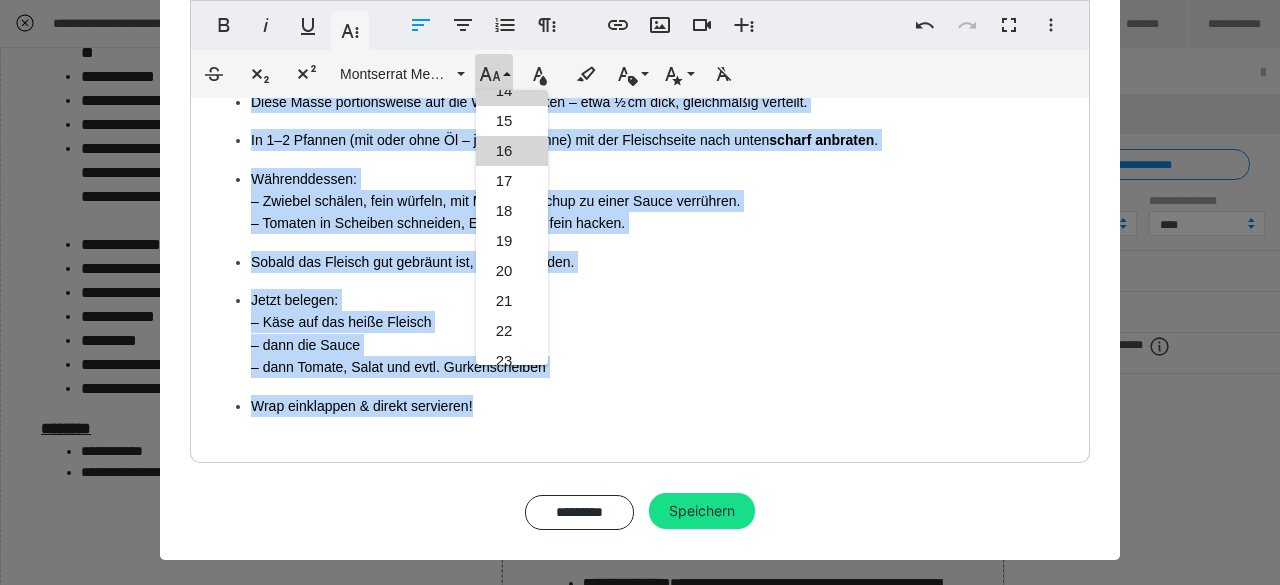click on "16" at bounding box center (512, 151) 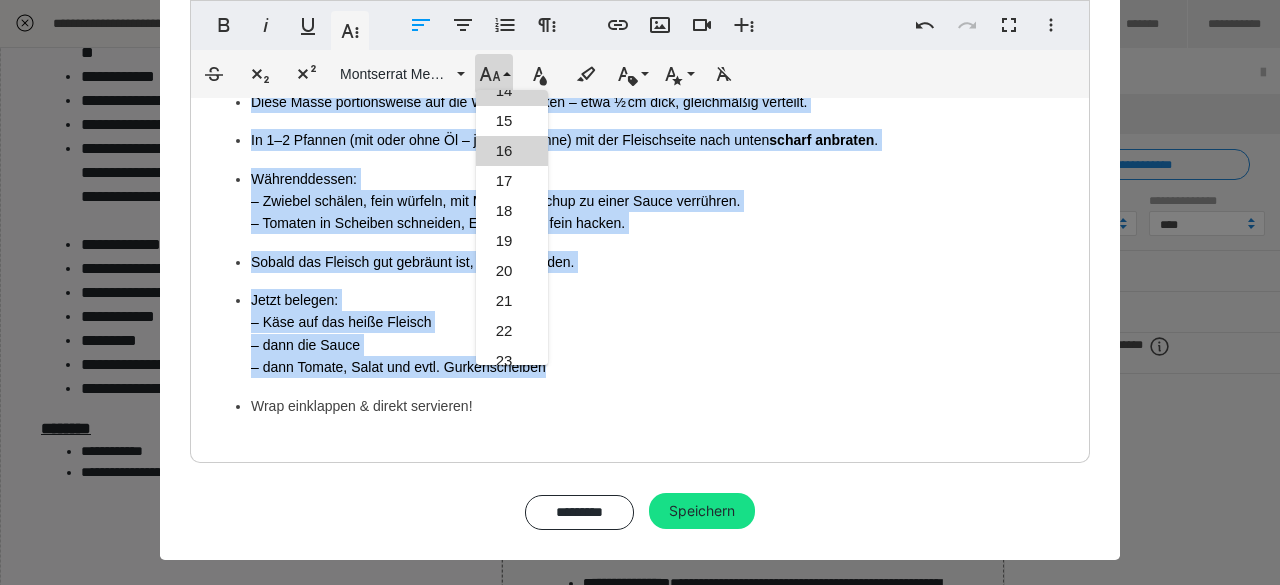 scroll, scrollTop: 277, scrollLeft: 0, axis: vertical 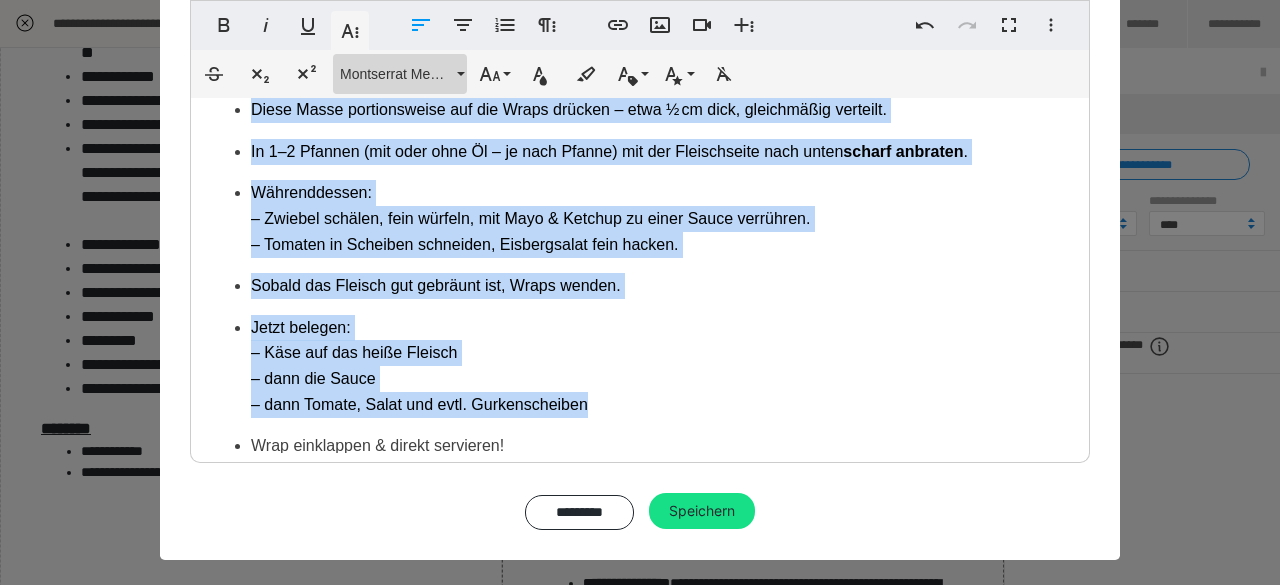 click on "Montserrat Medium" at bounding box center (400, 74) 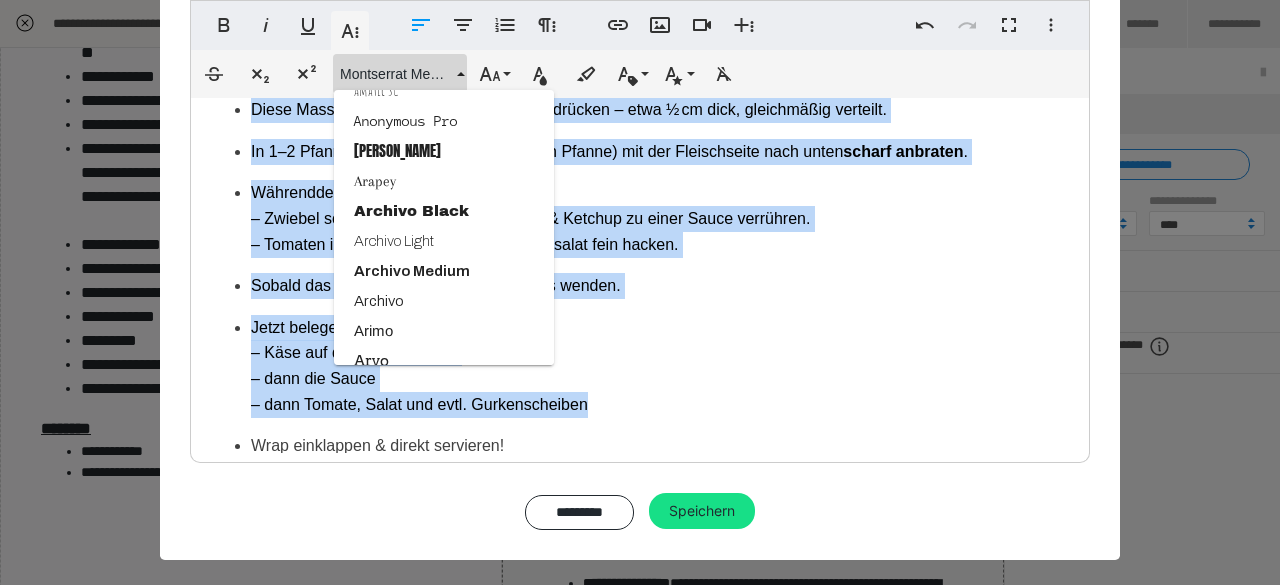 scroll, scrollTop: 231, scrollLeft: 0, axis: vertical 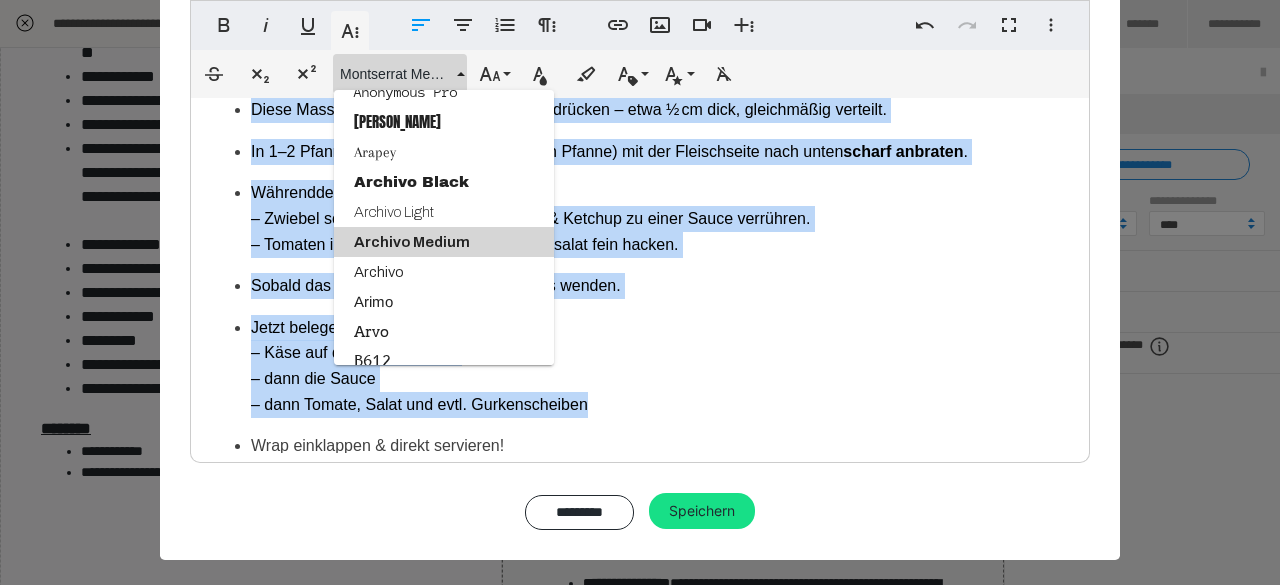 click on "Archivo Medium" at bounding box center (444, 242) 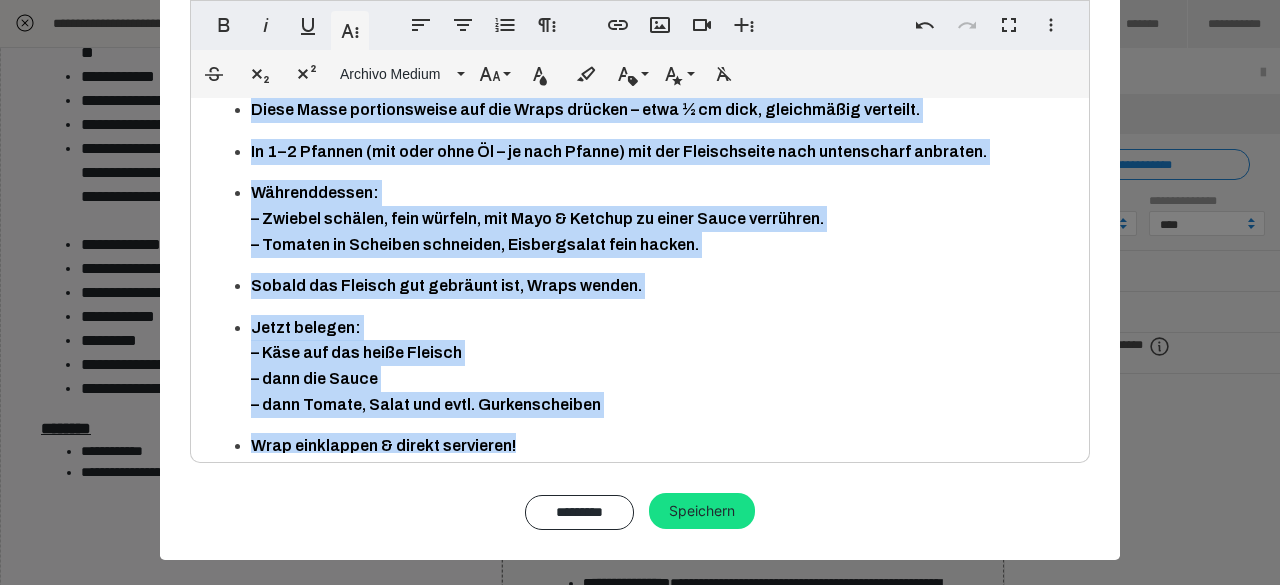 scroll, scrollTop: 0, scrollLeft: 0, axis: both 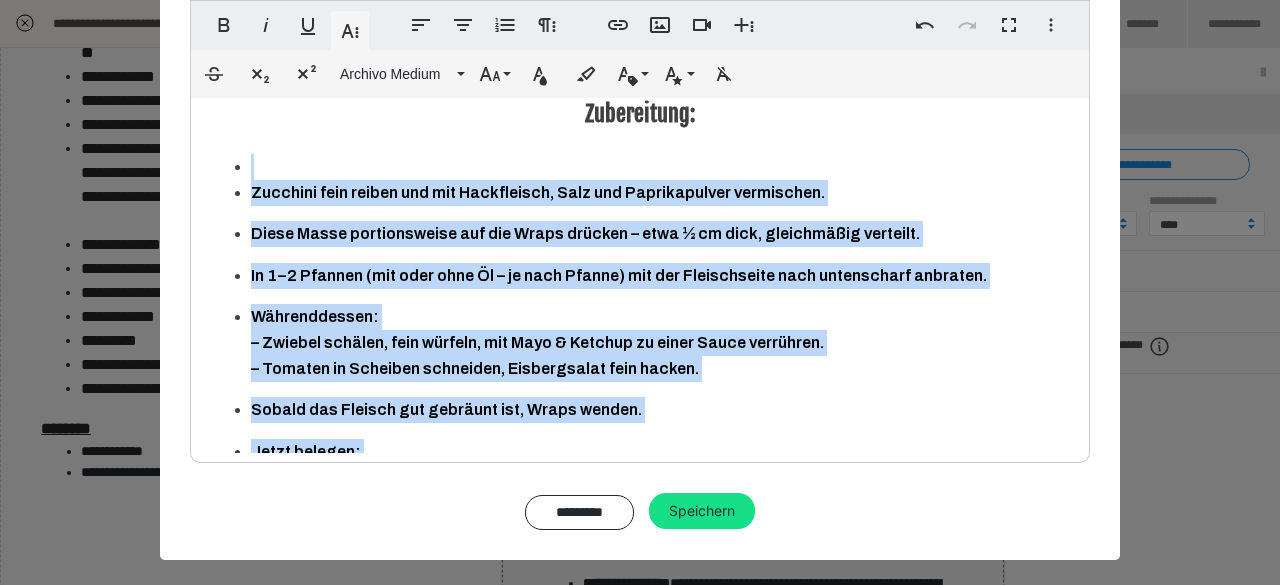 click at bounding box center (660, 167) 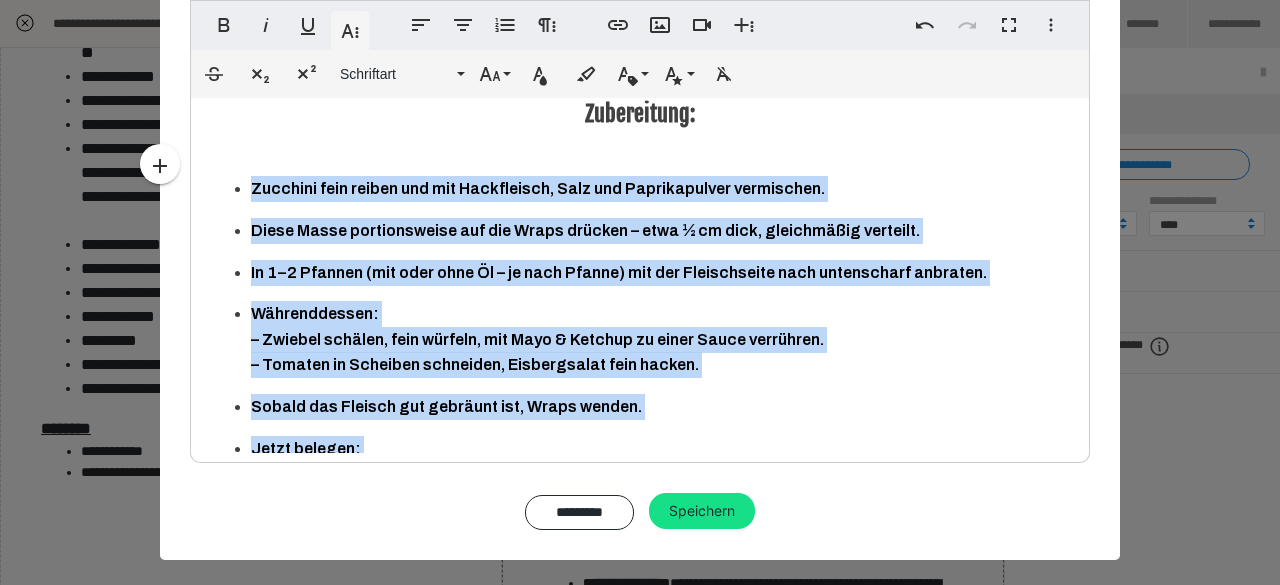 scroll, scrollTop: 230, scrollLeft: 0, axis: vertical 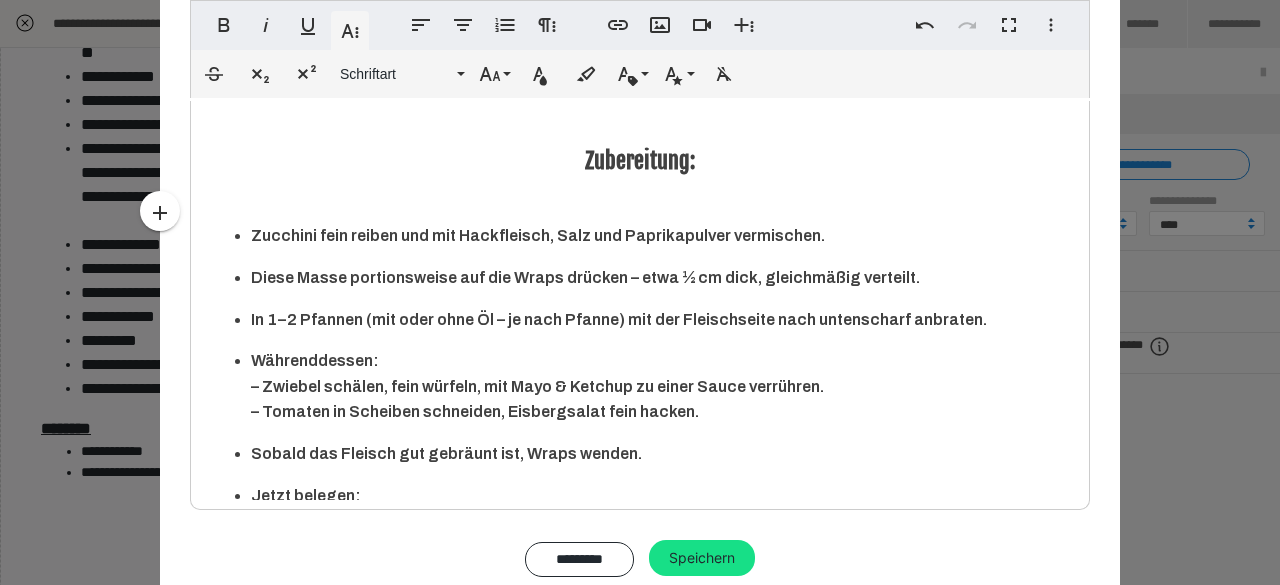 click on "Zucchini fein reiben und mit Hackfleisch, Salz und Paprikapulver vermischen." at bounding box center (660, 236) 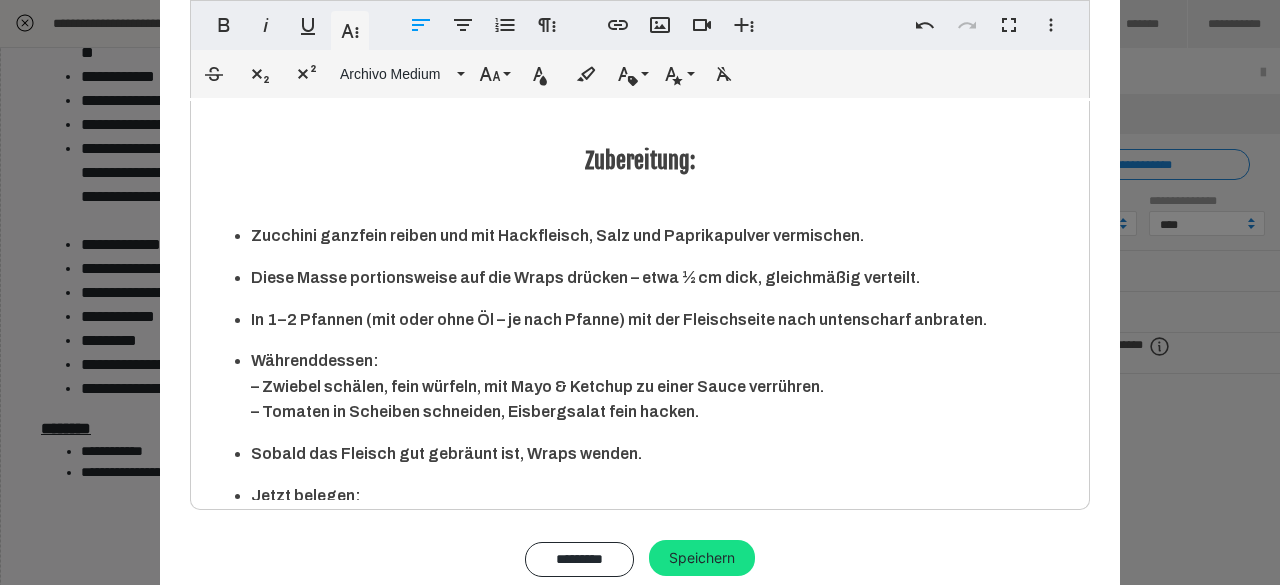 type 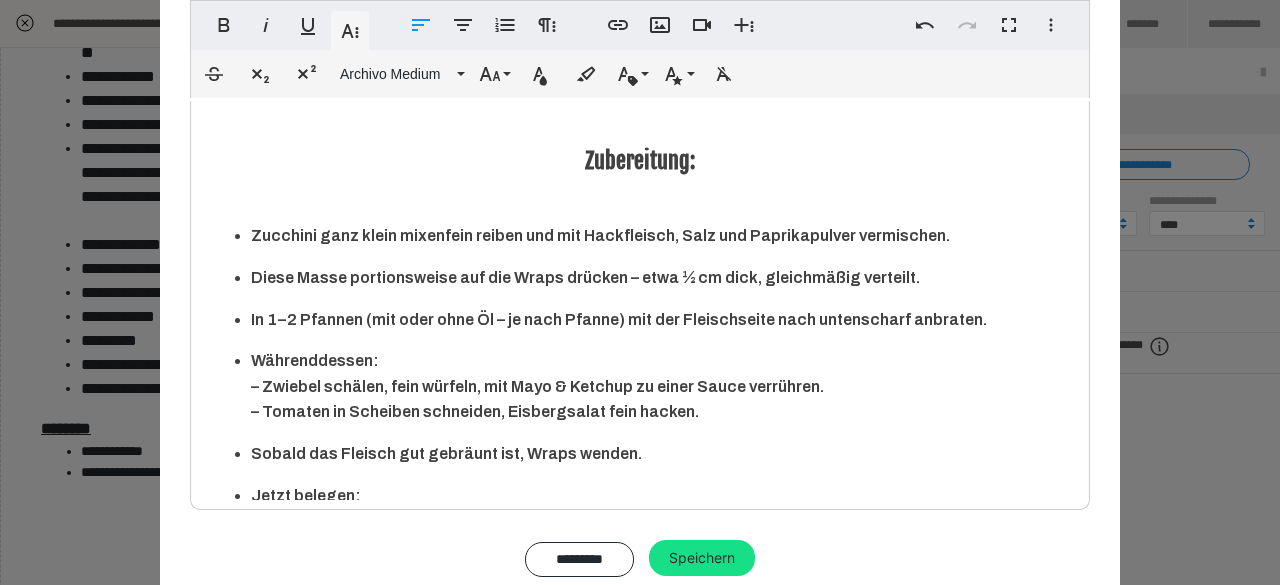 click on "Zucchini ganz klein mixen  fein reiben und mit Hackfleisch, Salz und Paprikapulver vermischen." at bounding box center [660, 236] 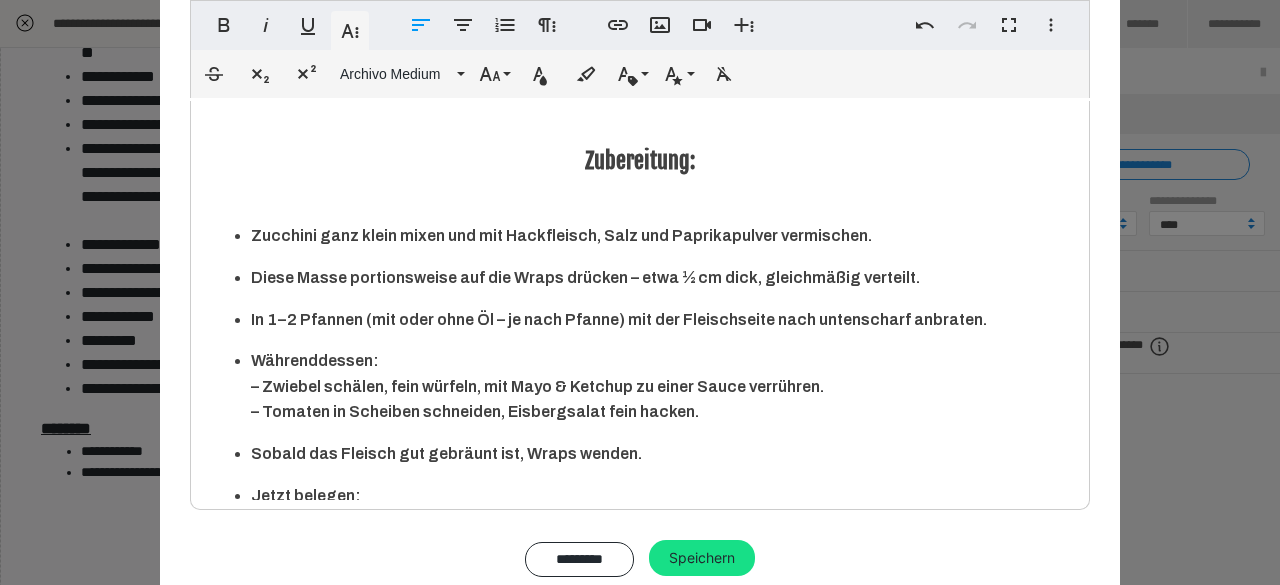click on "Diese Masse portionsweise auf die Wraps drücken – etwa ½ cm dick, gleichmäßig verteilt." at bounding box center (660, 278) 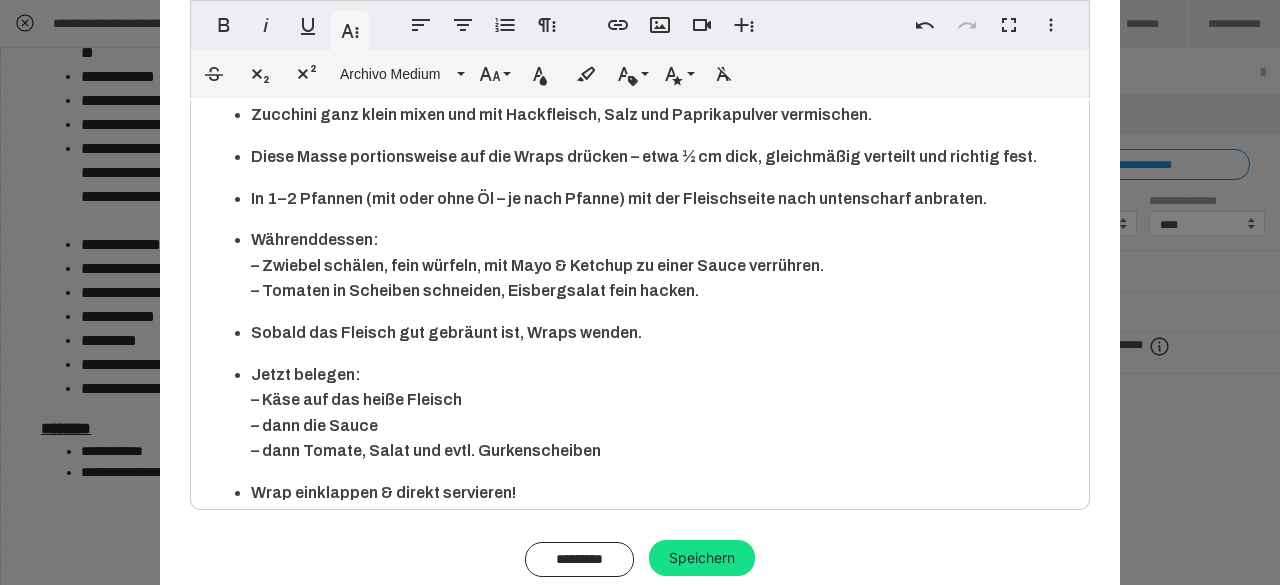 scroll, scrollTop: 162, scrollLeft: 0, axis: vertical 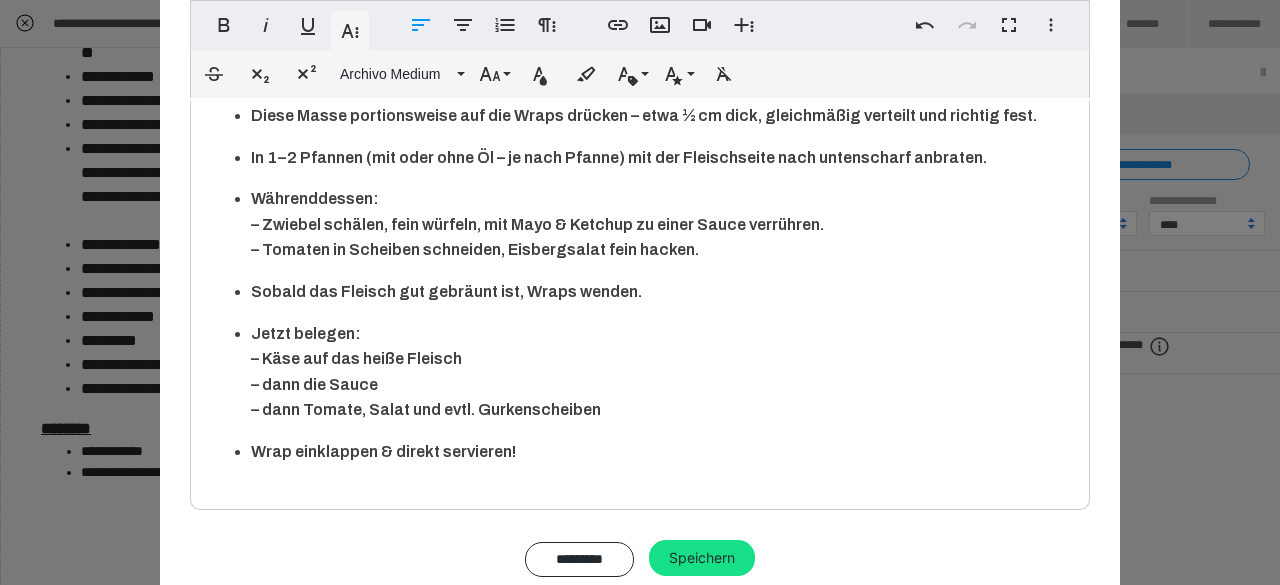 click on "Sobald das Fleisch gut gebräunt ist, Wraps wenden." at bounding box center (660, 292) 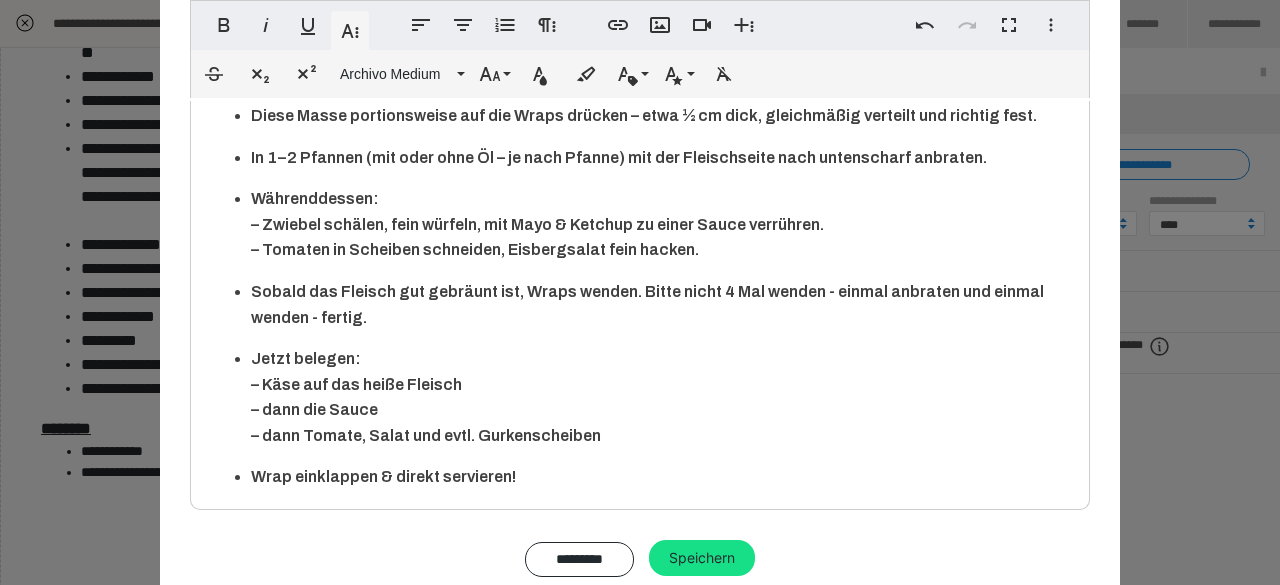 scroll, scrollTop: 188, scrollLeft: 0, axis: vertical 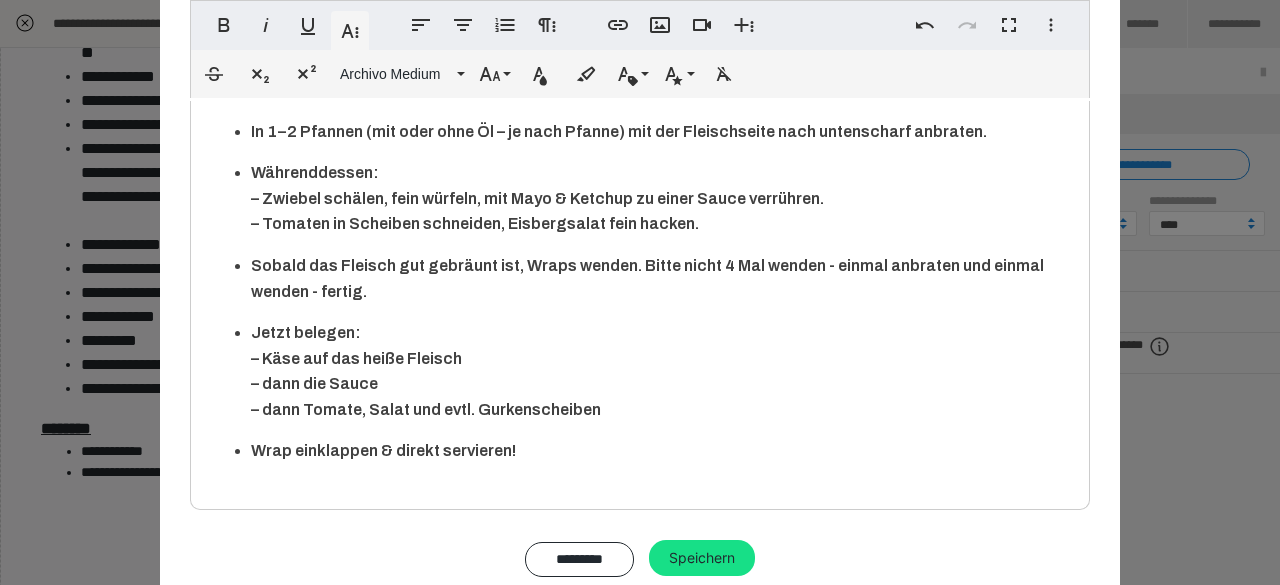 click on "Jetzt belegen: – Käse auf das heiße Fleisch – dann die Sauce – dann Tomate, Salat und evtl. Gurkenscheiben" at bounding box center [660, 371] 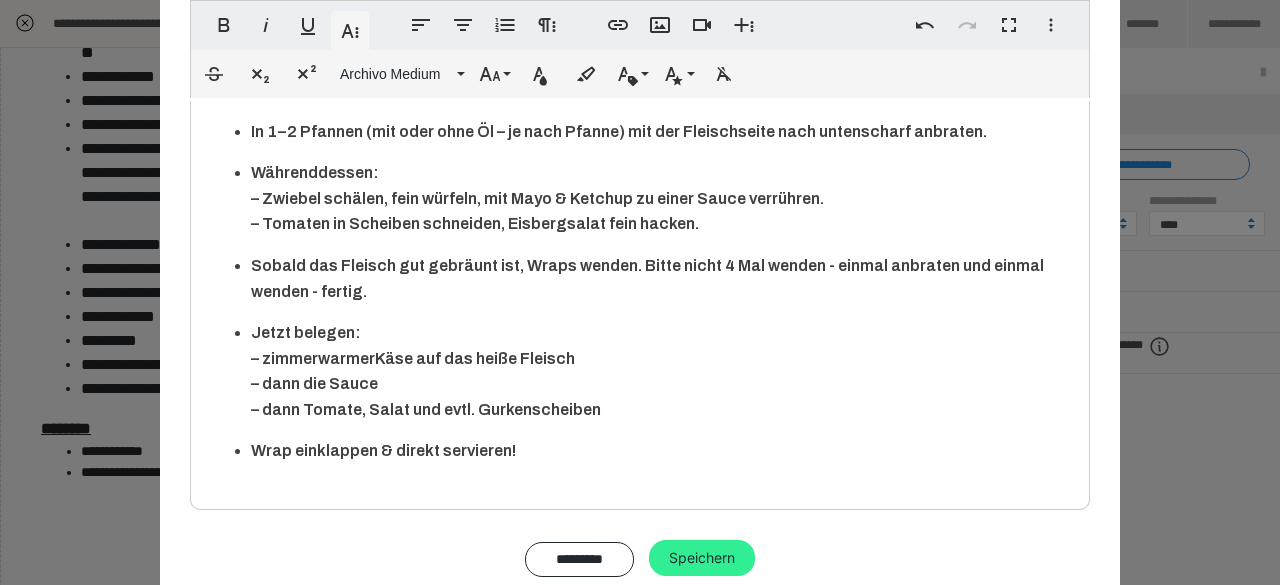 click on "Speichern" at bounding box center (702, 558) 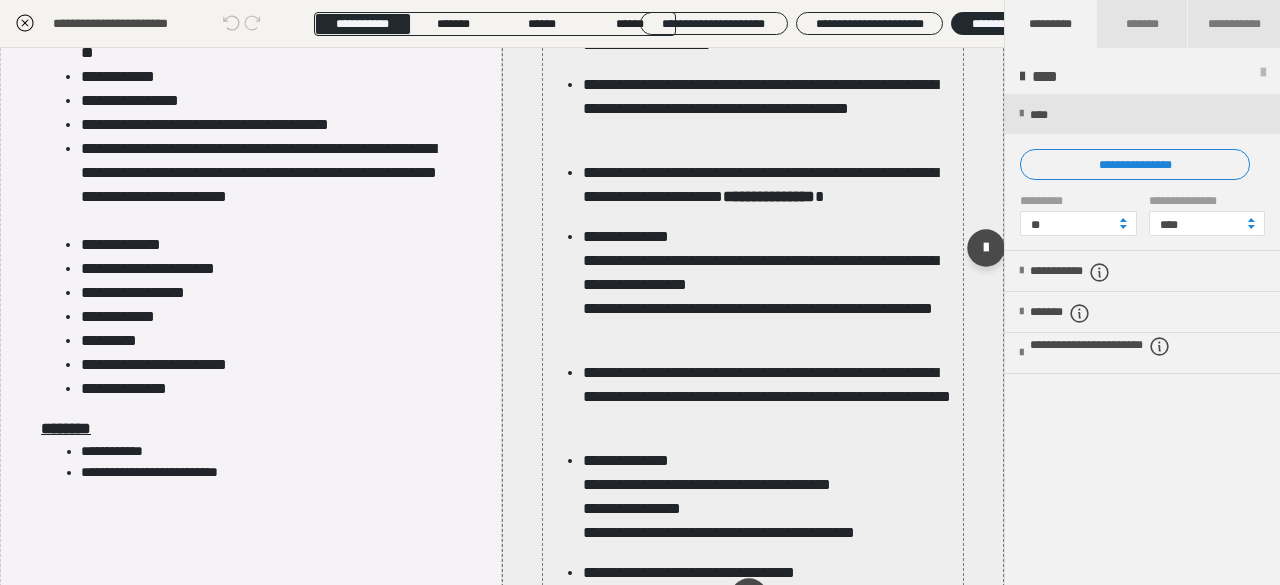 click on "**********" at bounding box center (770, 285) 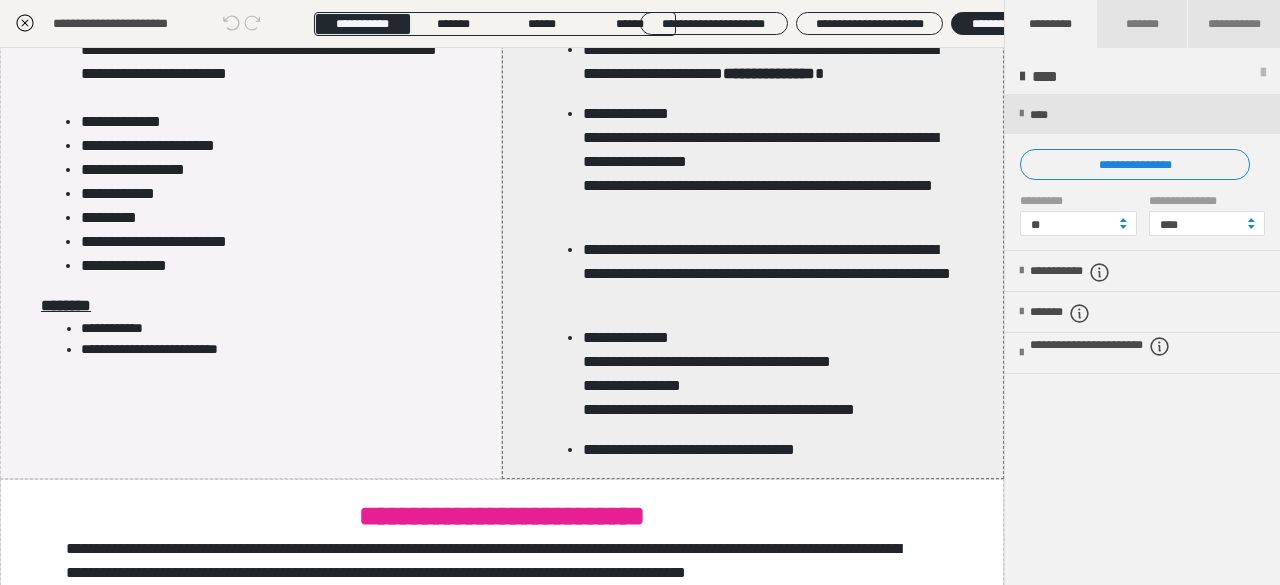 scroll, scrollTop: 2021, scrollLeft: 0, axis: vertical 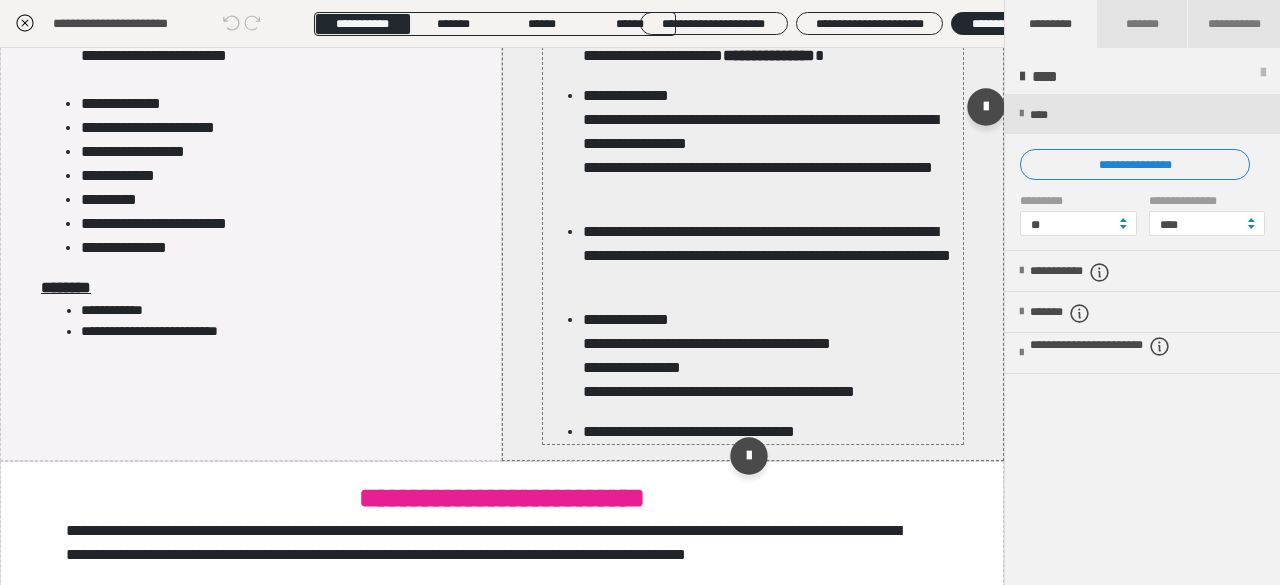 click on "**********" at bounding box center (770, 256) 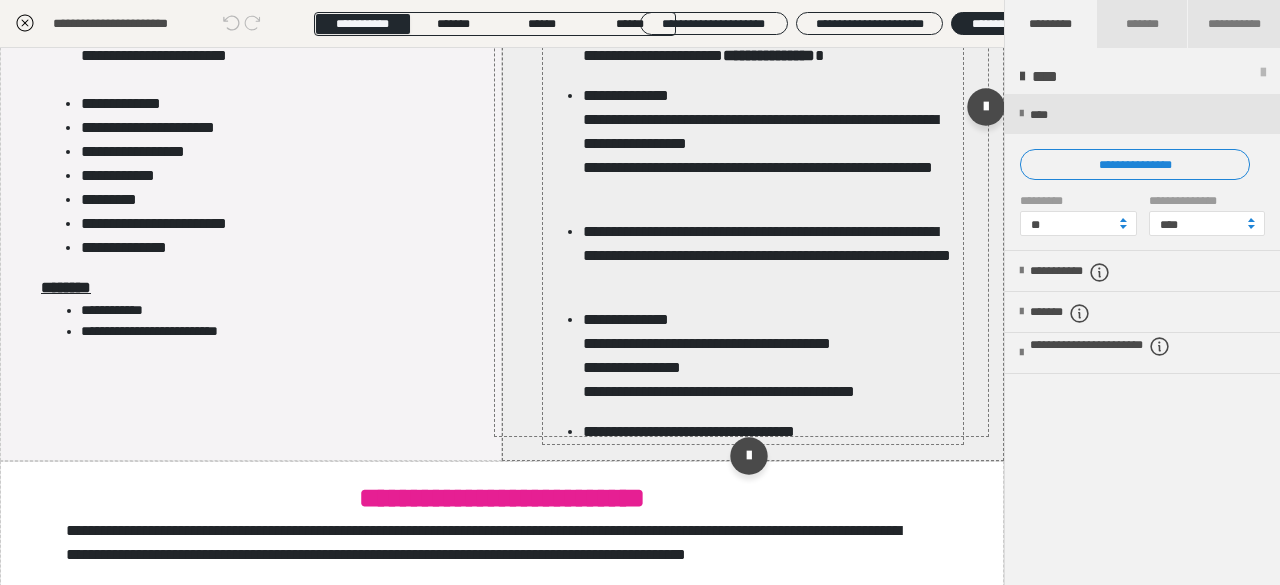 click on "**********" at bounding box center (770, 256) 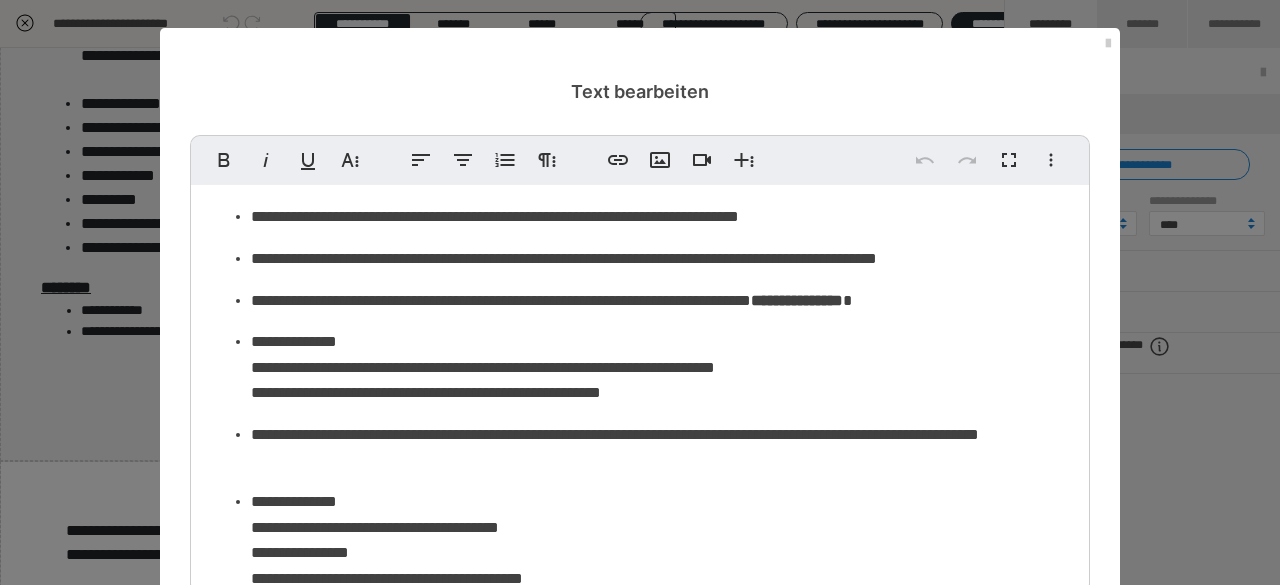 scroll, scrollTop: 104, scrollLeft: 0, axis: vertical 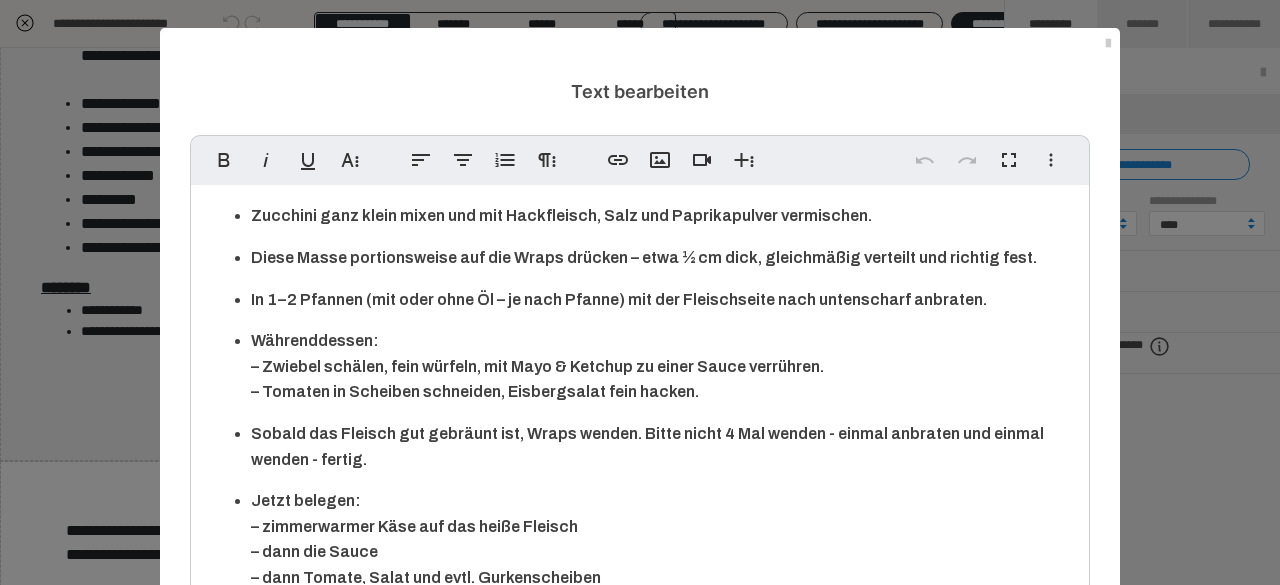 click on "Währenddessen: – Zwiebel schälen, fein würfeln, mit Mayo & Ketchup zu einer Sauce verrühren. – Tomaten in Scheiben schneiden, Eisbergsalat fein hacken." at bounding box center [660, 366] 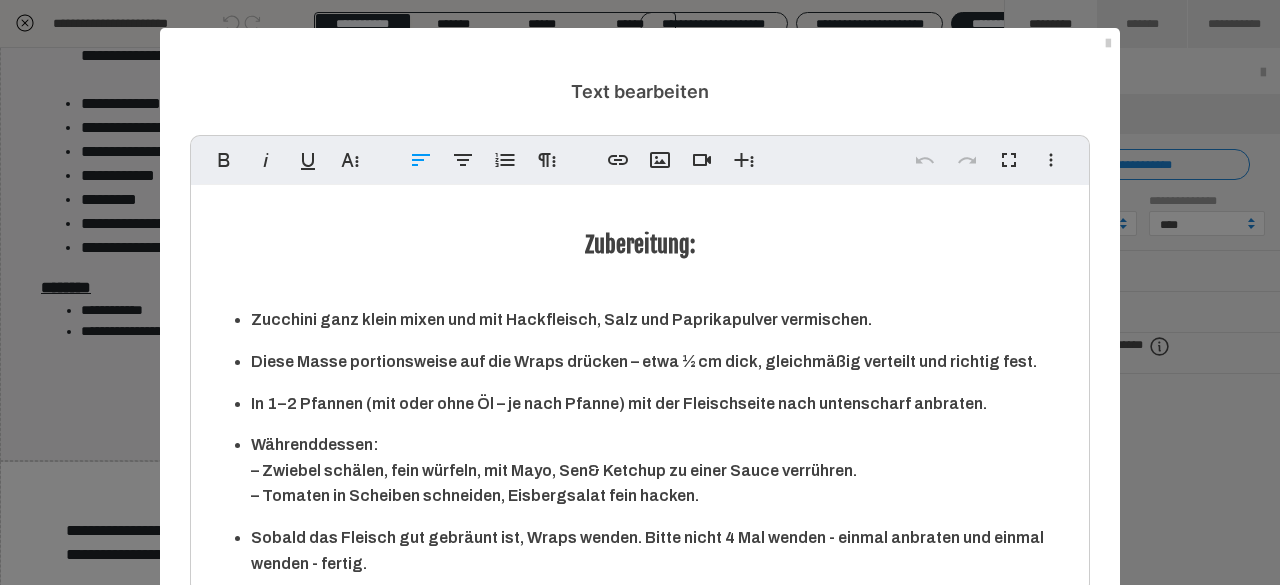 type 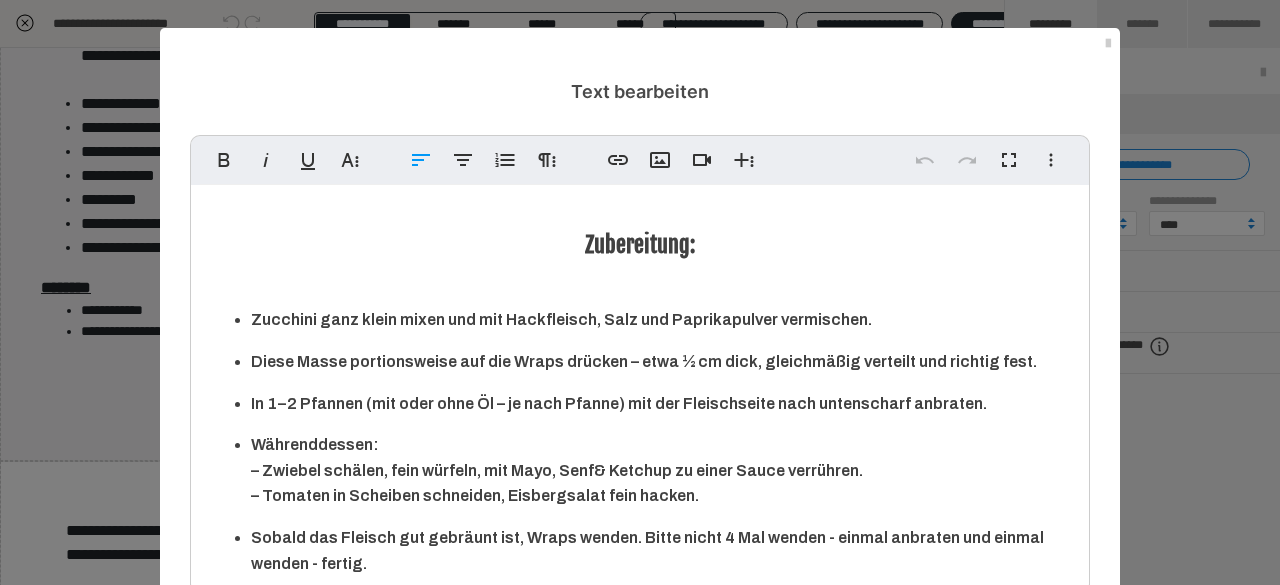 scroll, scrollTop: 104, scrollLeft: 0, axis: vertical 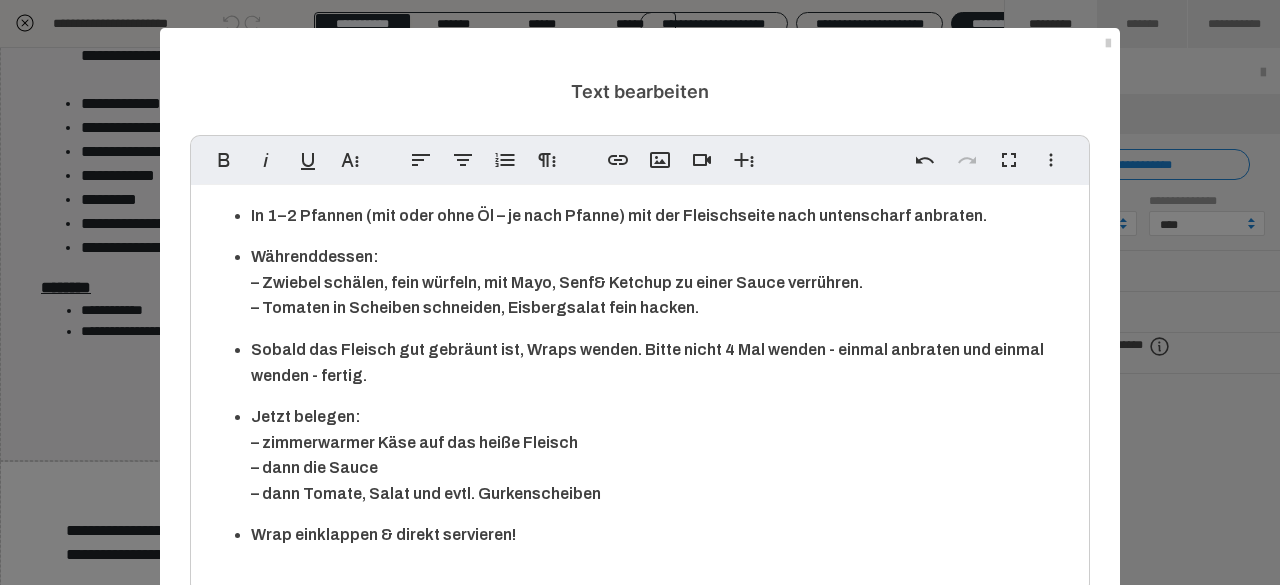 click on "Speichern" at bounding box center [702, 642] 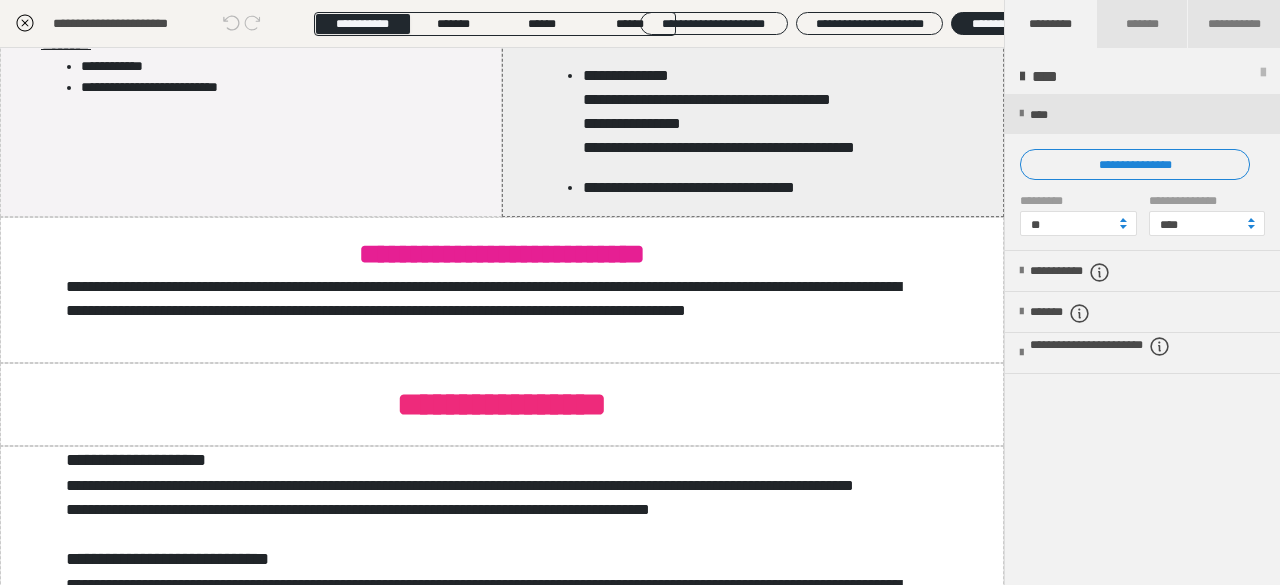 scroll, scrollTop: 2275, scrollLeft: 0, axis: vertical 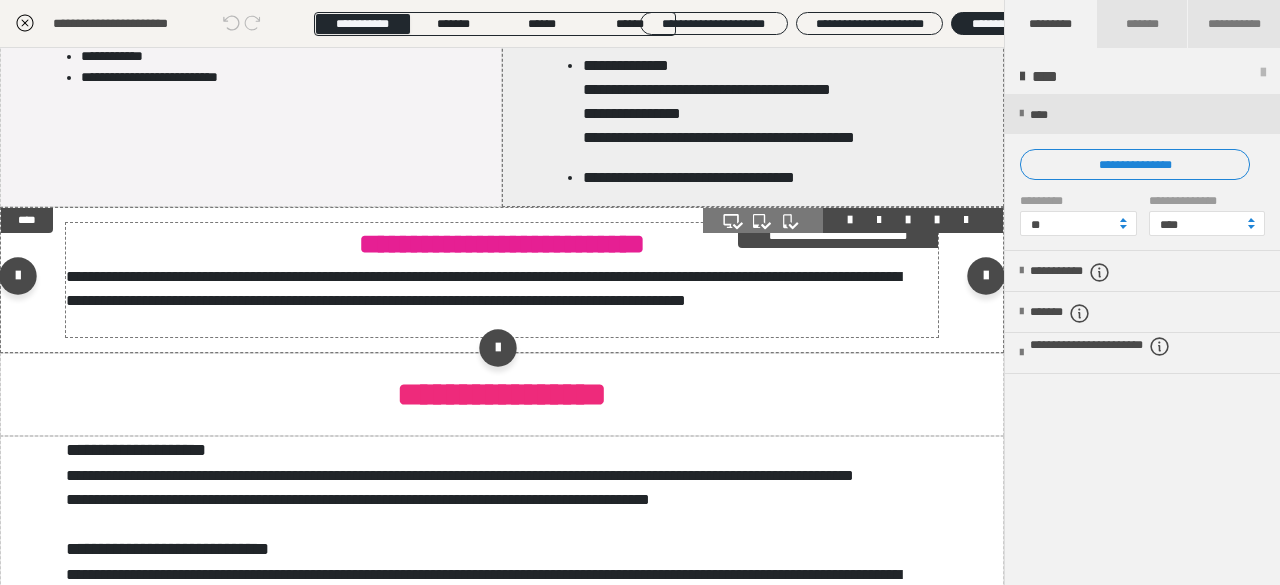 click on "**********" at bounding box center (495, 301) 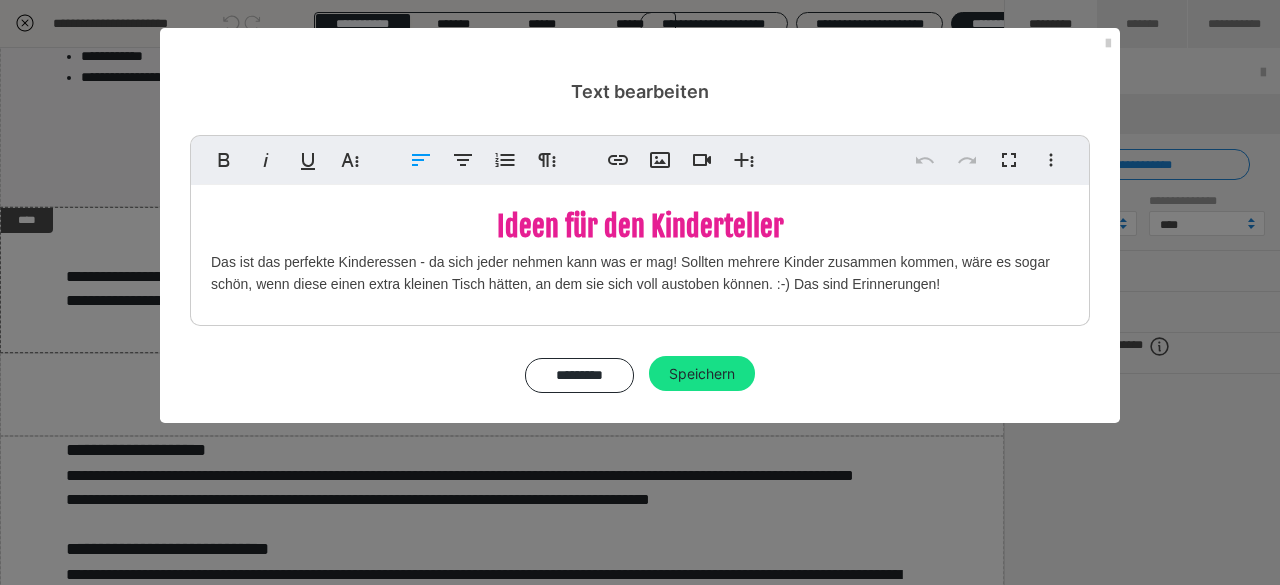 drag, startPoint x: 225, startPoint y: 264, endPoint x: 942, endPoint y: 291, distance: 717.5082 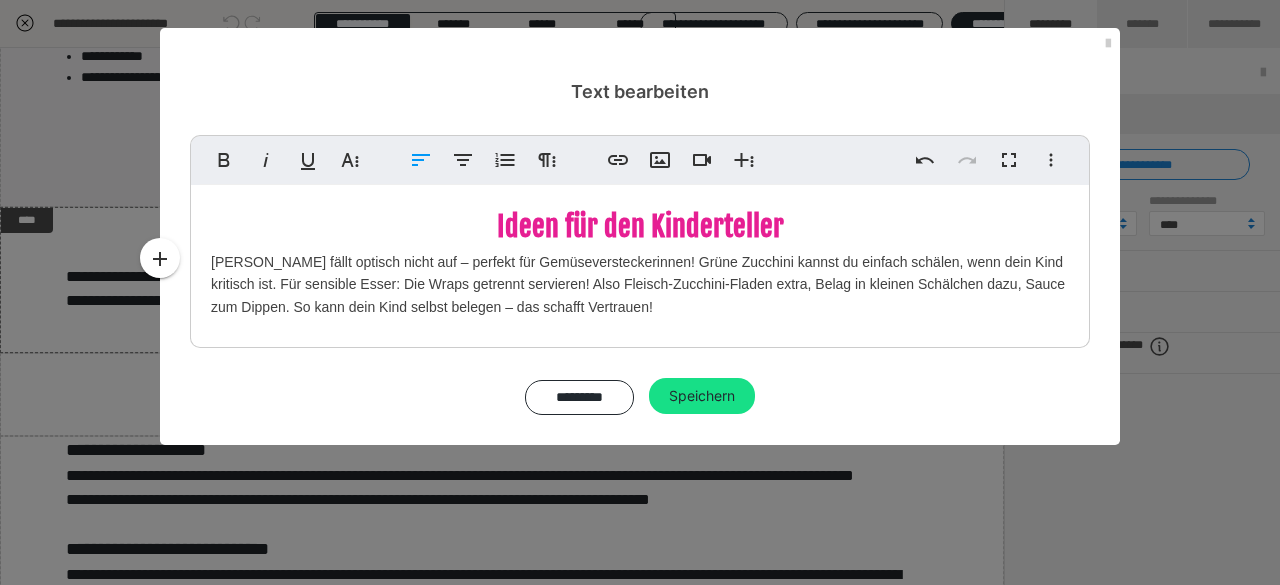 drag, startPoint x: 196, startPoint y: 251, endPoint x: 717, endPoint y: 314, distance: 524.7952 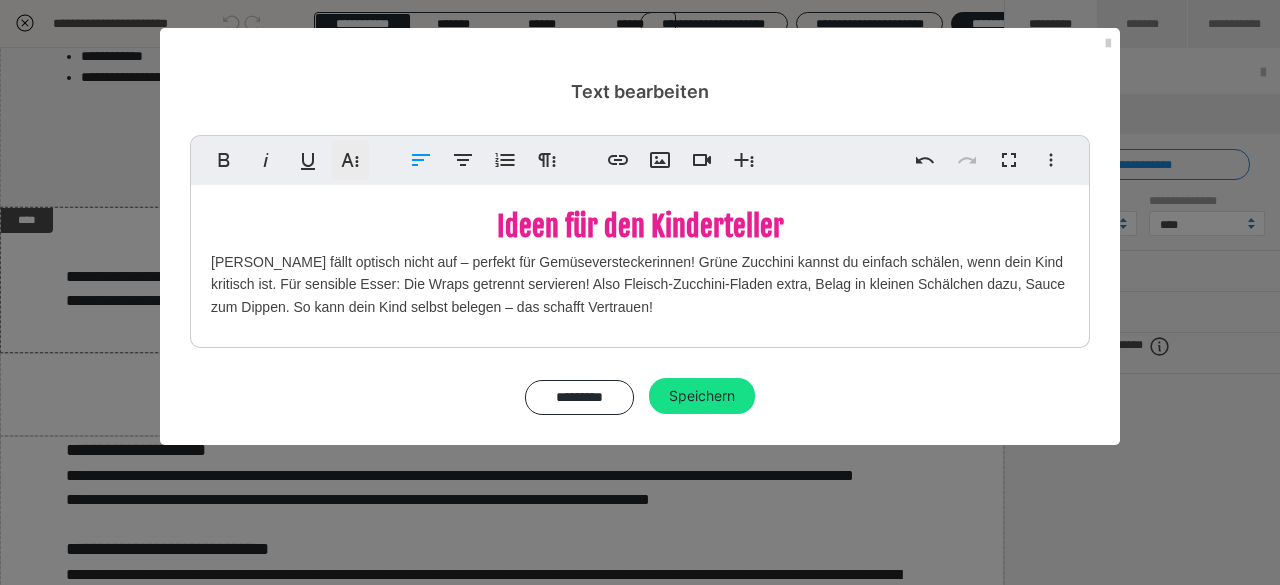 click 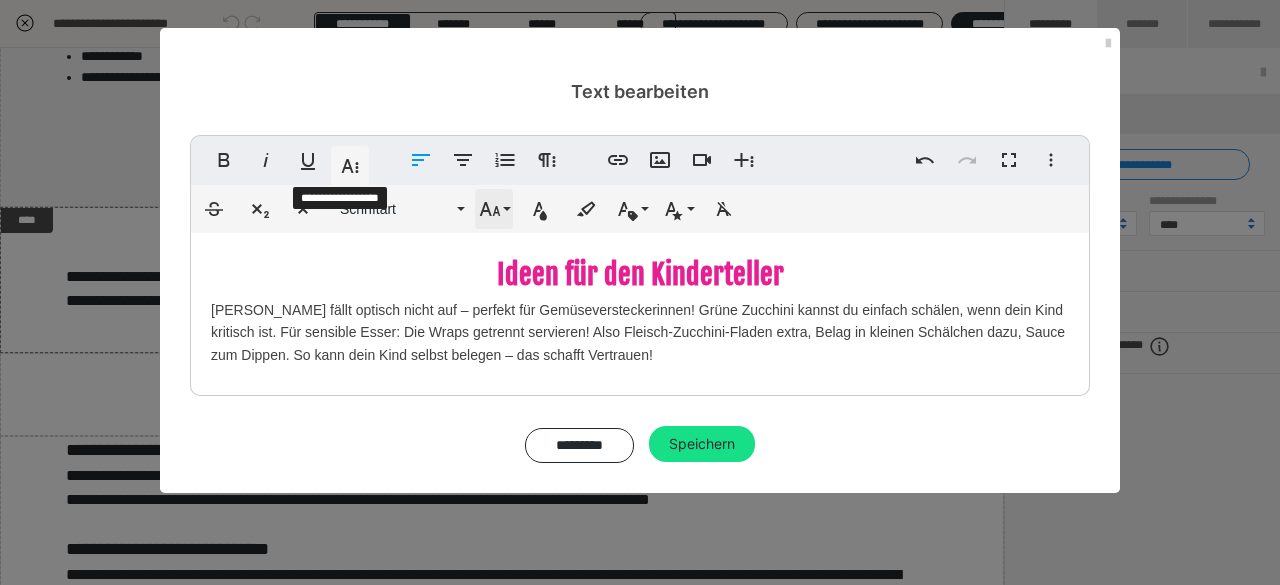 click 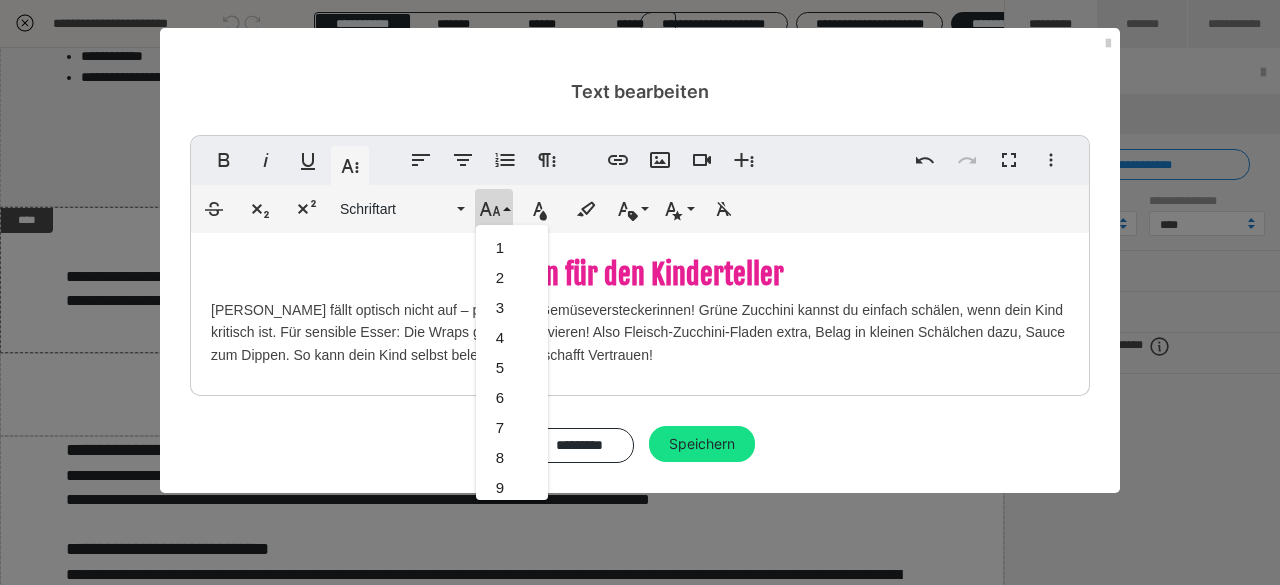 scroll, scrollTop: 412, scrollLeft: 0, axis: vertical 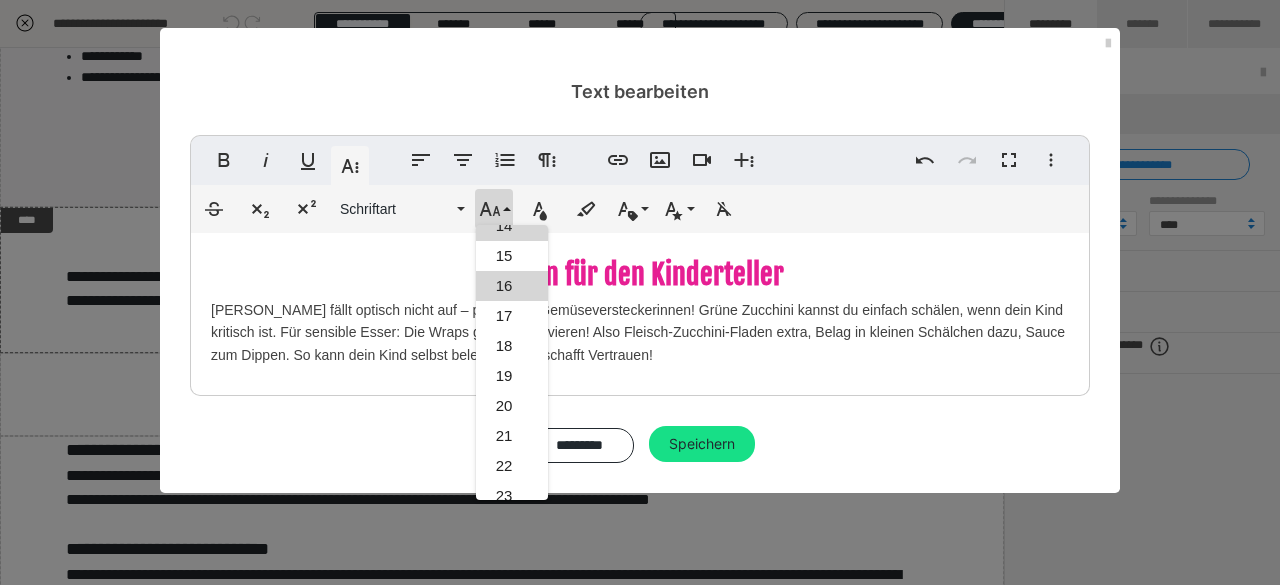 click on "16" at bounding box center [512, 286] 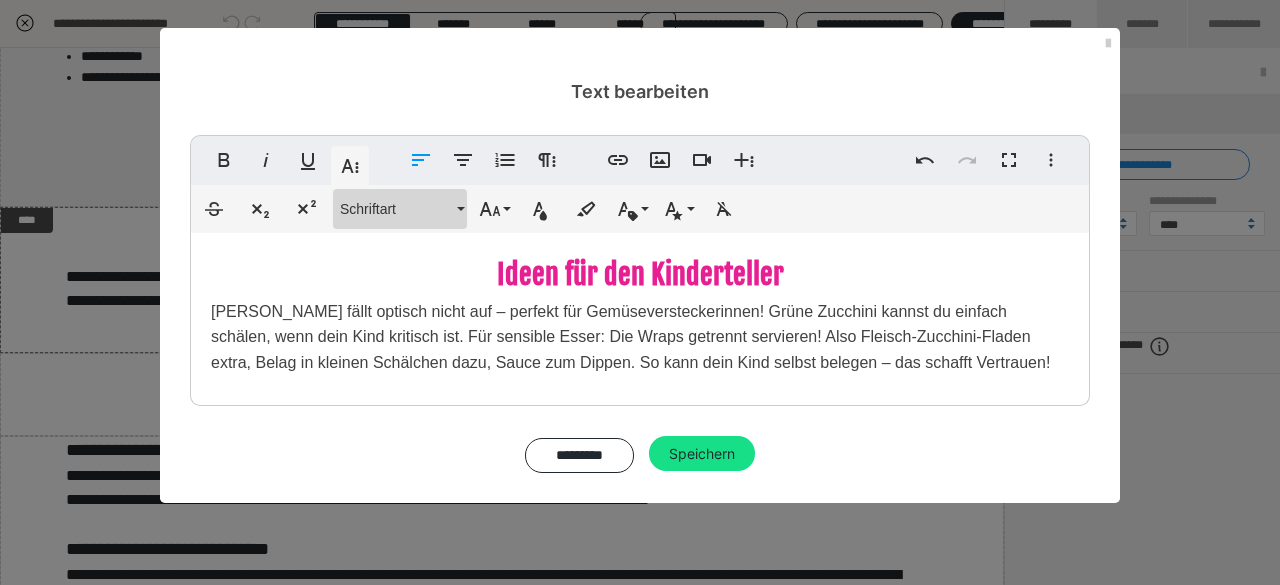 click on "Schriftart" at bounding box center [400, 209] 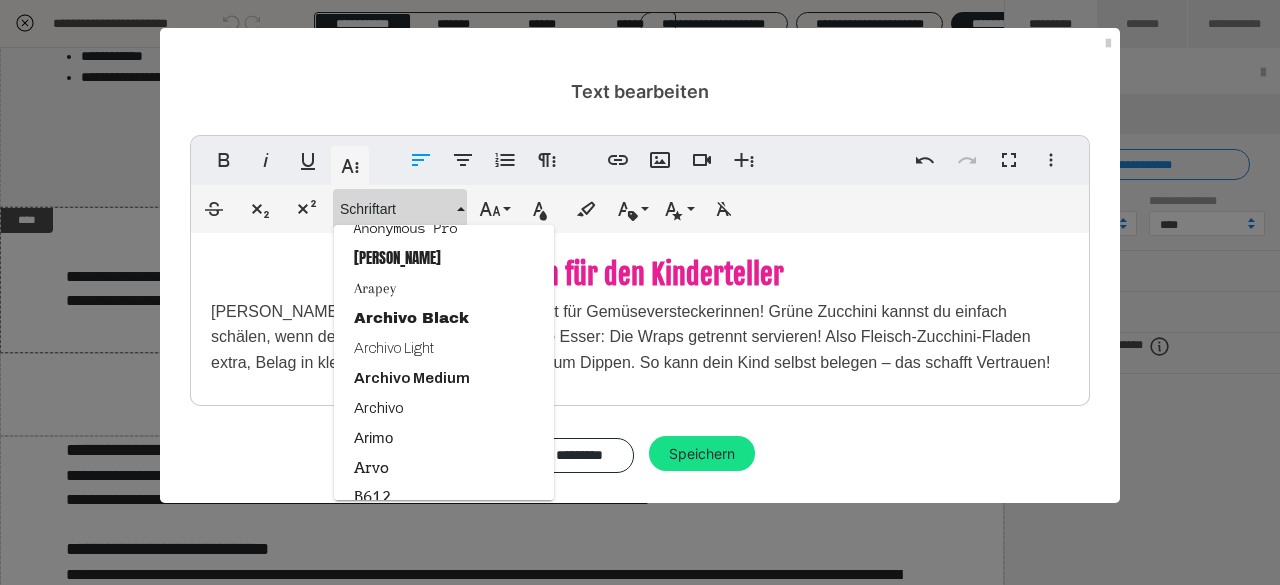 scroll, scrollTop: 240, scrollLeft: 0, axis: vertical 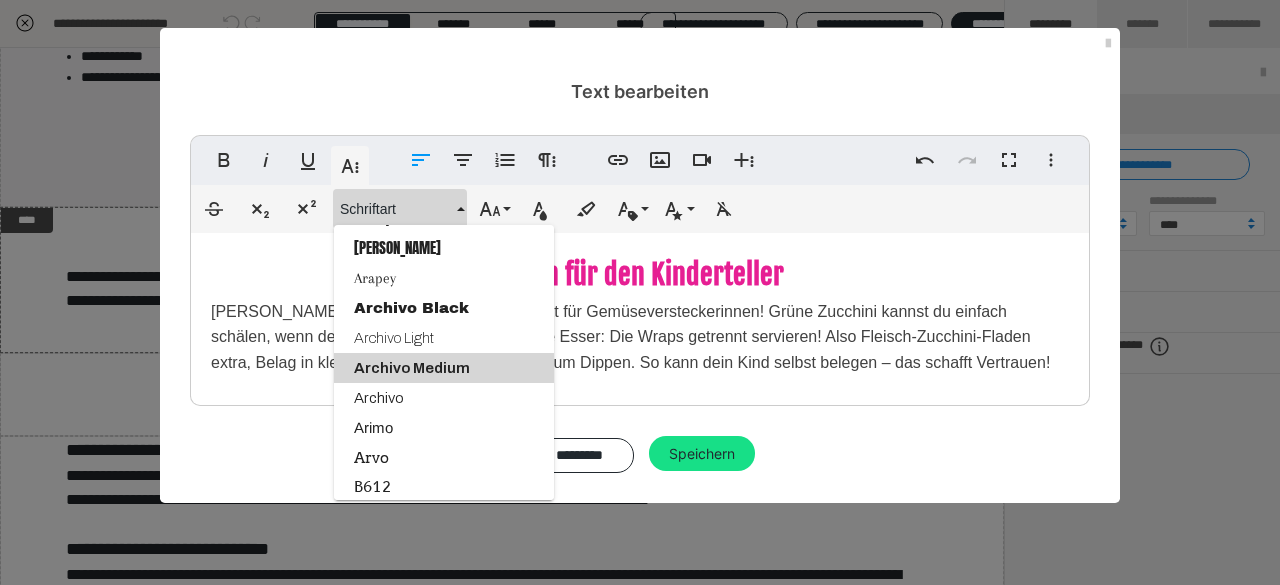 click on "Archivo Medium" at bounding box center [444, 368] 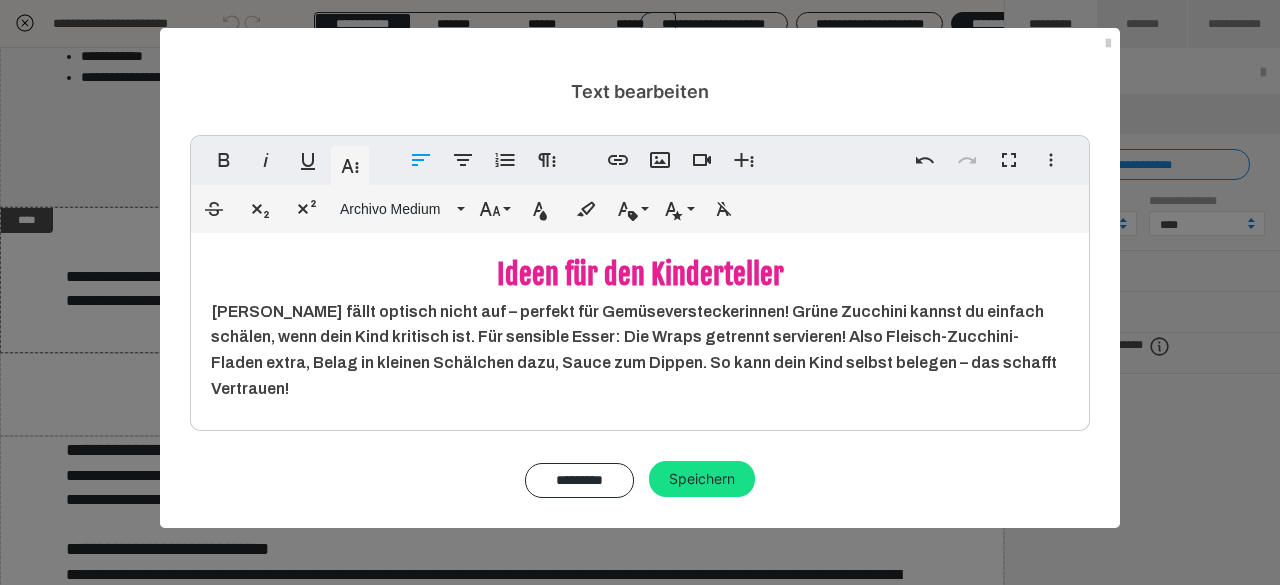 click on "Ideen für den Kinderteller ​[PERSON_NAME] fällt optisch nicht auf – perfekt für Gemüseversteckerinnen! Grüne Zucchini kannst du einfach schälen, wenn dein Kind kritisch ist. Für sensible Esser: Die Wraps getrennt servieren! Also Fleisch-Zucchini-Fladen extra, Belag in kleinen Schälchen dazu, Sauce zum Dippen. So kann dein Kind selbst belegen – das schafft Vertrauen!" at bounding box center (640, 327) 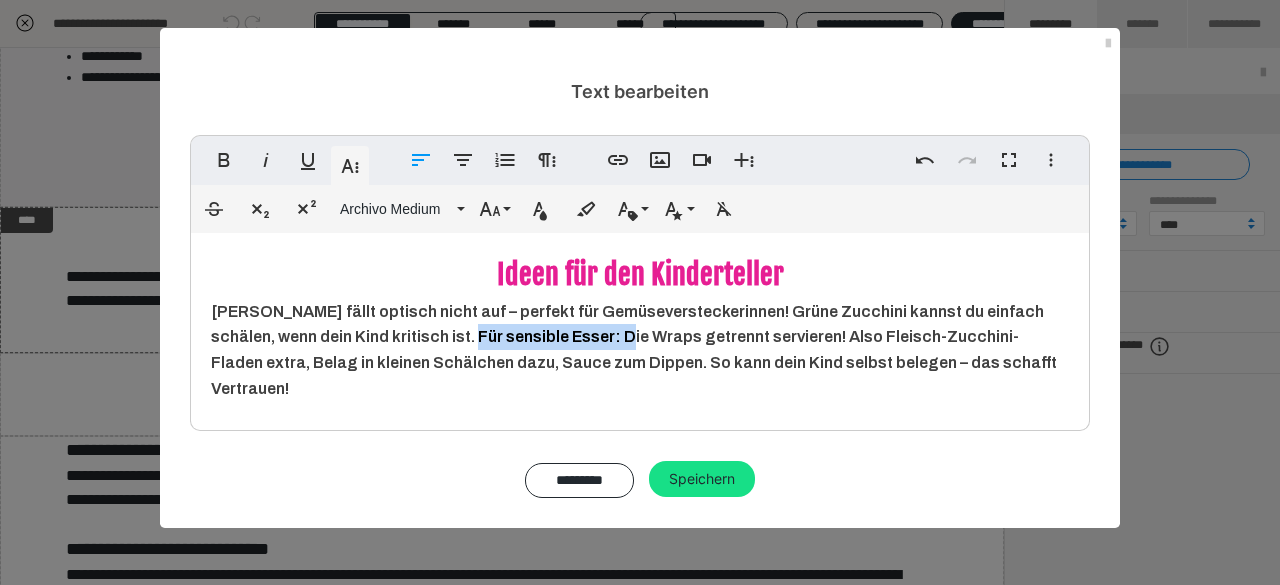 drag, startPoint x: 405, startPoint y: 333, endPoint x: 552, endPoint y: 336, distance: 147.03061 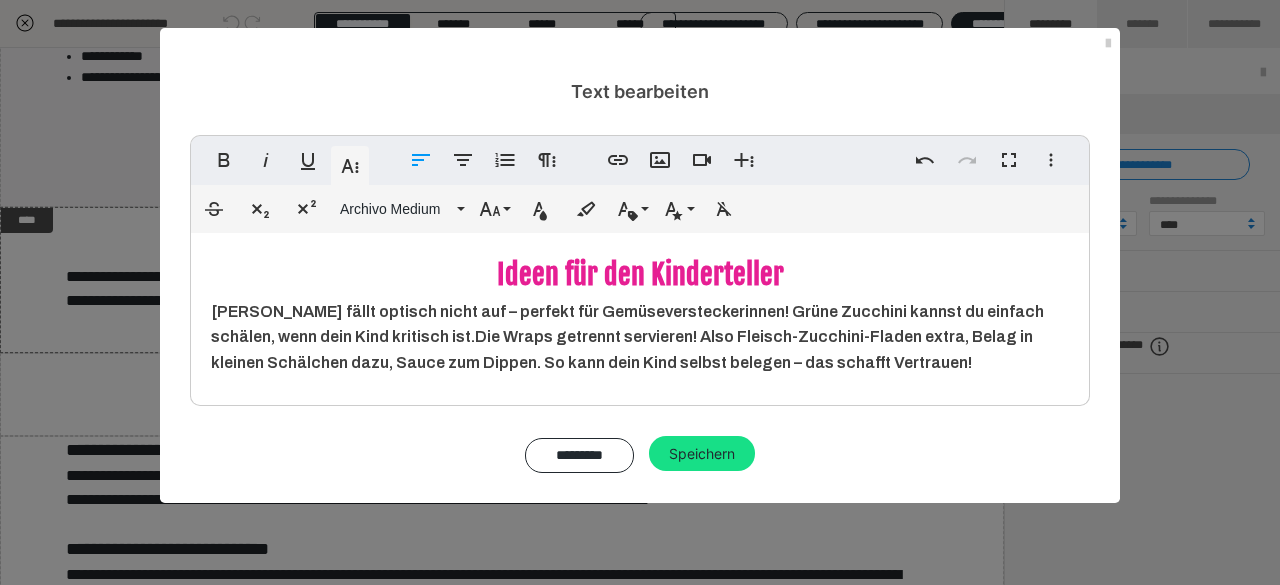 type 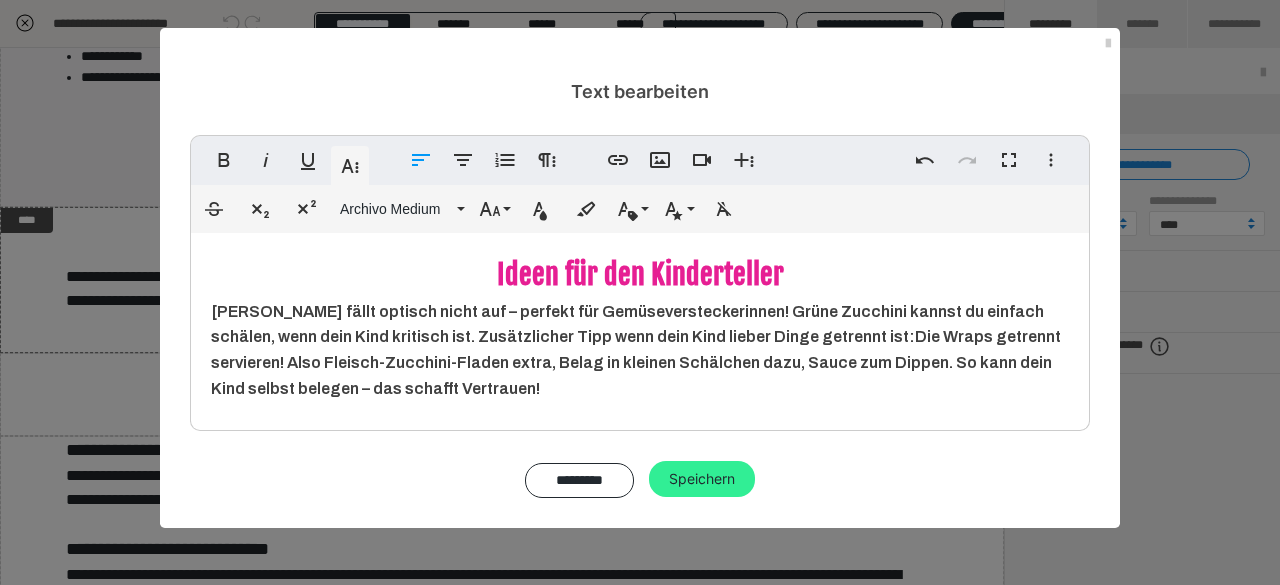 click on "Speichern" at bounding box center [702, 479] 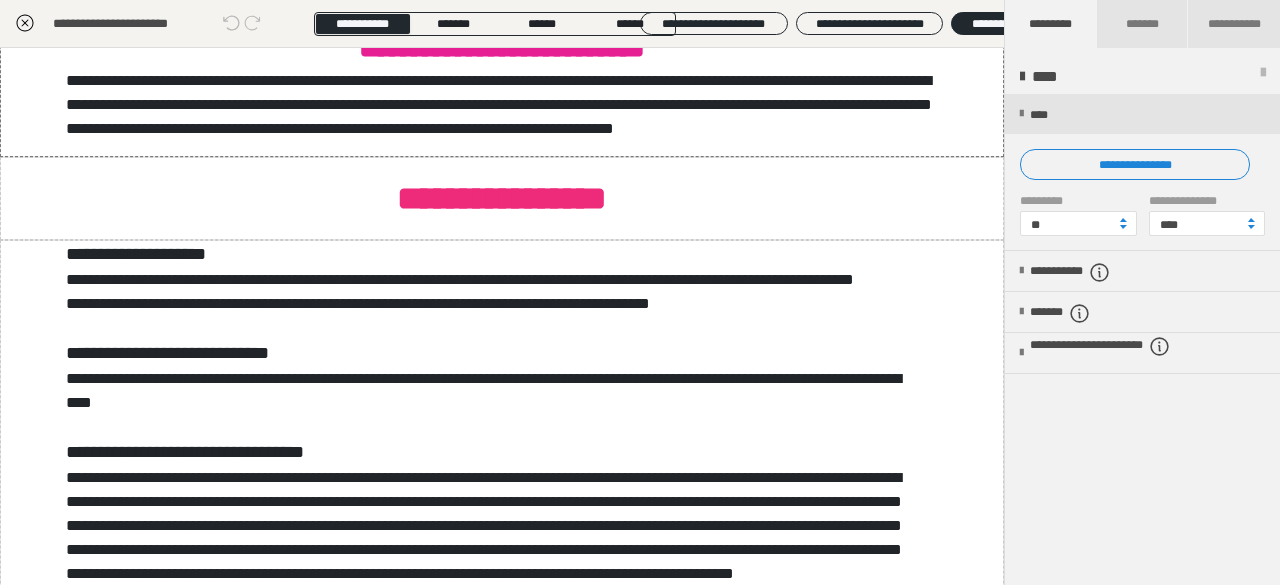 scroll, scrollTop: 2466, scrollLeft: 0, axis: vertical 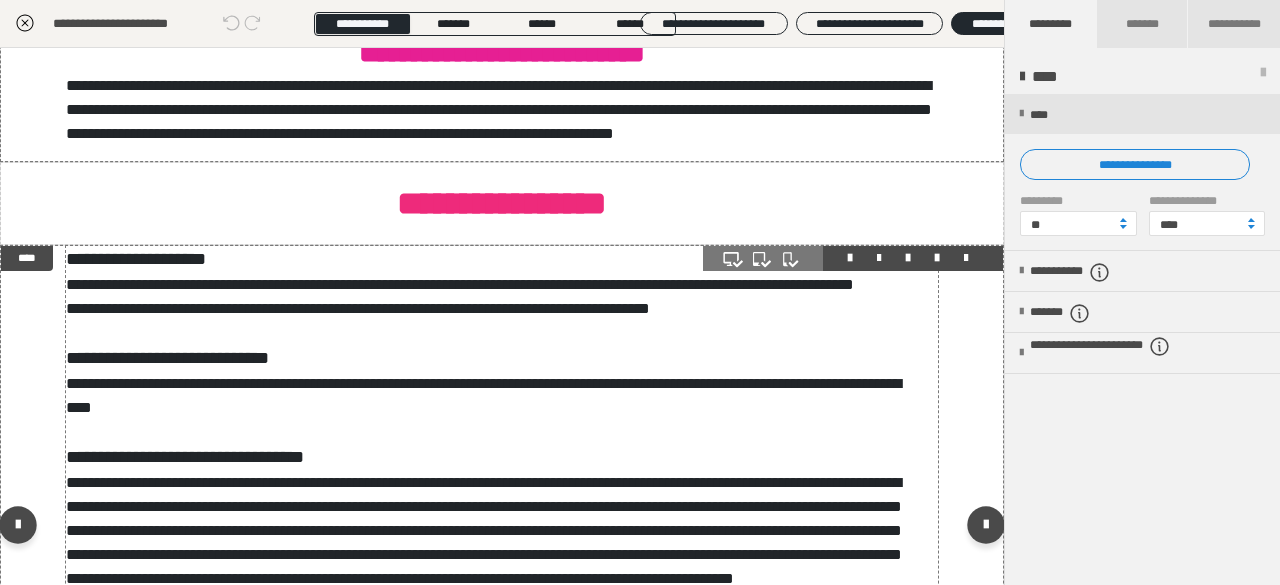 click on "**********" at bounding box center [495, 529] 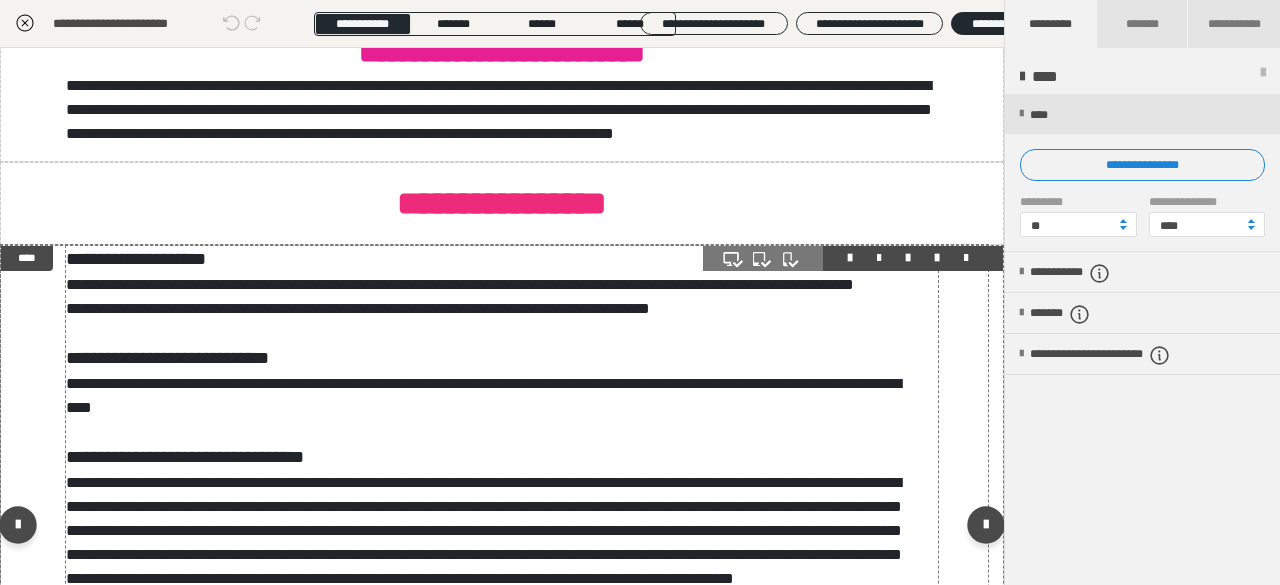 click on "**********" at bounding box center (495, 529) 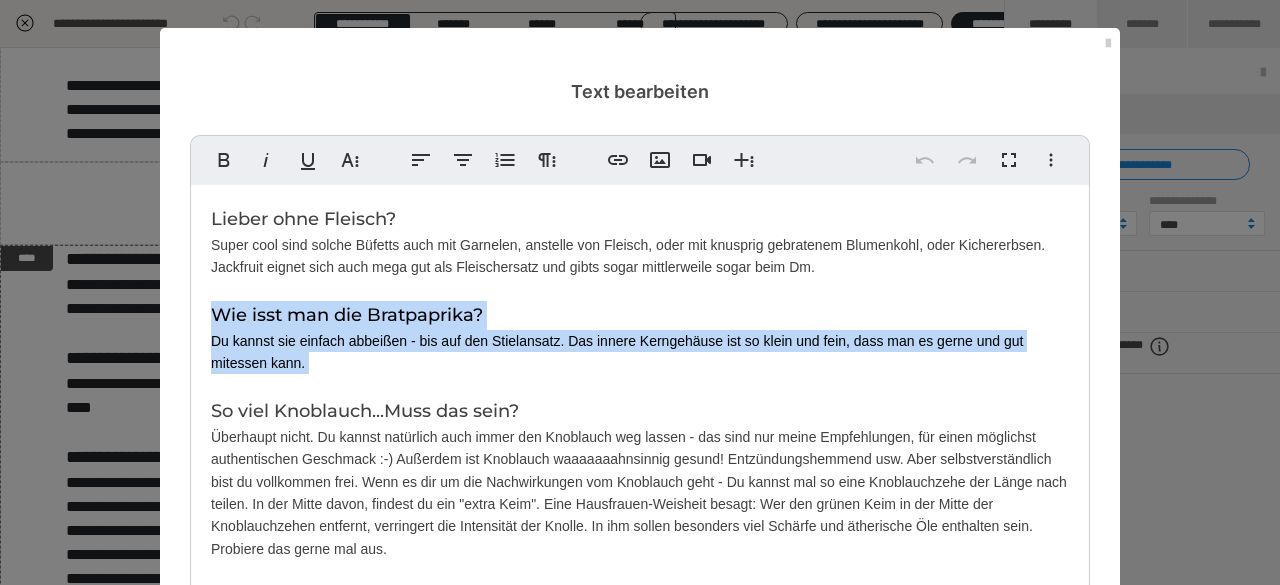 drag, startPoint x: 199, startPoint y: 315, endPoint x: 494, endPoint y: 379, distance: 301.86255 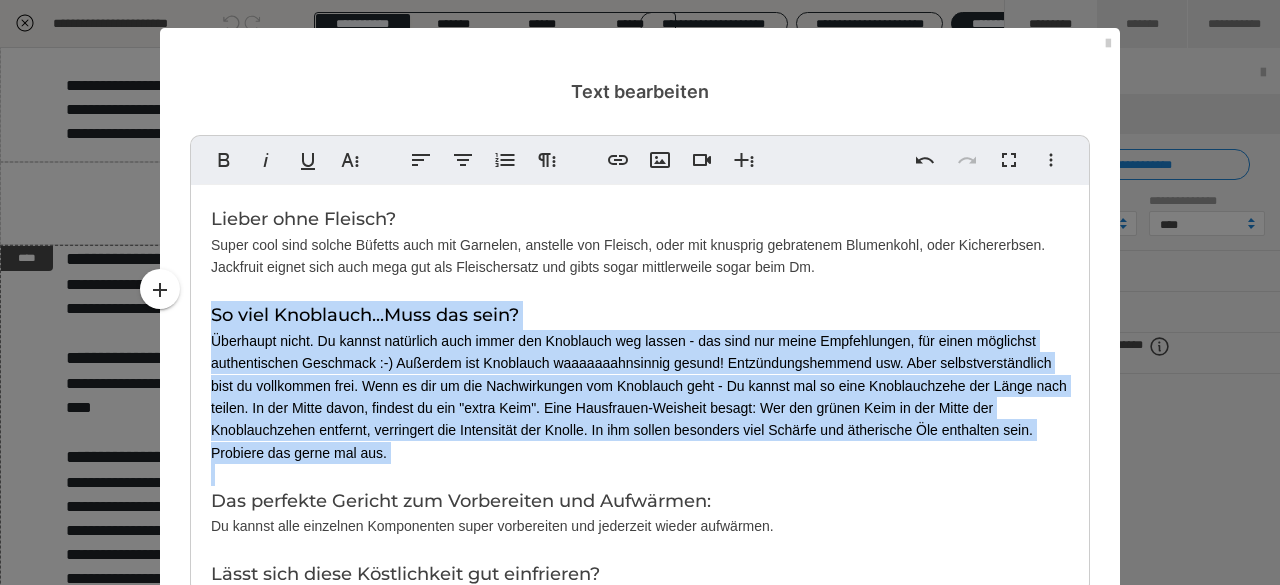 drag, startPoint x: 190, startPoint y: 303, endPoint x: 870, endPoint y: 469, distance: 699.96857 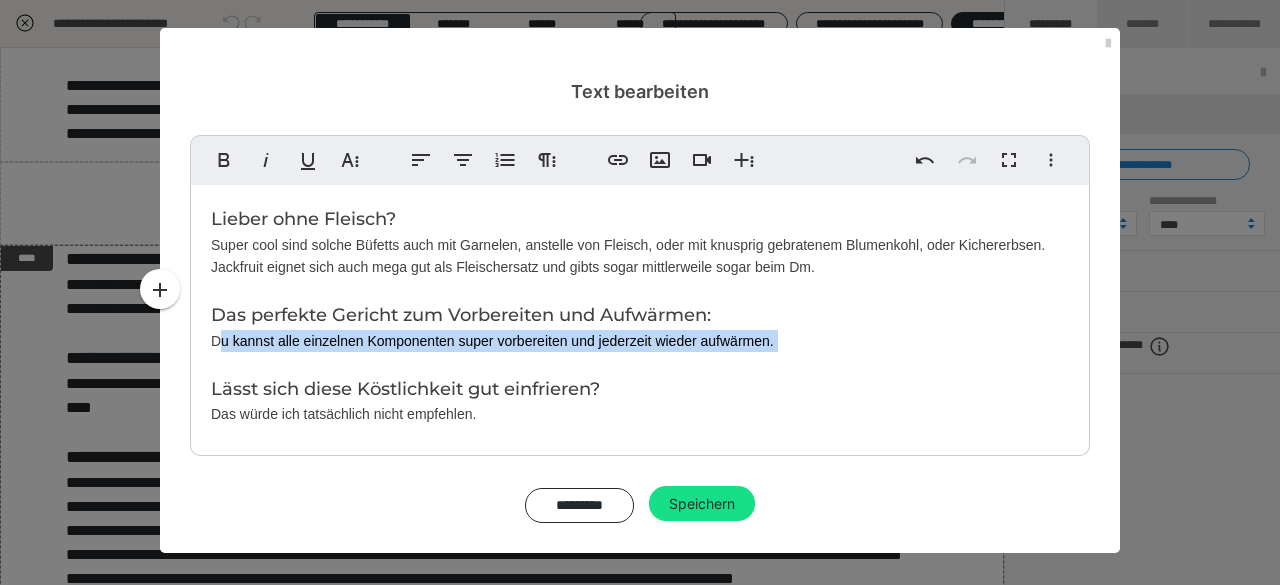 drag, startPoint x: 220, startPoint y: 335, endPoint x: 773, endPoint y: 354, distance: 553.3263 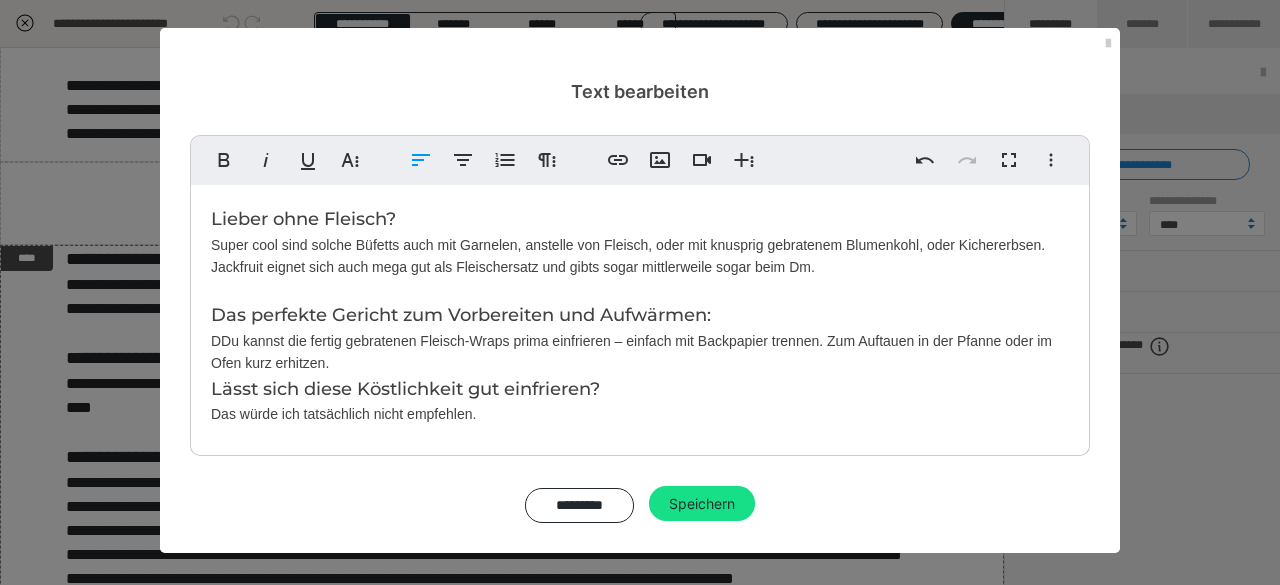 click on "Lieber ohne Fleisch?  Super cool sind solche Büfetts auch mit Garnelen, anstelle von Fleisch, oder mit knusprig gebratenem Blumenkohl, oder Kichererbsen.  Jackfruit eignet sich auch mega gut als Fleischersatz und gibts sogar mittlerweile sogar beim Dm.  Das perfekte Gericht zum Vorbereiten und Aufwärmen: DDu kannst die fertig gebratenen Fleisch-Wraps prima einfrieren – einfach mit Backpapier trennen. Zum Auftauen in der Pfanne oder im Ofen kurz erhitzen. Lässt sich diese Köstlichkeit gut einfrieren?   Das würde ich tatsächlich nicht empfehlen." at bounding box center [640, 315] 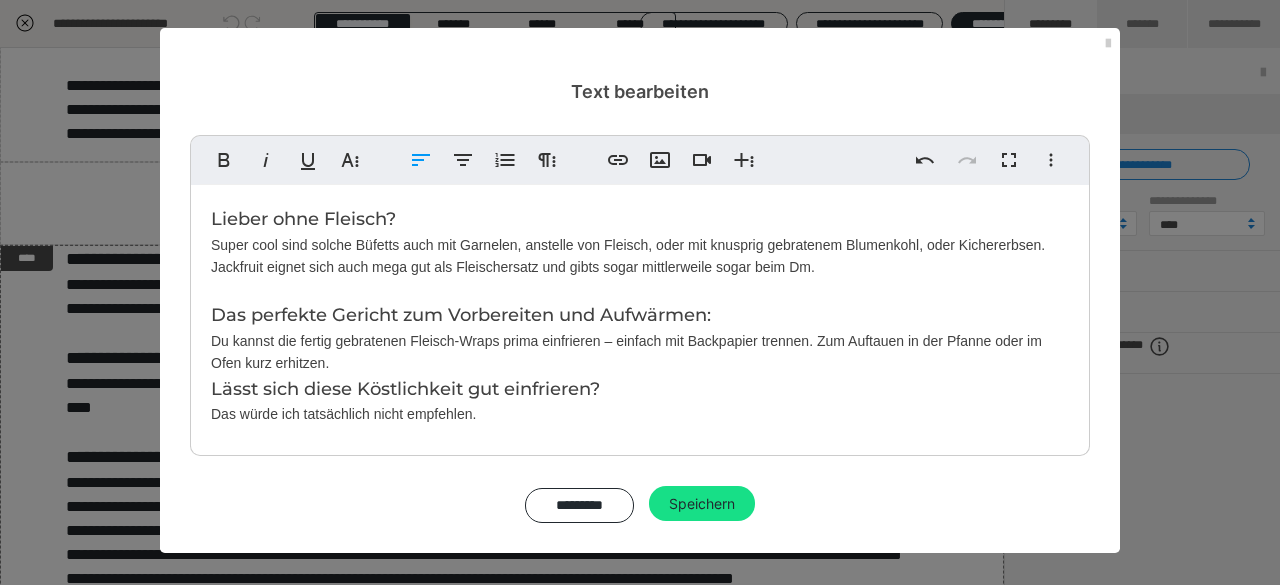 click on "Lieber ohne Fleisch?  Super cool sind solche Büfetts auch mit Garnelen, anstelle von Fleisch, oder mit knusprig gebratenem Blumenkohl, oder Kichererbsen.  Jackfruit eignet sich auch mega gut als Fleischersatz und gibts sogar mittlerweile sogar beim Dm.  Das perfekte Gericht zum Vorbereiten und Aufwärmen: Du kannst die fertig gebratenen Fleisch-Wraps prima einfrieren – einfach mit Backpapier trennen. Zum Auftauen in der Pfanne oder im Ofen kurz erhitzen. Lässt sich diese Köstlichkeit gut einfrieren?   Das würde ich tatsächlich nicht empfehlen." at bounding box center [640, 315] 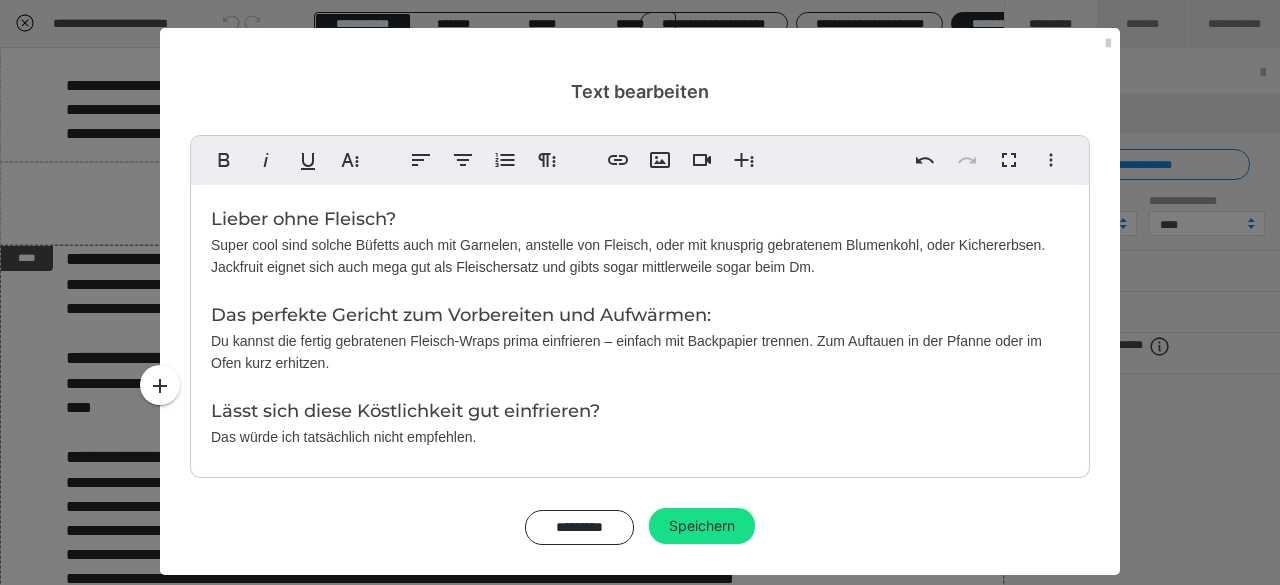 drag, startPoint x: 198, startPoint y: 410, endPoint x: 548, endPoint y: 433, distance: 350.7549 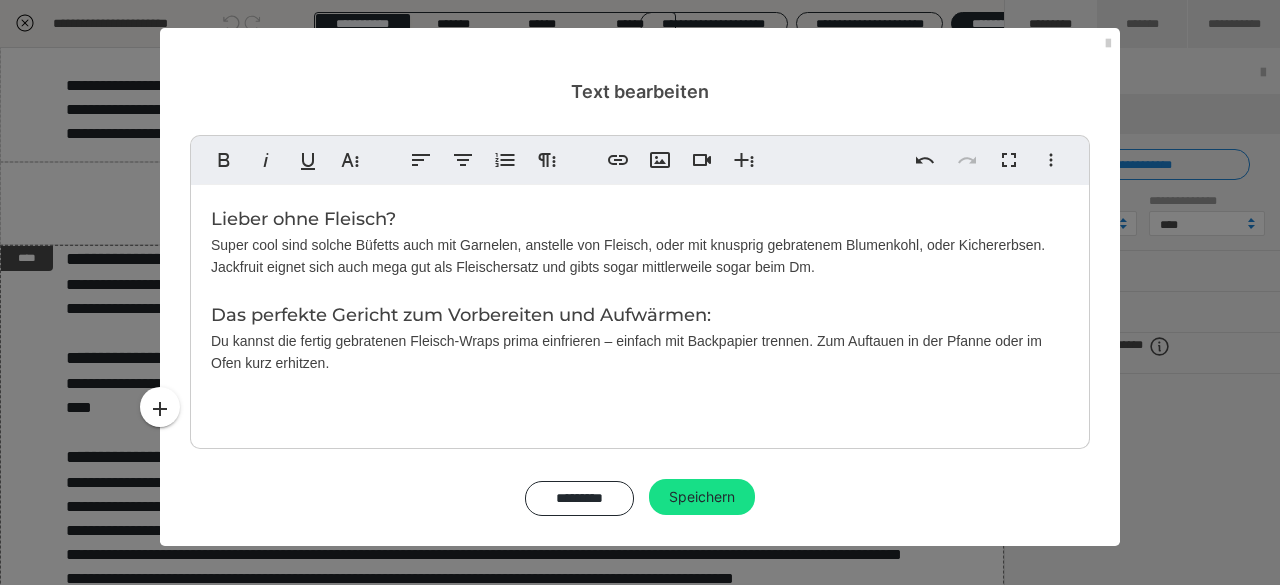 drag, startPoint x: 284, startPoint y: 249, endPoint x: 895, endPoint y: 261, distance: 611.1178 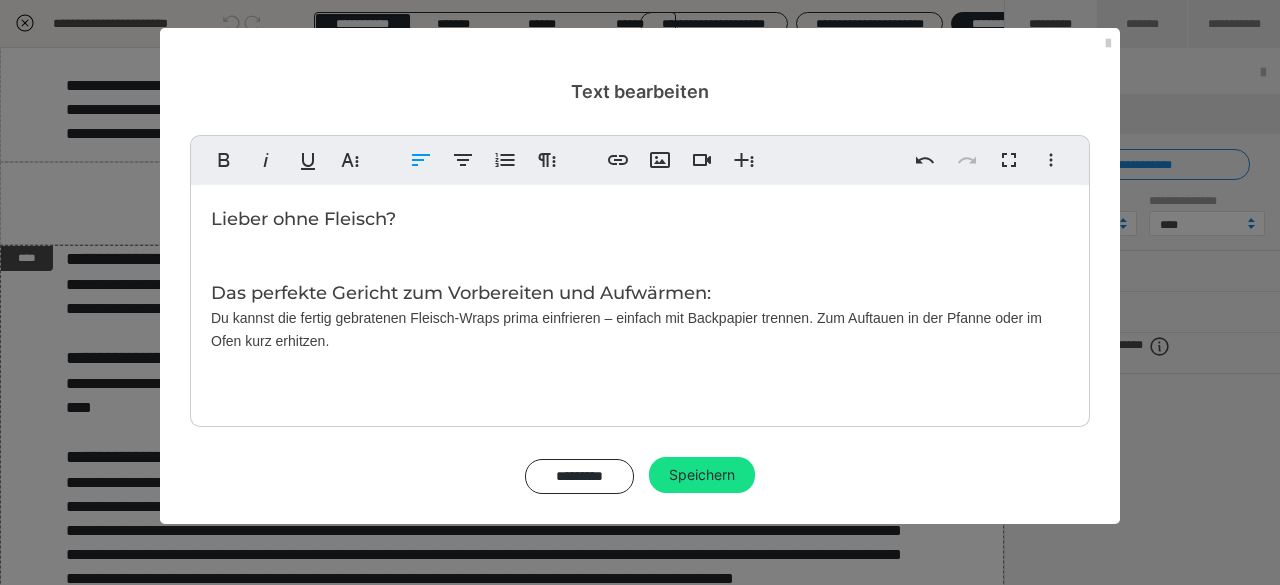 type 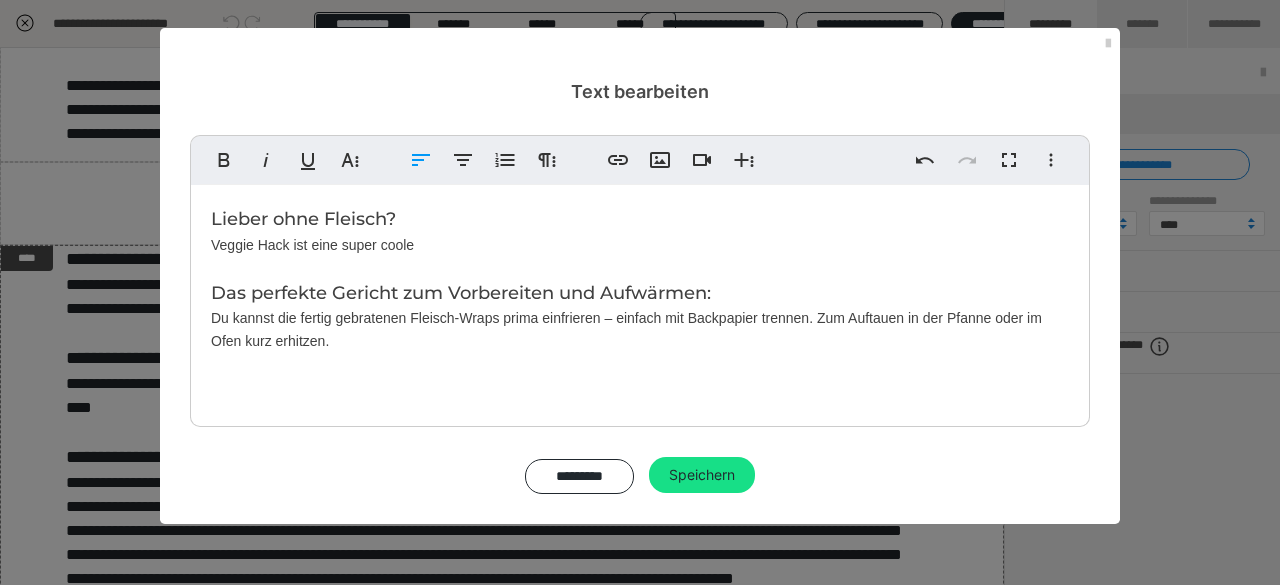 click on "Lieber ohne Fleisch?  ​Veggie Hack ist eine ​super coole  Das perfekte Gericht zum Vorbereiten und Aufwärmen: Du kannst die fertig gebratenen Fleisch-Wraps prima einfrieren – einfach mit Backpapier trennen. Zum Auftauen in der Pfanne oder im Ofen kurz erhitzen." at bounding box center [640, 301] 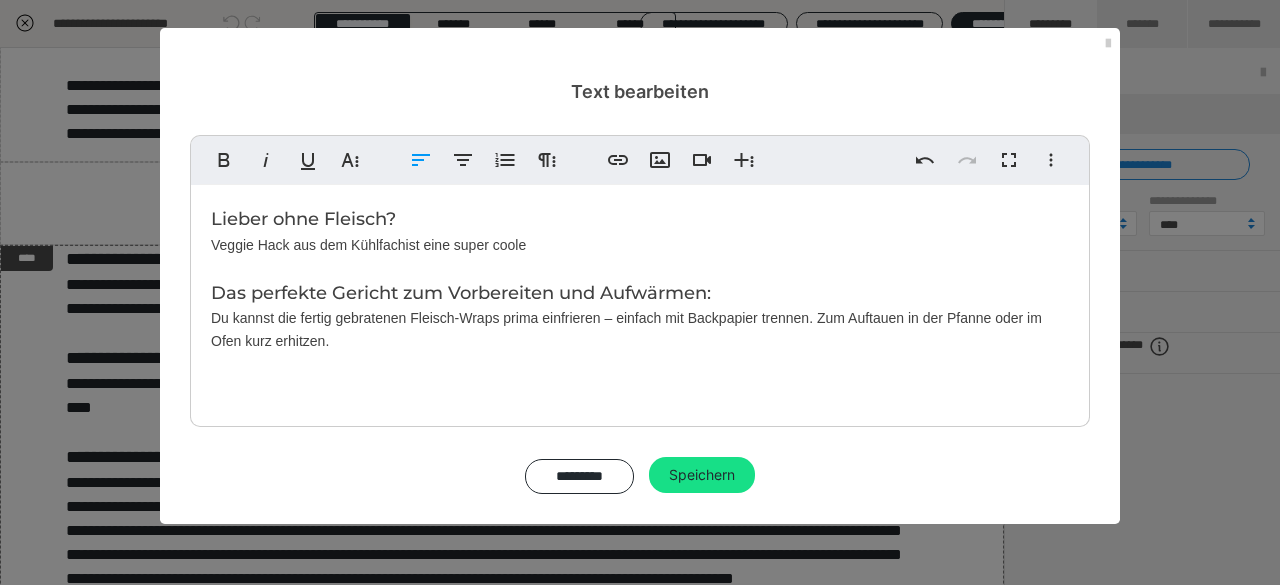 click on "Lieber ohne Fleisch?  Veggie Hack aus dem Kühlfach  ist eine super coole  Das perfekte Gericht zum Vorbereiten und Aufwärmen: Du kannst die fertig gebratenen Fleisch-Wraps prima einfrieren – einfach mit Backpapier trennen. Zum Auftauen in der Pfanne oder im Ofen kurz erhitzen." at bounding box center (640, 301) 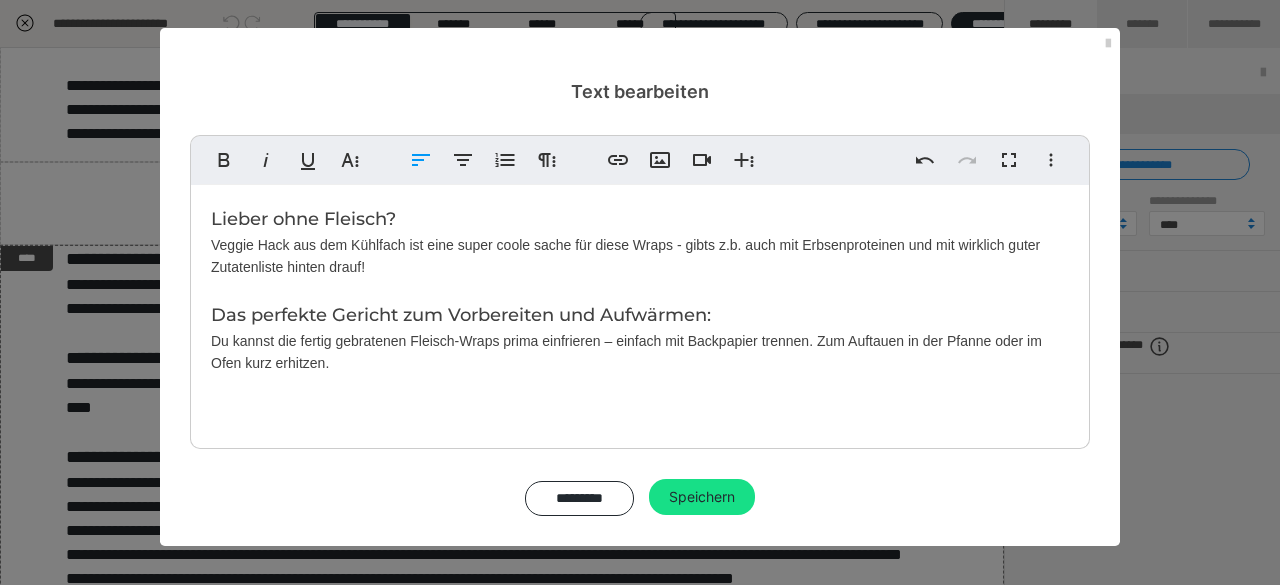 click on "Lieber ohne Fleisch?  Veggie Hack aus dem Kühlfach ist eine super coole sache für diese Wraps - gibts z.b. auch mit ​Erbsenproteinen und ​mit wirklich guter Zutatenliste hinten drauf!  Das perfekte Gericht zum Vorbereiten und Aufwärmen: Du kannst die fertig gebratenen Fleisch-Wraps prima einfrieren – einfach mit Backpapier trennen. Zum Auftauen in der Pfanne oder im Ofen kurz erhitzen." at bounding box center [640, 312] 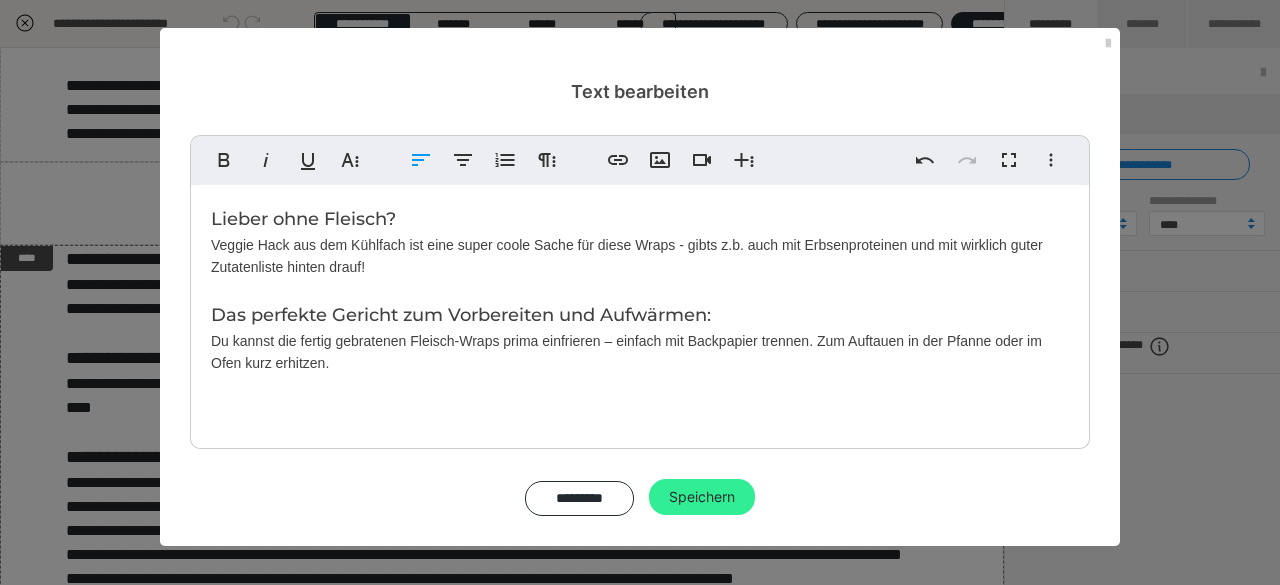click on "Speichern" at bounding box center (702, 497) 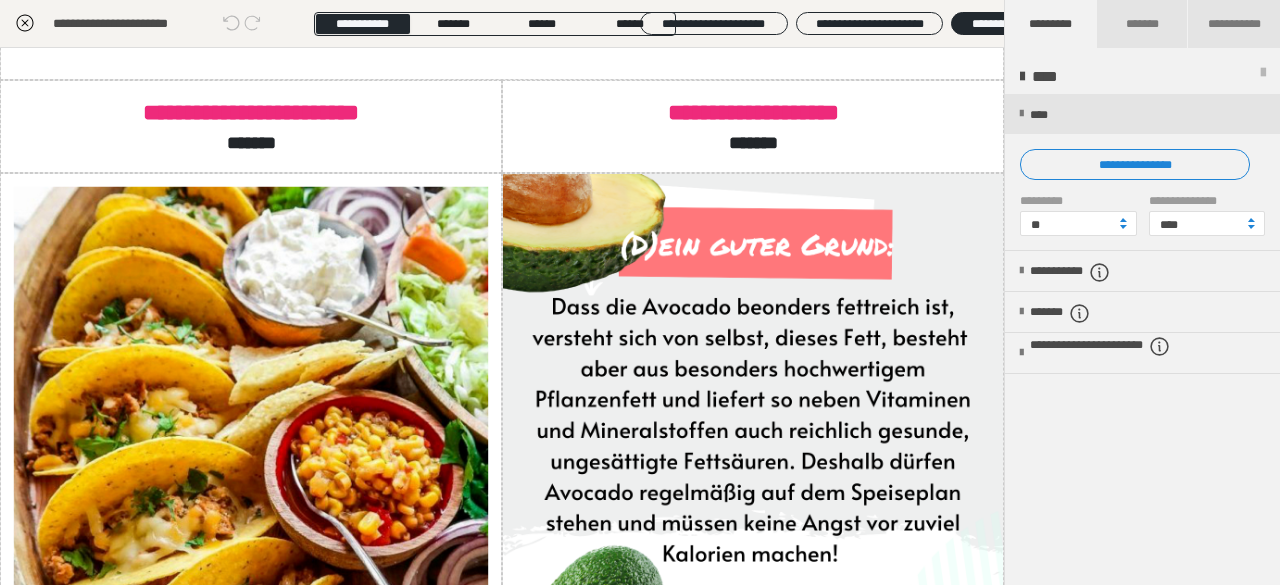 scroll, scrollTop: 0, scrollLeft: 0, axis: both 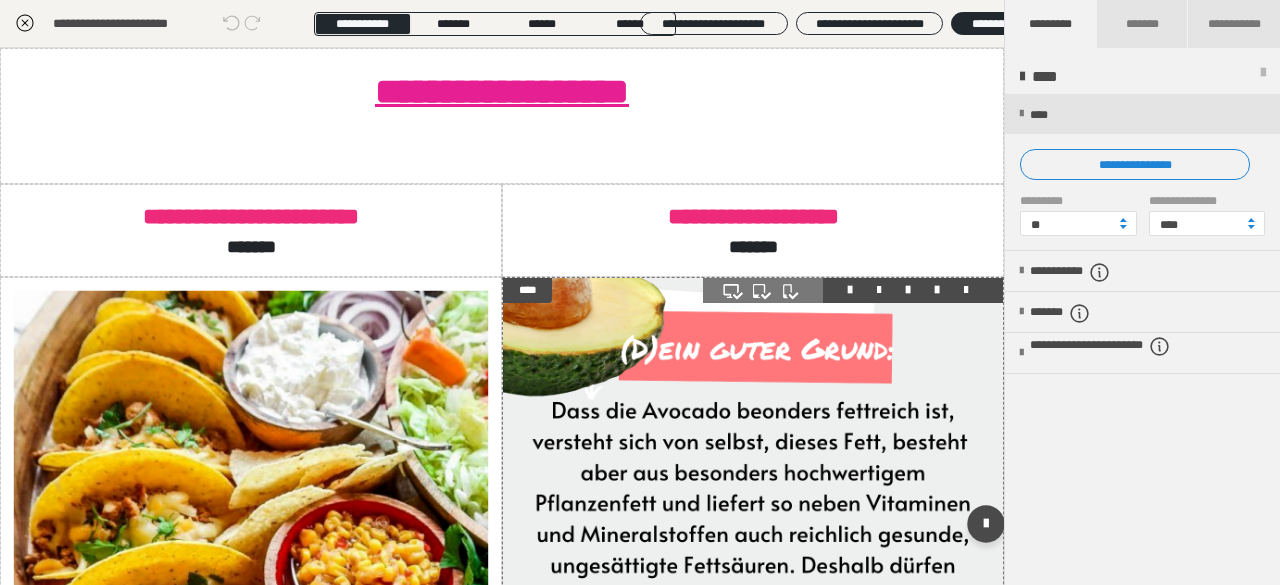 click at bounding box center (753, 528) 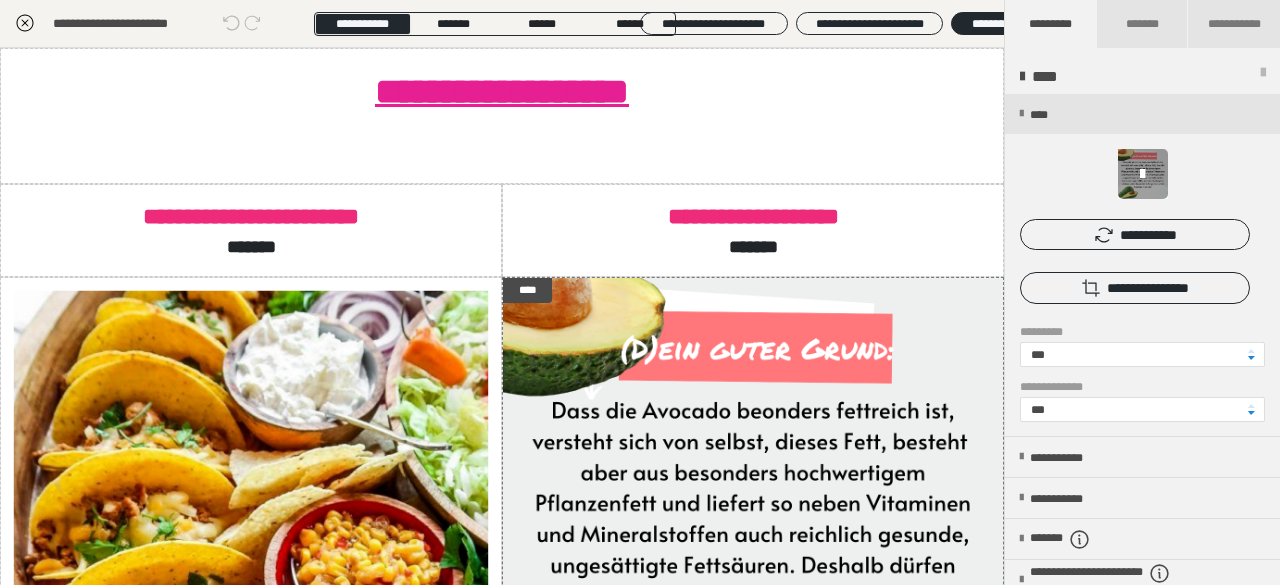 click at bounding box center [1142, 174] 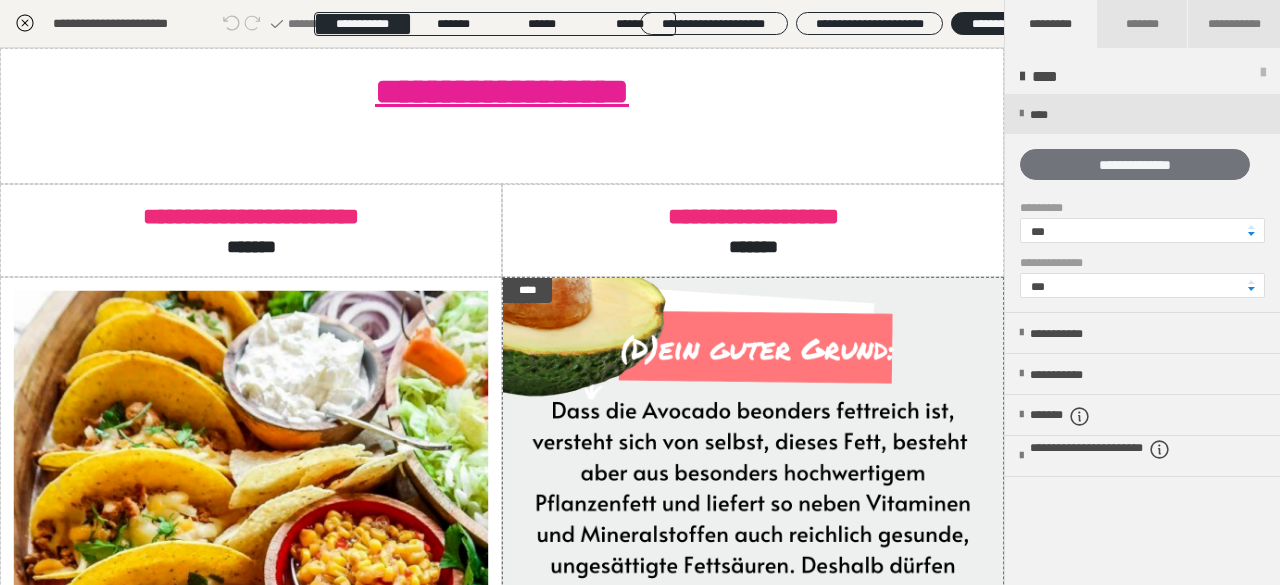 click on "**********" at bounding box center [1135, 164] 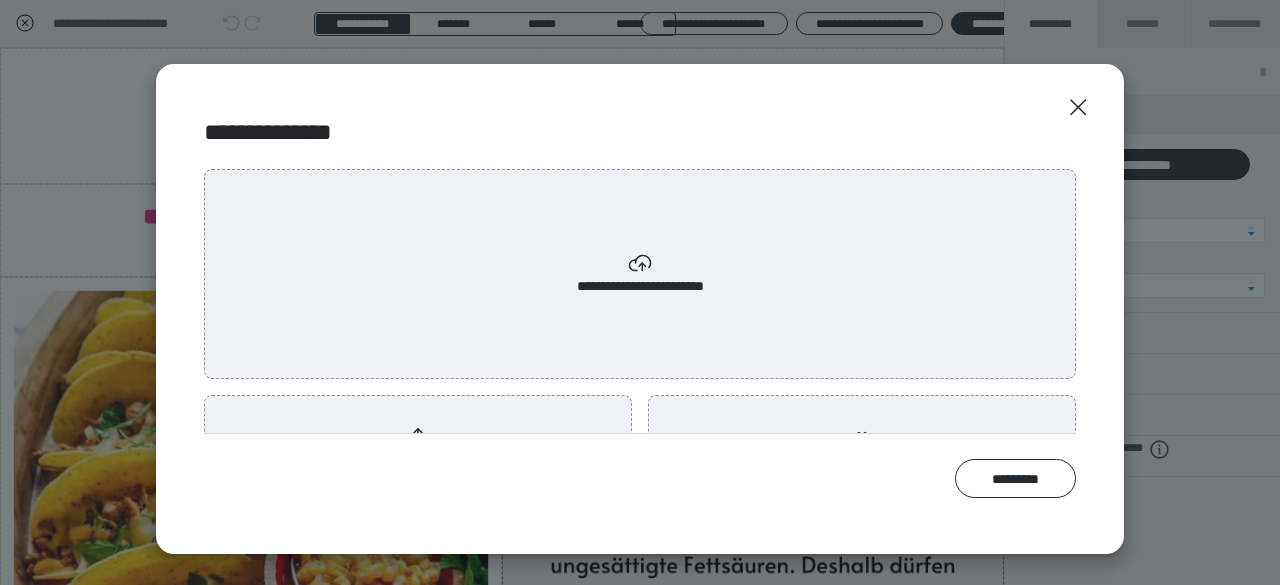 click on "**********" at bounding box center [418, 448] 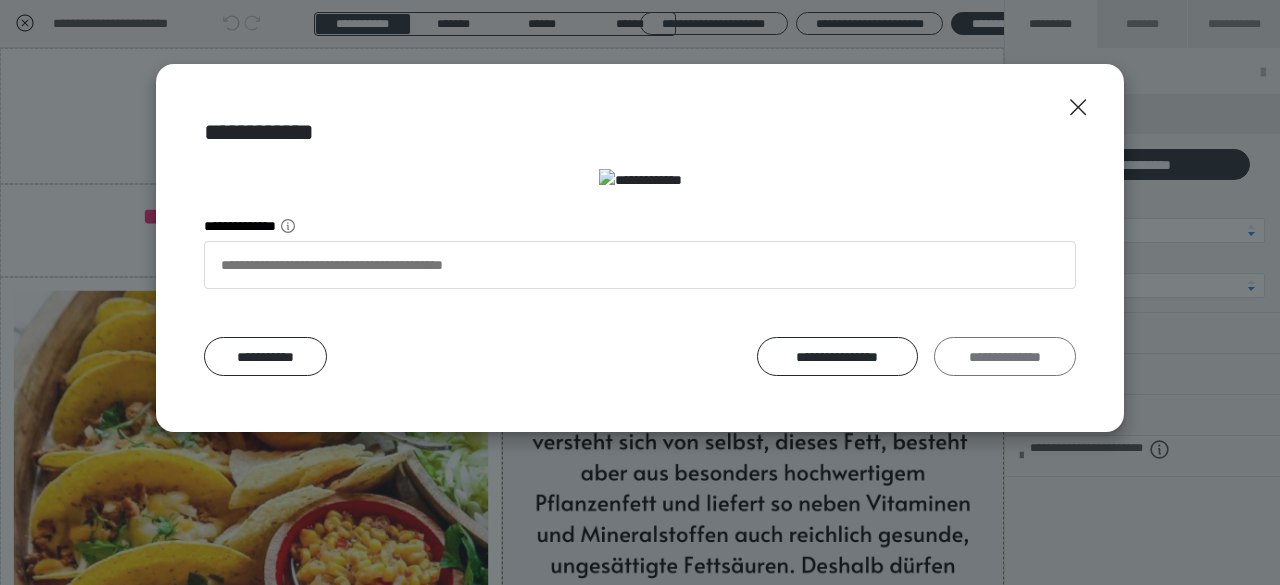 click on "**********" at bounding box center (1005, 356) 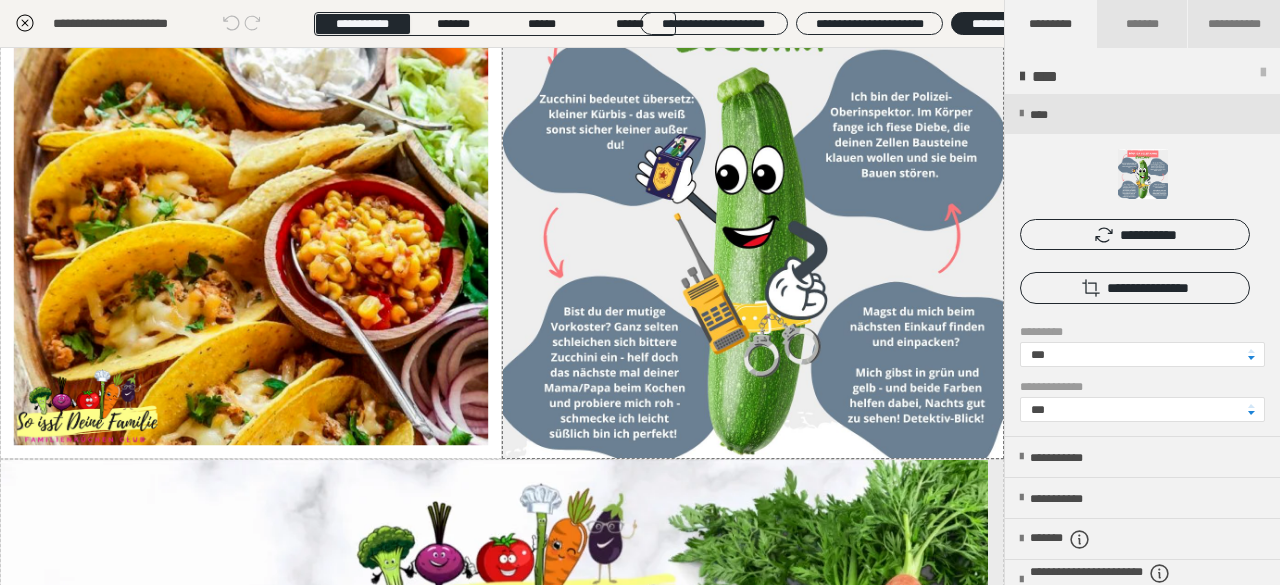 scroll, scrollTop: 387, scrollLeft: 0, axis: vertical 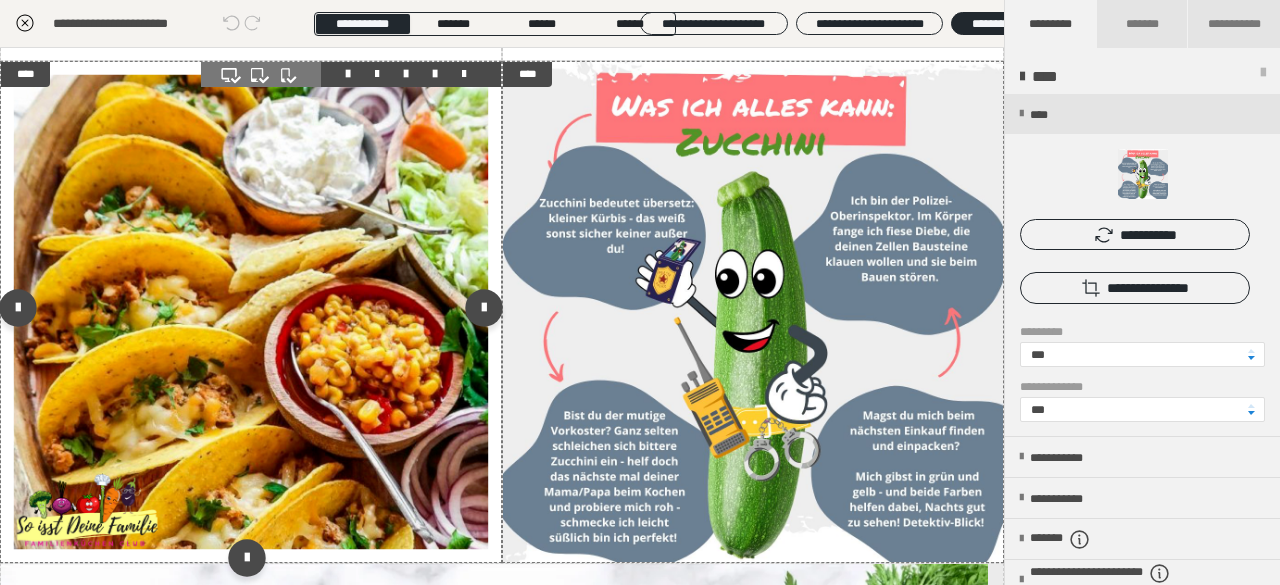 click at bounding box center (251, 312) 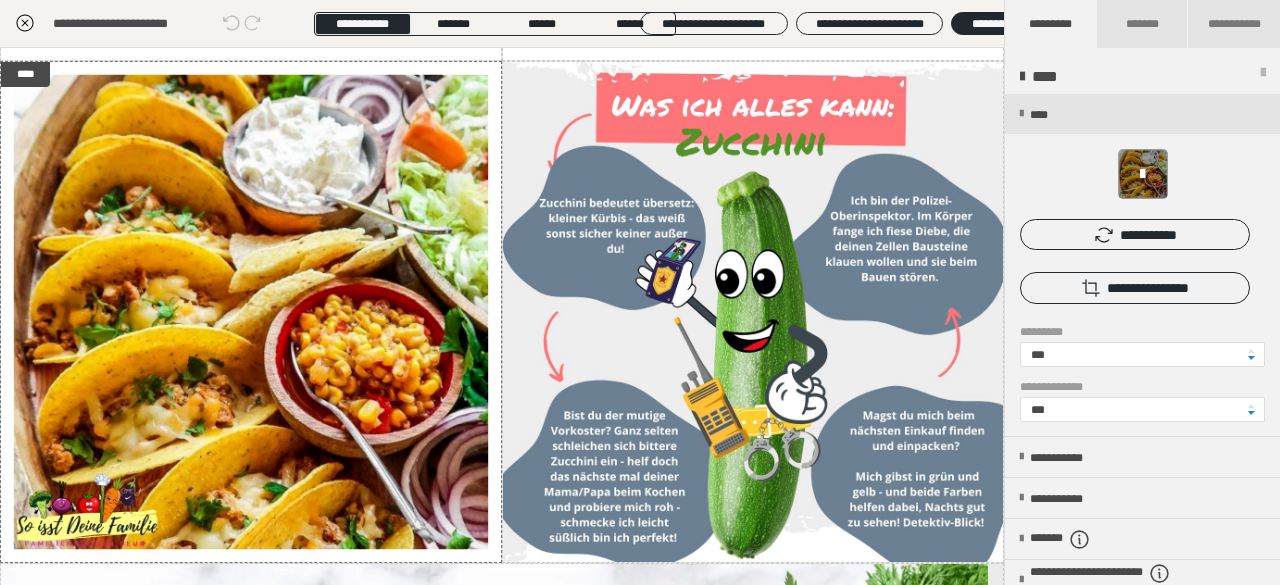 click at bounding box center [1142, 174] 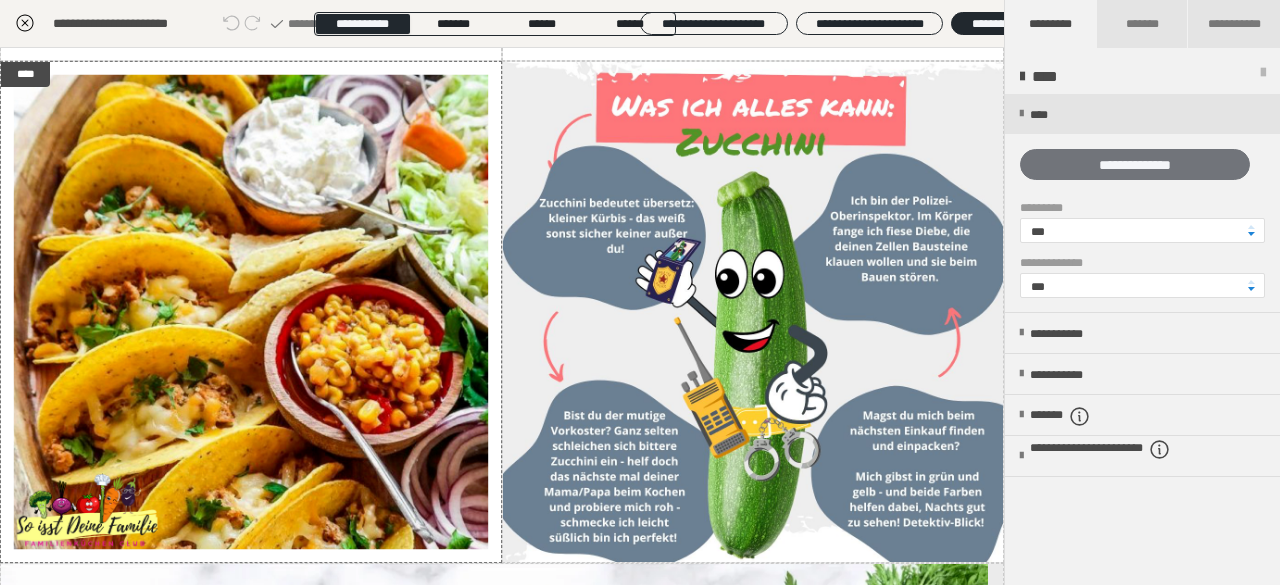 click on "**********" at bounding box center (1135, 164) 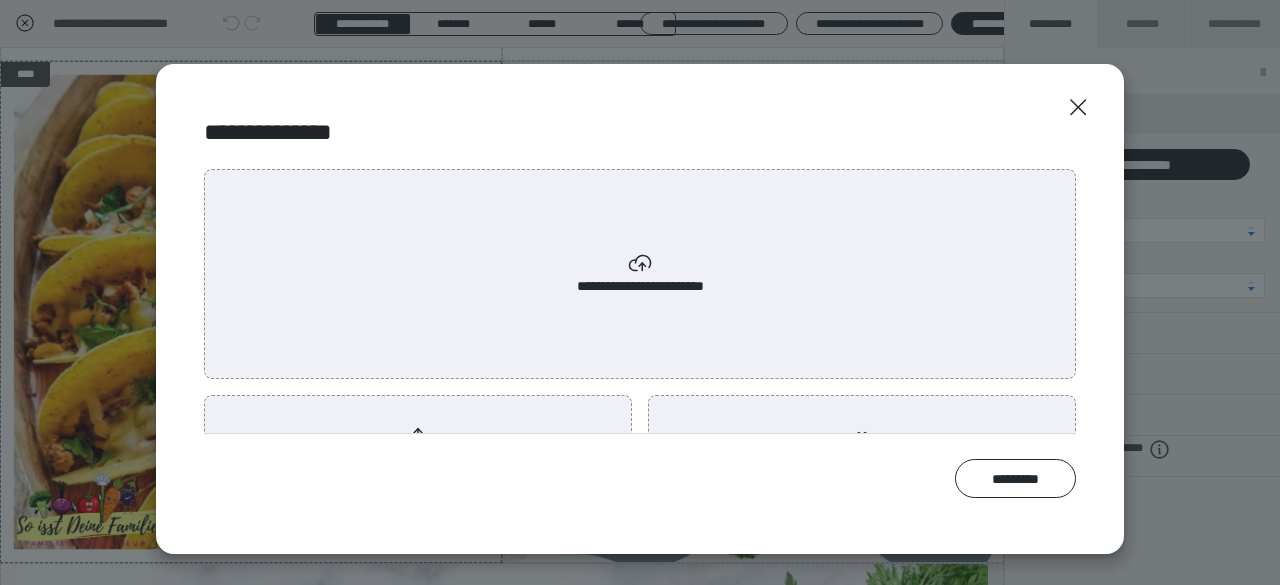 click on "**********" at bounding box center [418, 448] 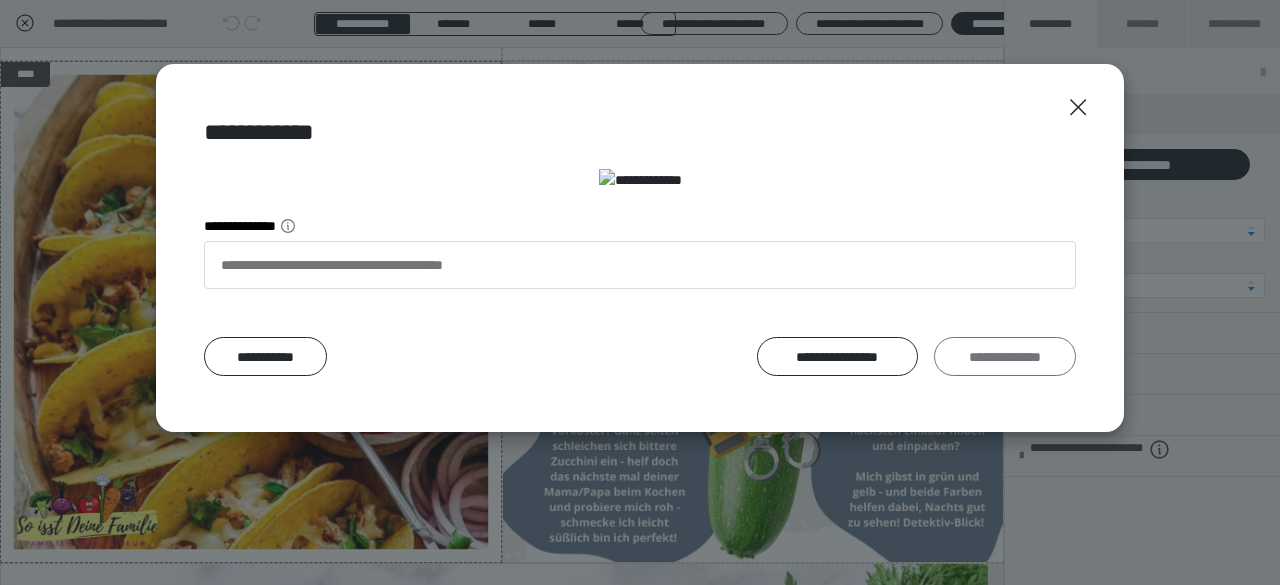 click on "**********" at bounding box center [1005, 356] 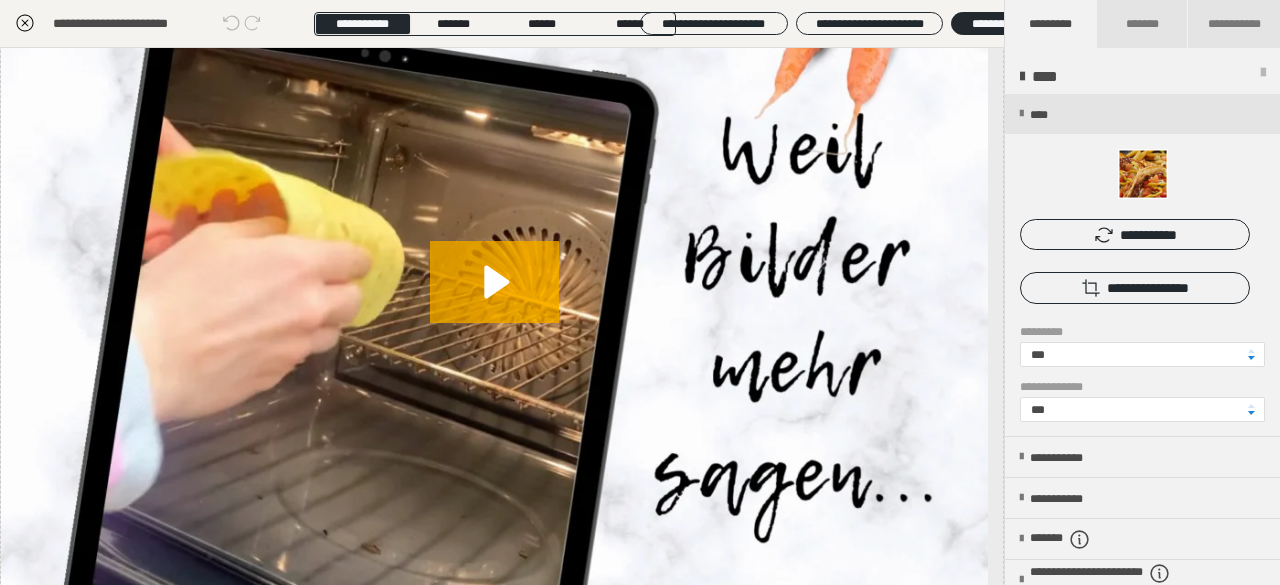 scroll, scrollTop: 979, scrollLeft: 0, axis: vertical 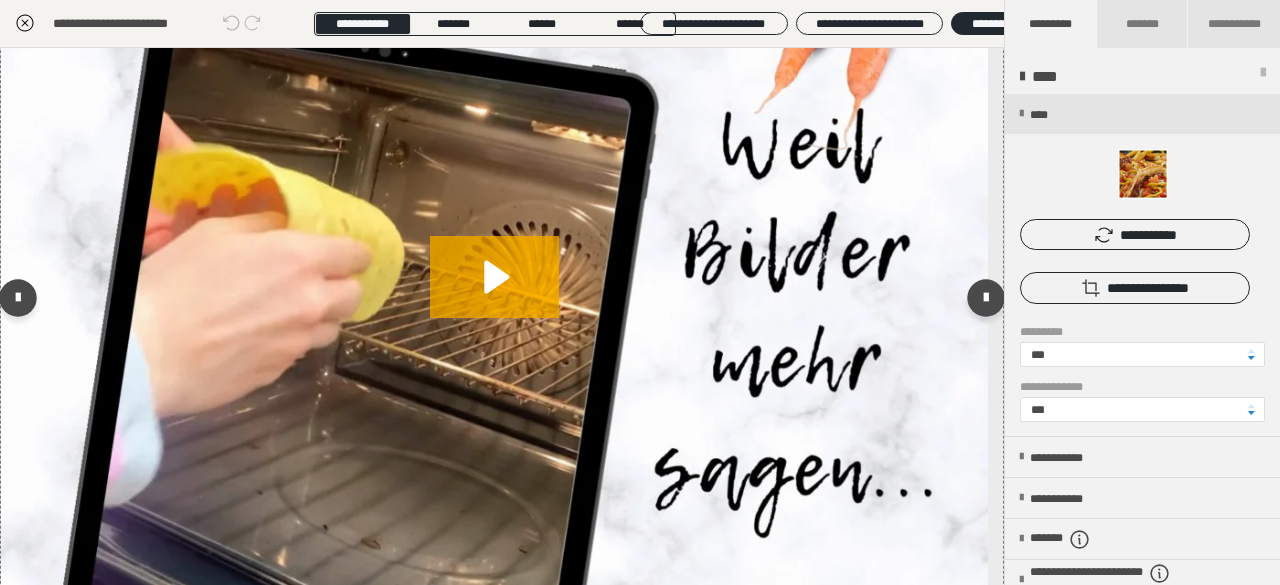 click at bounding box center (494, 294) 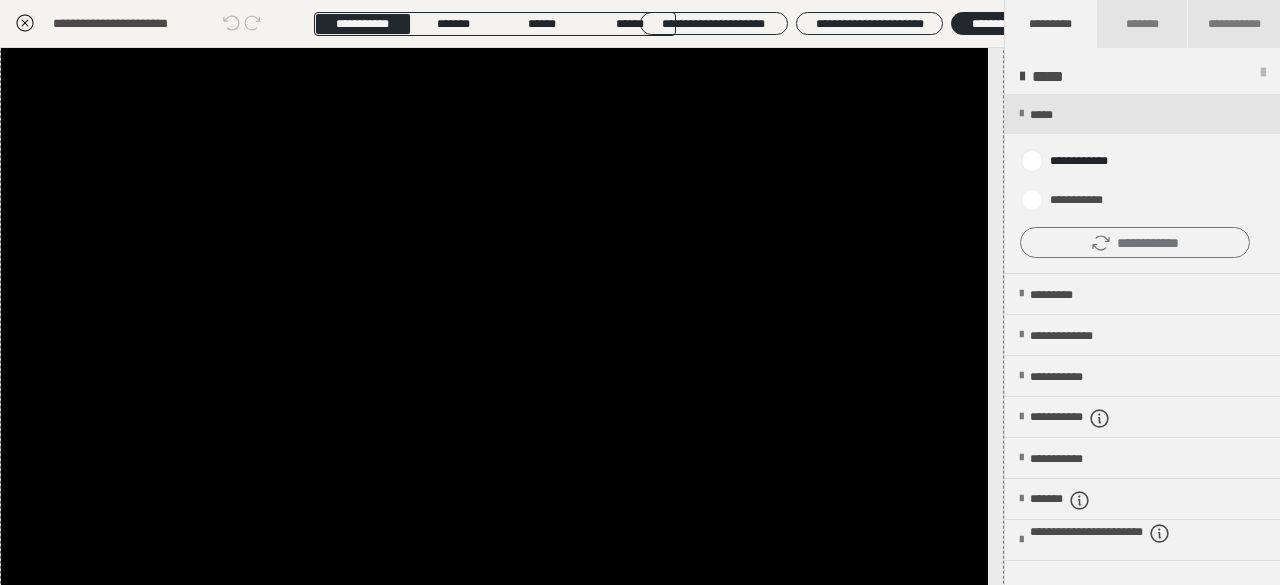 click on "**********" at bounding box center [1135, 242] 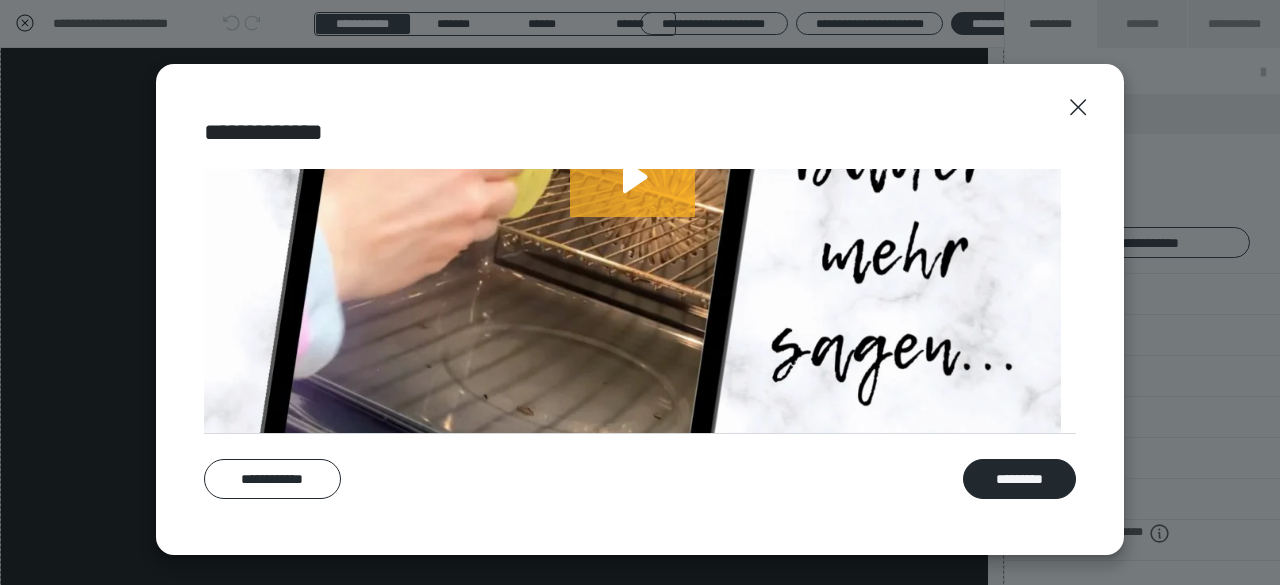scroll, scrollTop: 592, scrollLeft: 0, axis: vertical 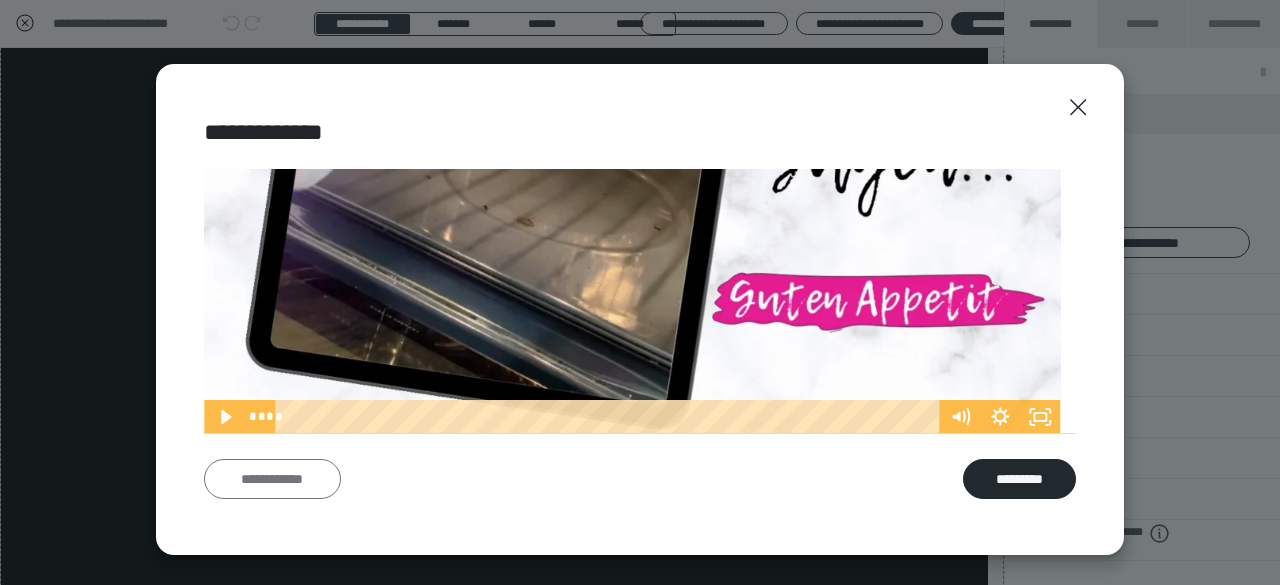 click on "**********" at bounding box center (272, 478) 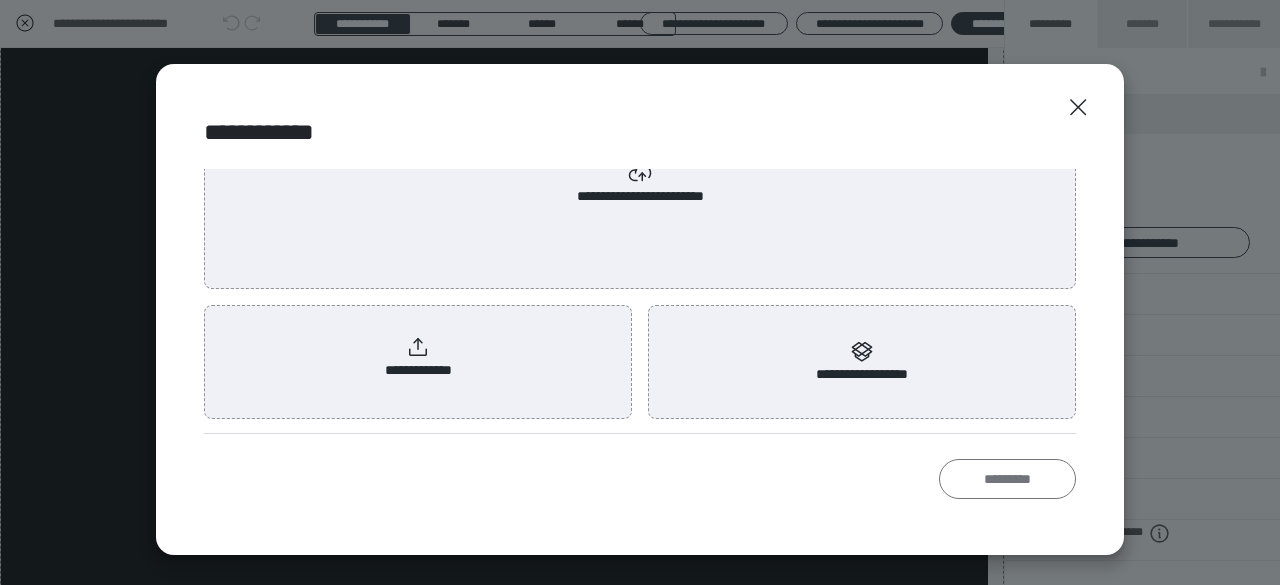 scroll, scrollTop: 0, scrollLeft: 0, axis: both 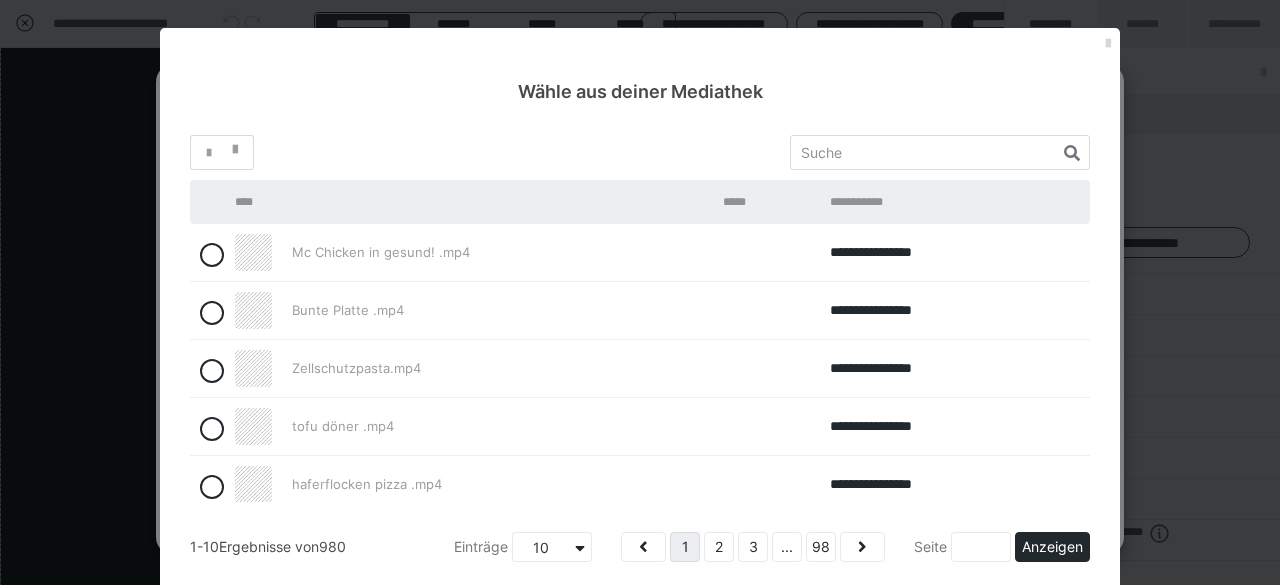 click at bounding box center (1108, 44) 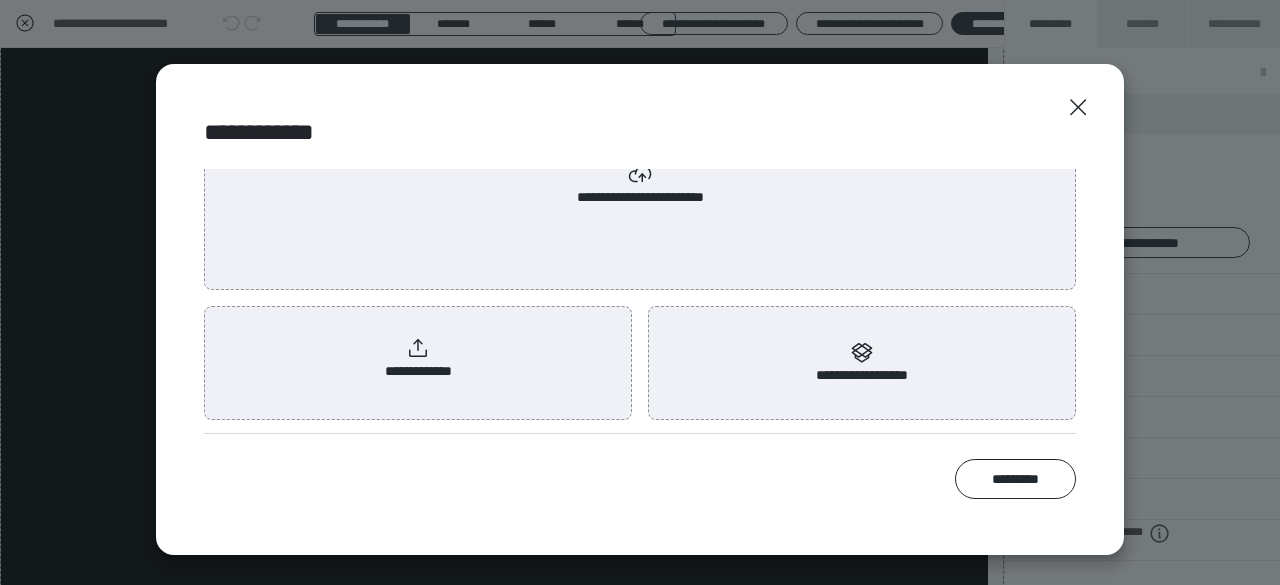 click on "**********" at bounding box center [418, 359] 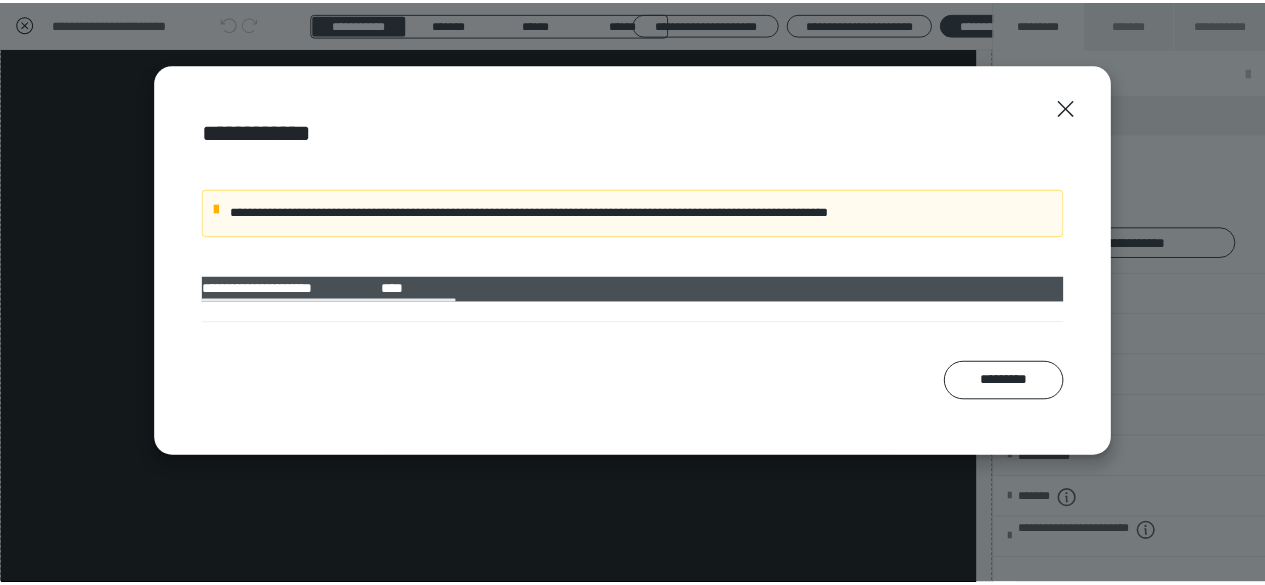 scroll, scrollTop: 0, scrollLeft: 0, axis: both 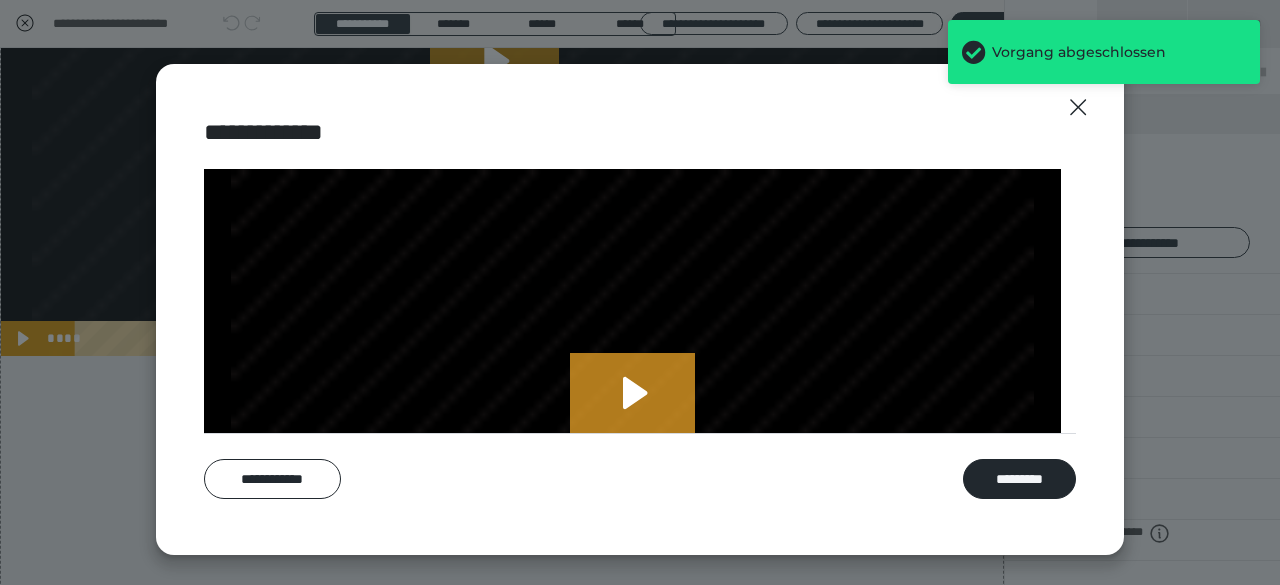 click on "Vorgang abgeschlossen" at bounding box center [1104, 60] 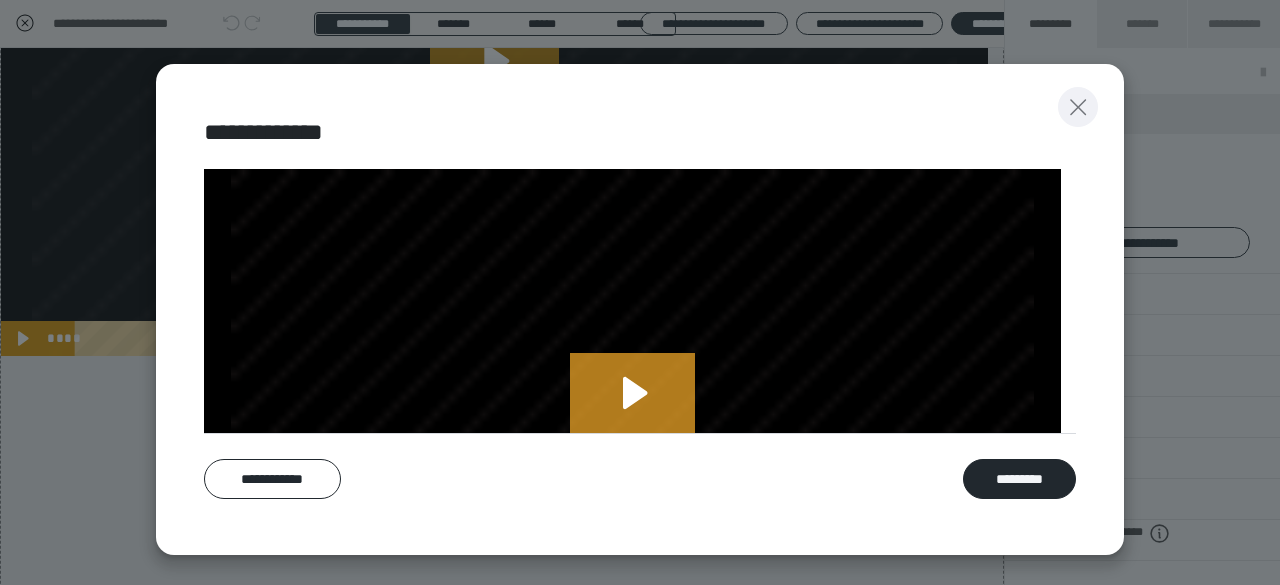 click 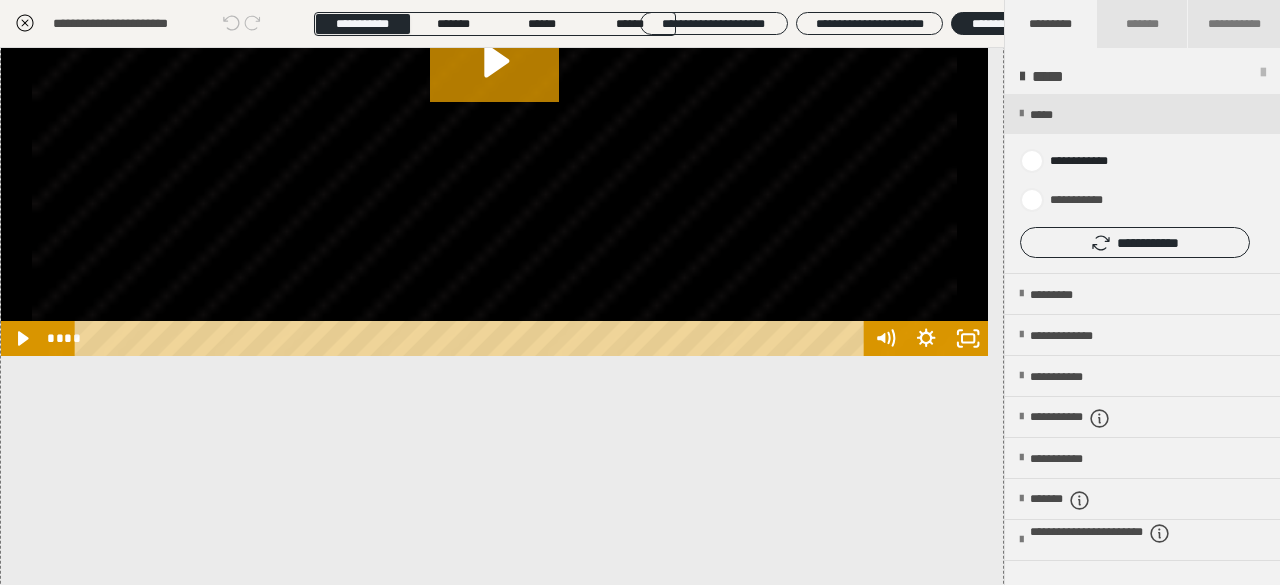 click 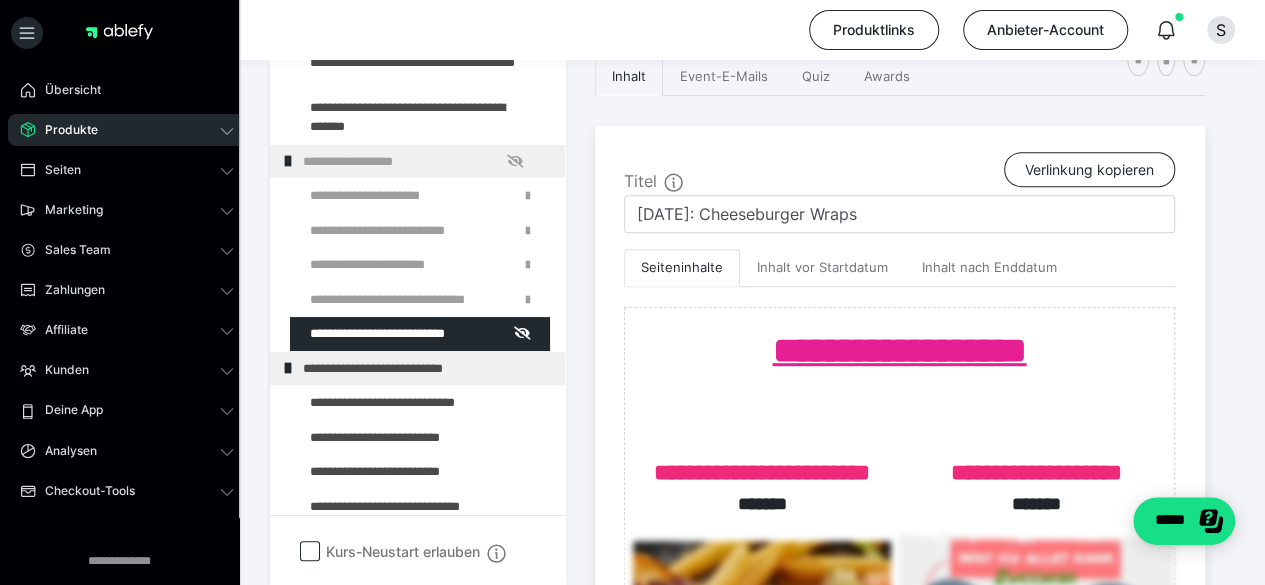 scroll, scrollTop: 402, scrollLeft: 0, axis: vertical 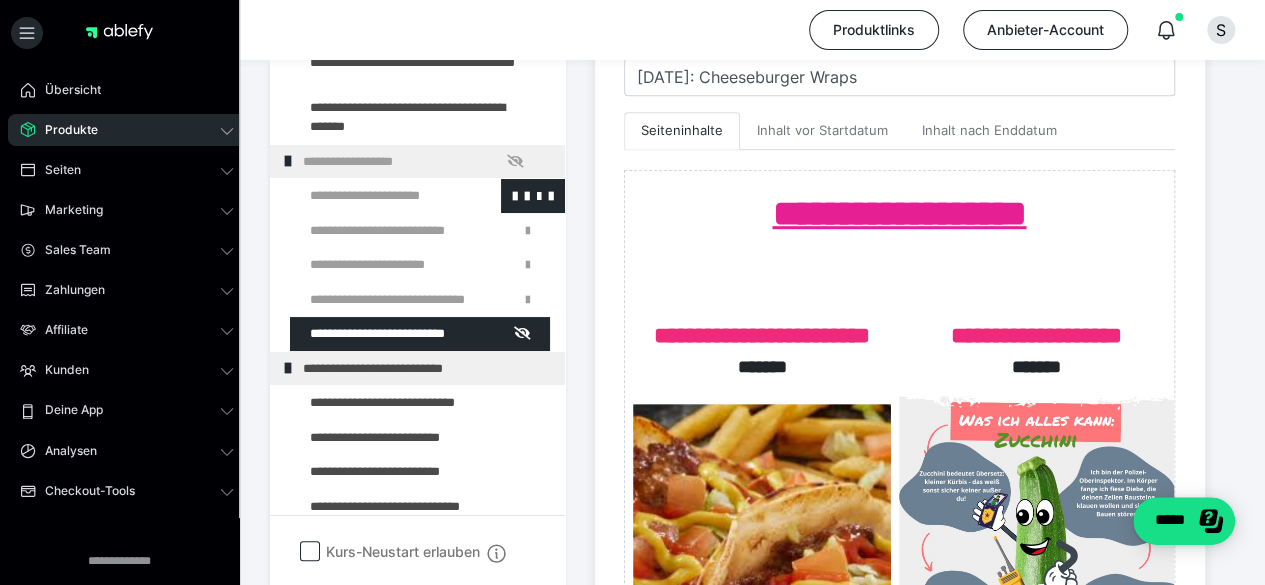 click at bounding box center (375, 196) 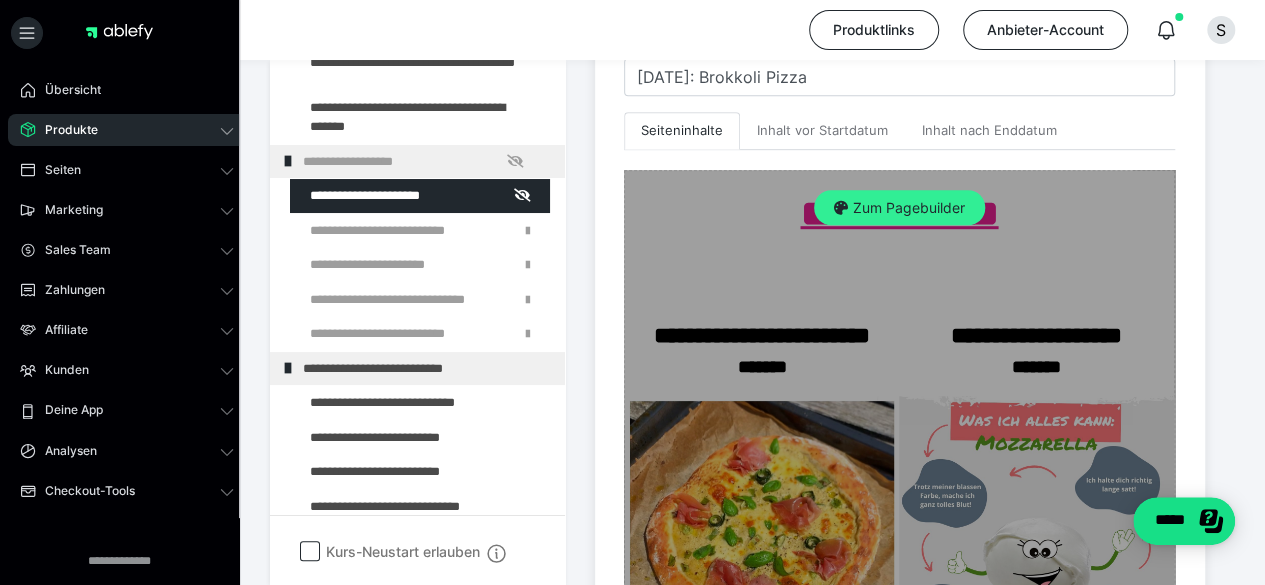 click on "Zum Pagebuilder" at bounding box center [899, 208] 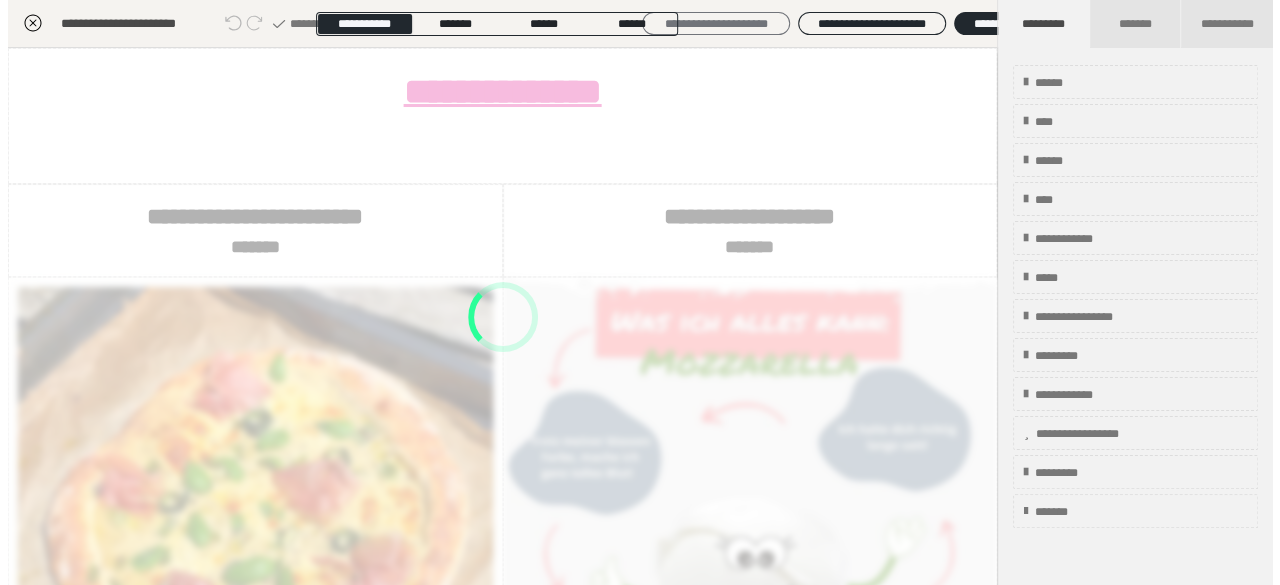 scroll, scrollTop: 310, scrollLeft: 0, axis: vertical 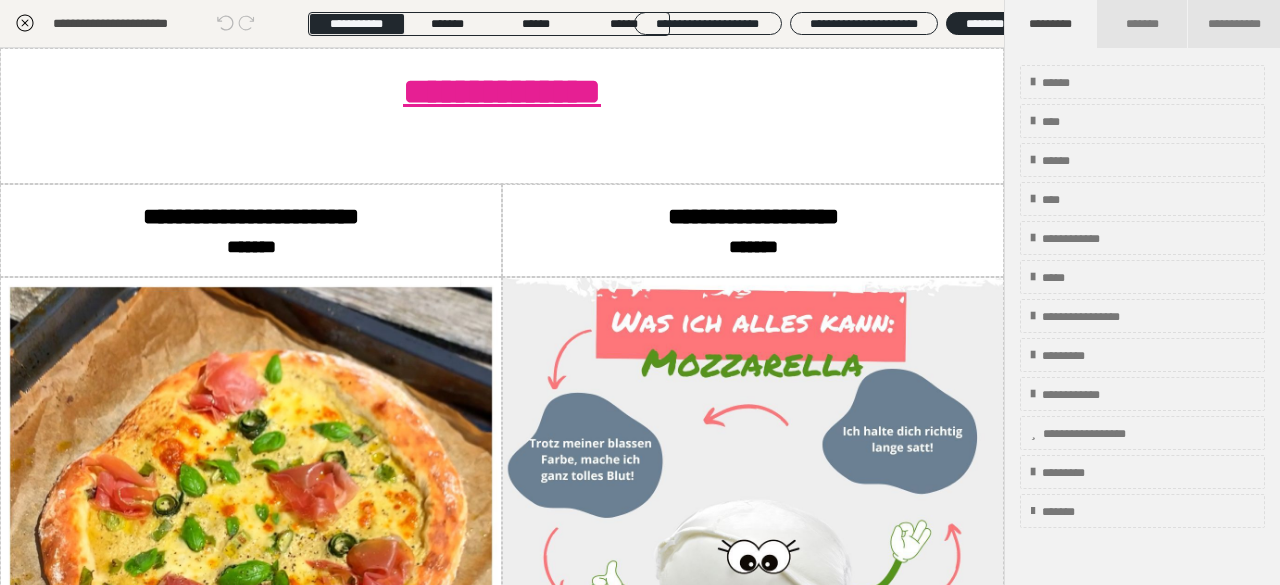 click 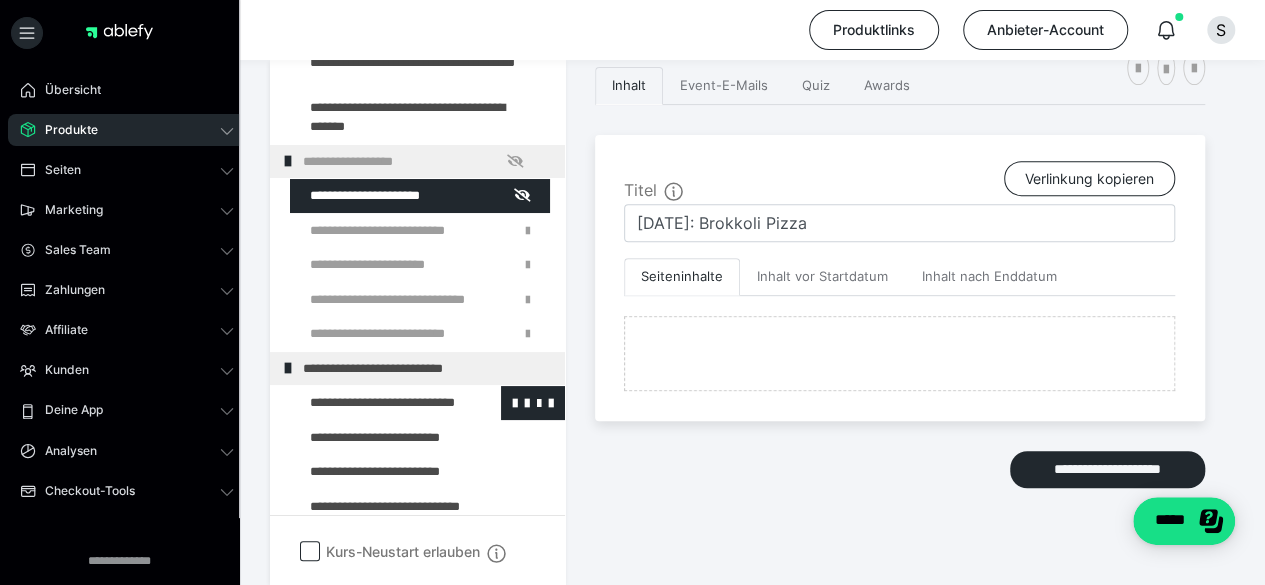 scroll, scrollTop: 480, scrollLeft: 0, axis: vertical 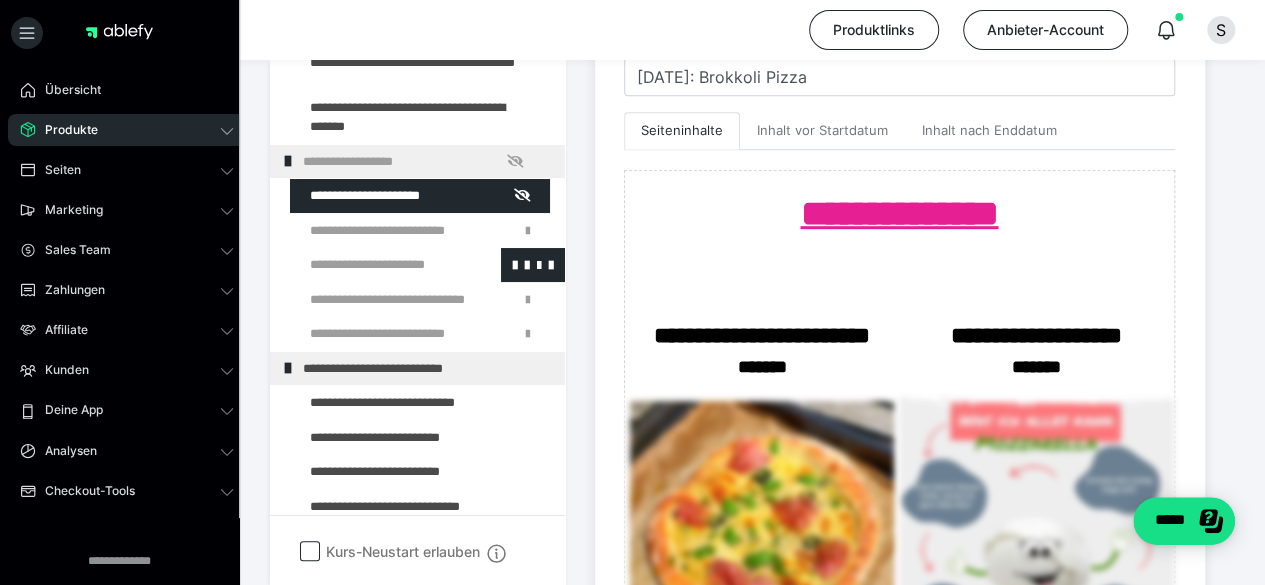 click at bounding box center (375, 265) 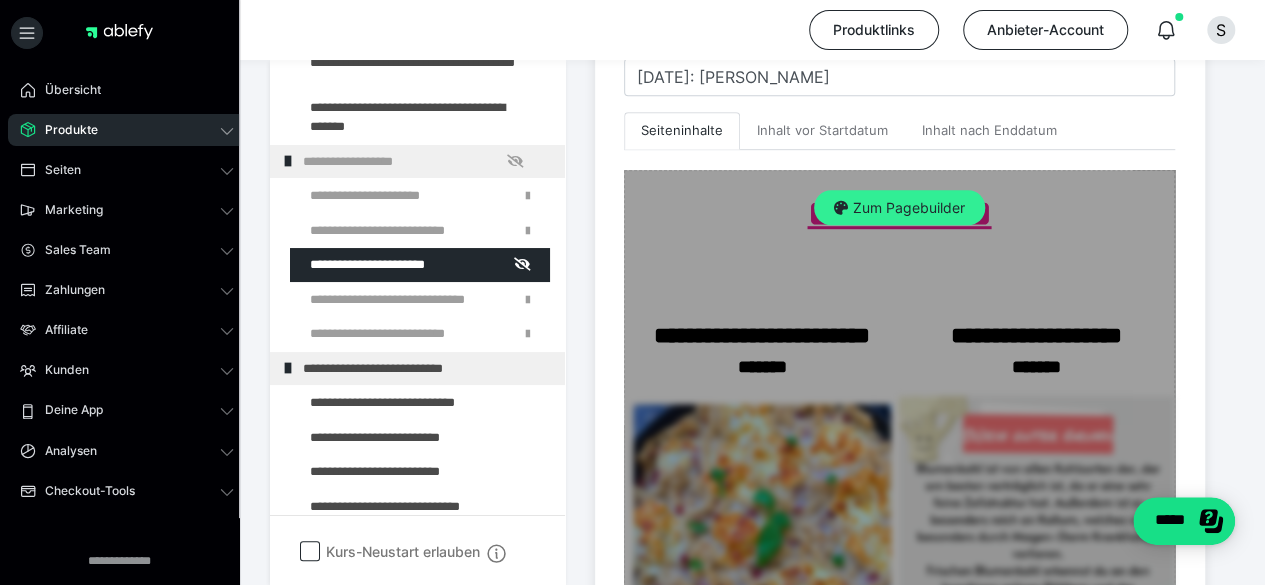 click on "Zum Pagebuilder" at bounding box center [899, 208] 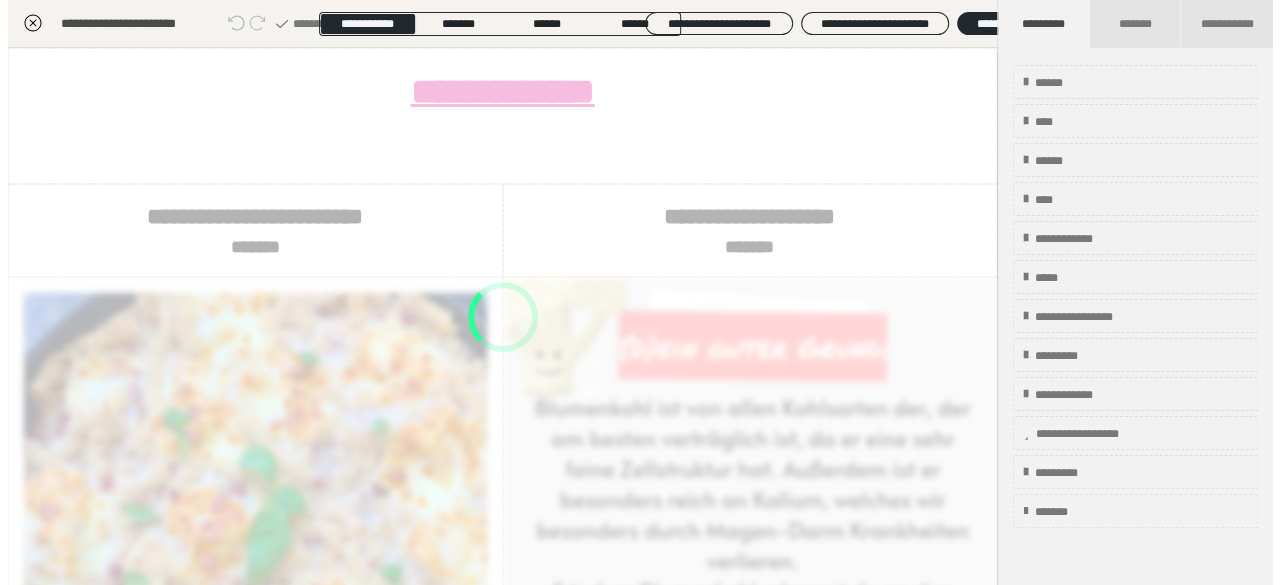 scroll, scrollTop: 310, scrollLeft: 0, axis: vertical 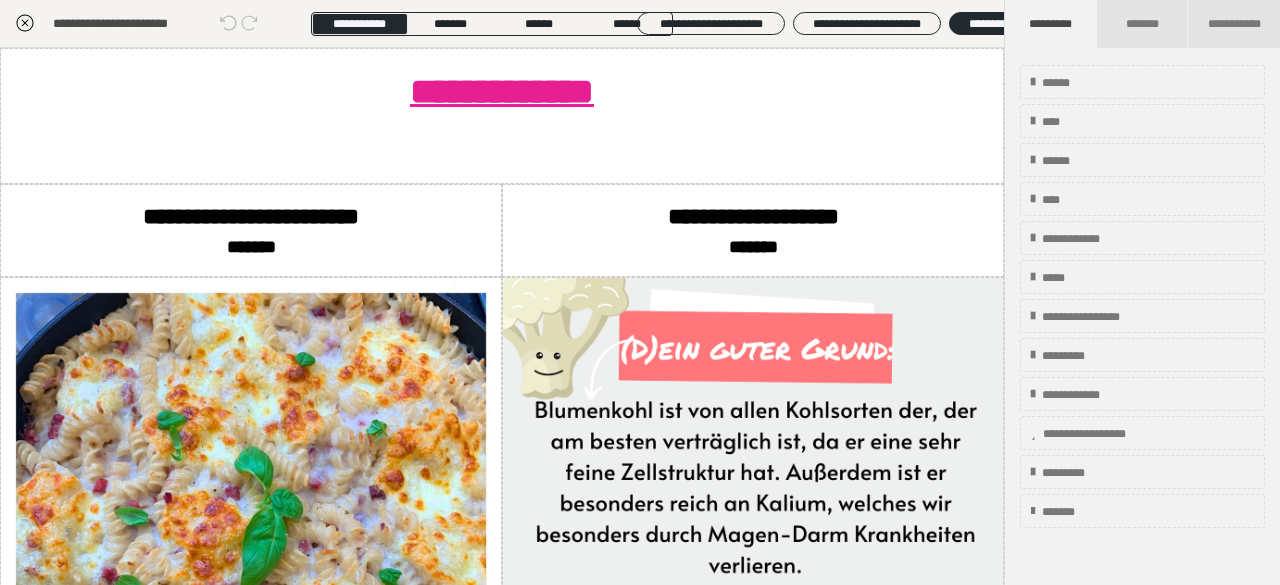 click 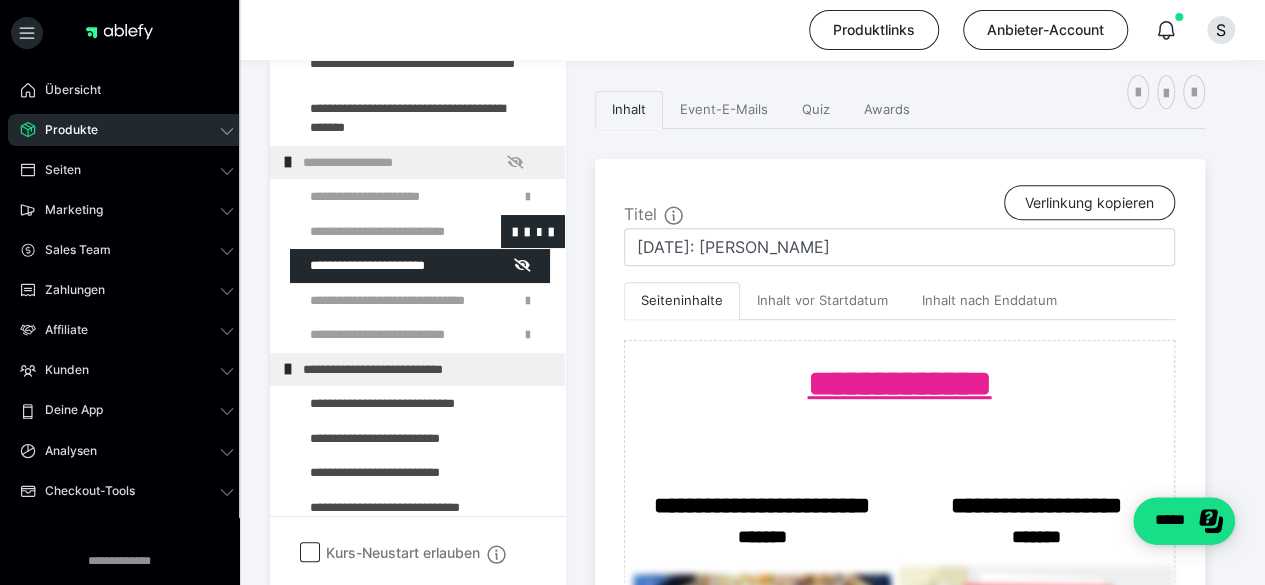 click at bounding box center [375, 232] 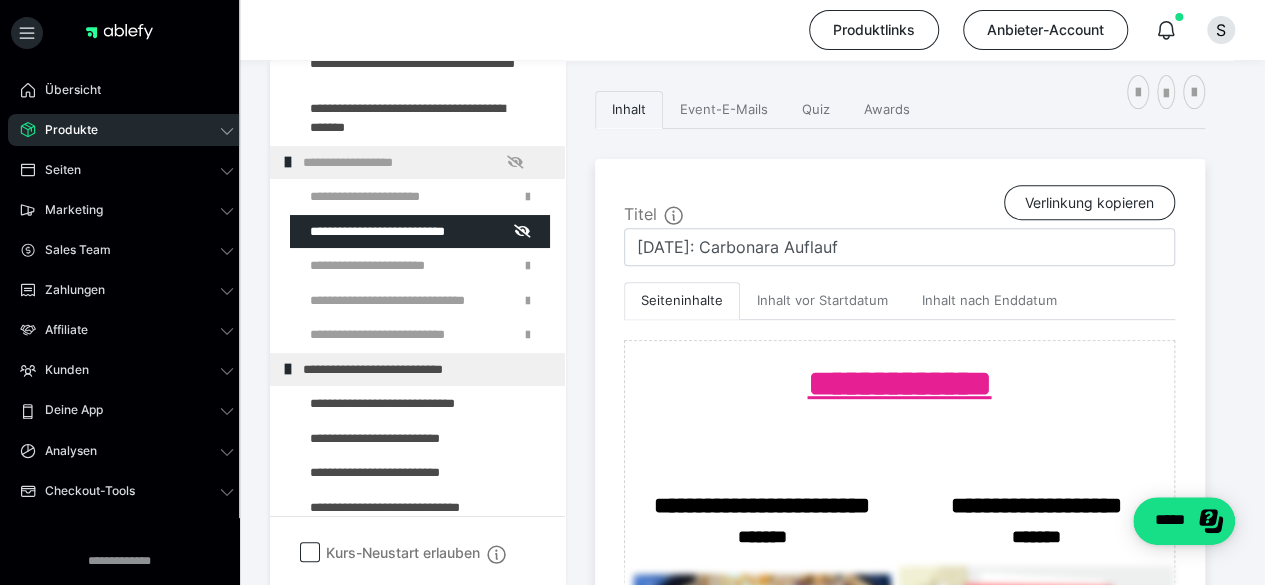 scroll, scrollTop: 1894, scrollLeft: 0, axis: vertical 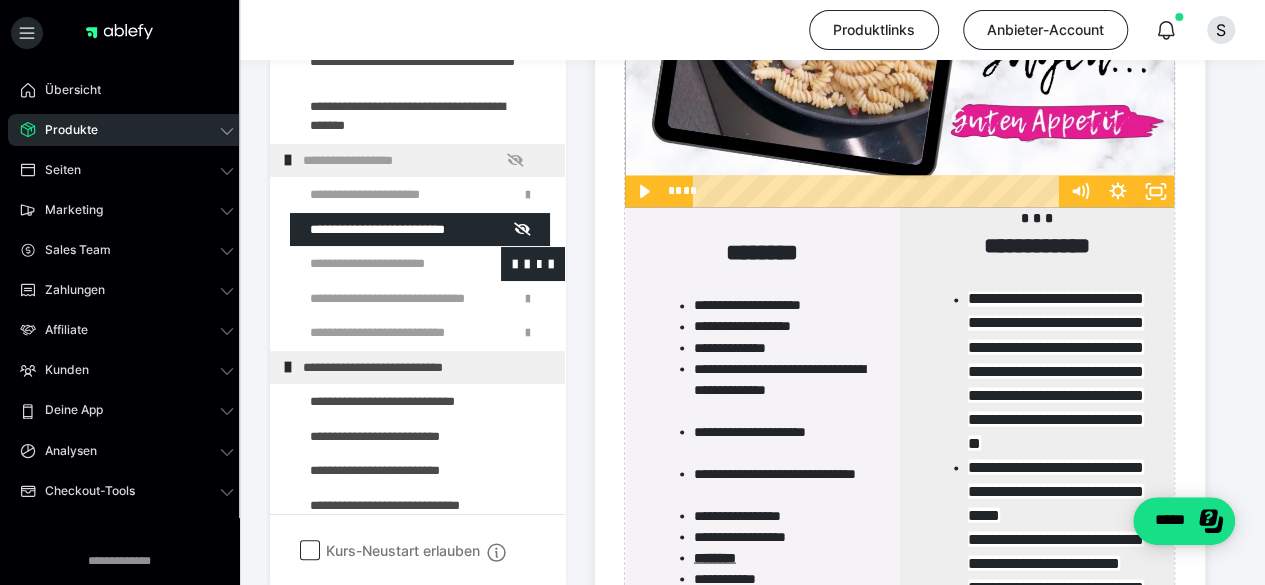click at bounding box center [375, 265] 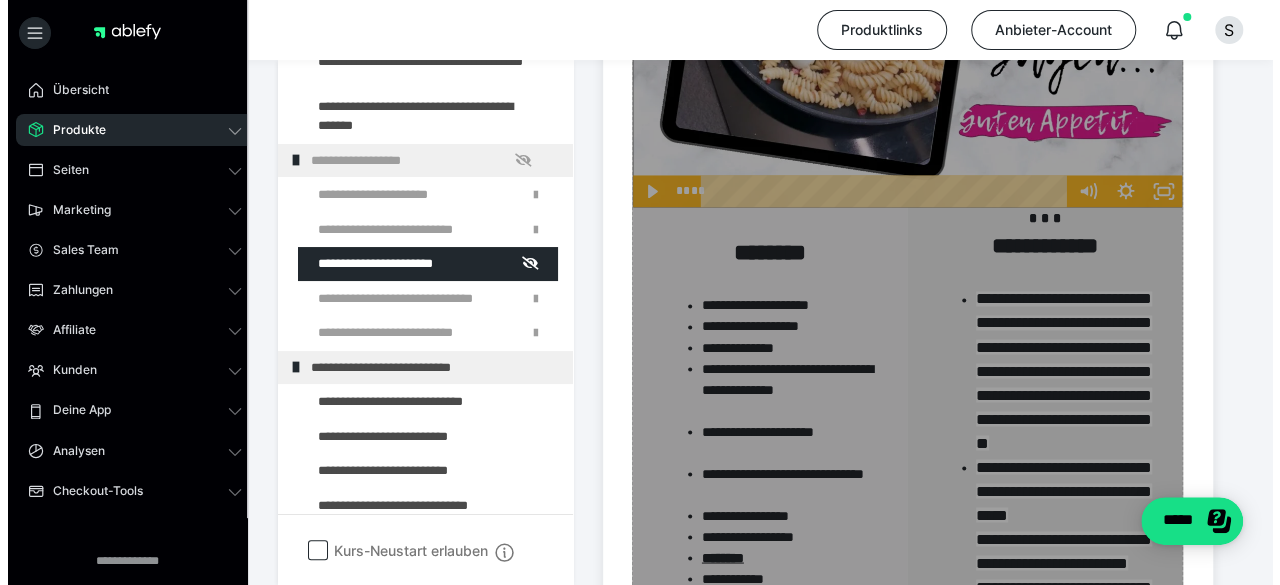 scroll, scrollTop: 214, scrollLeft: 0, axis: vertical 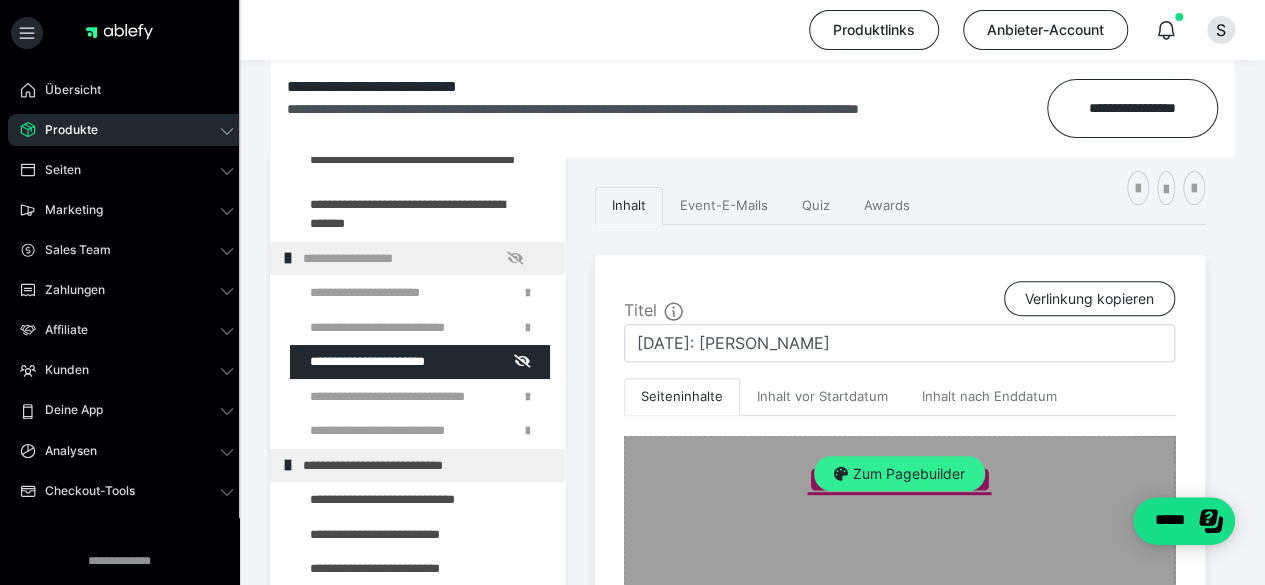 click on "Zum Pagebuilder" at bounding box center [899, 474] 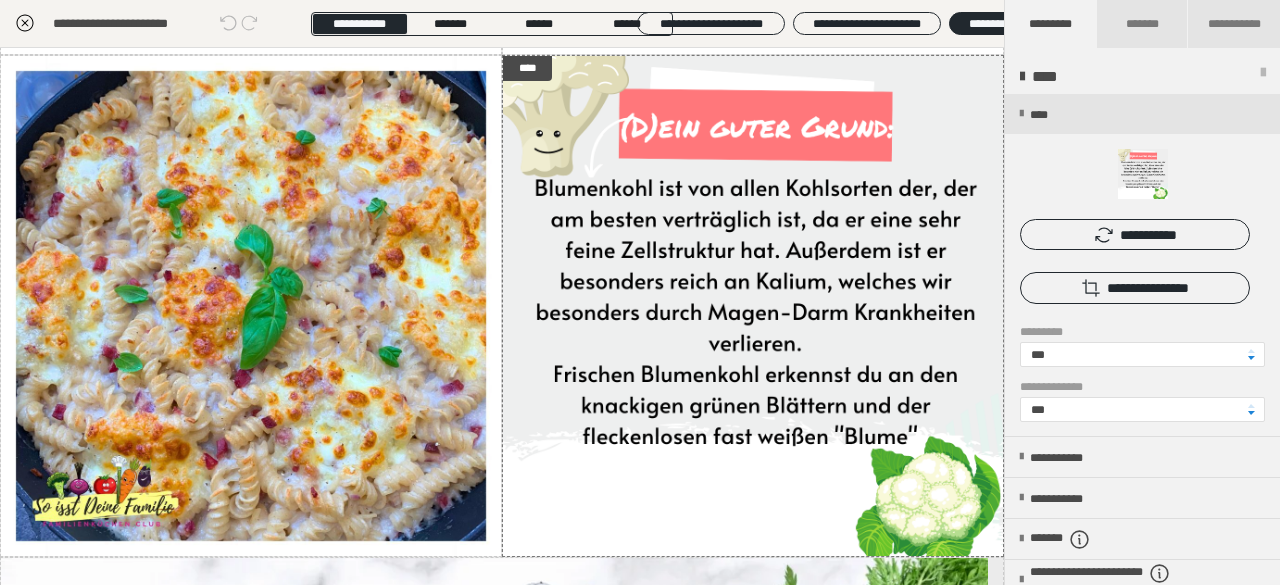 scroll, scrollTop: 227, scrollLeft: 0, axis: vertical 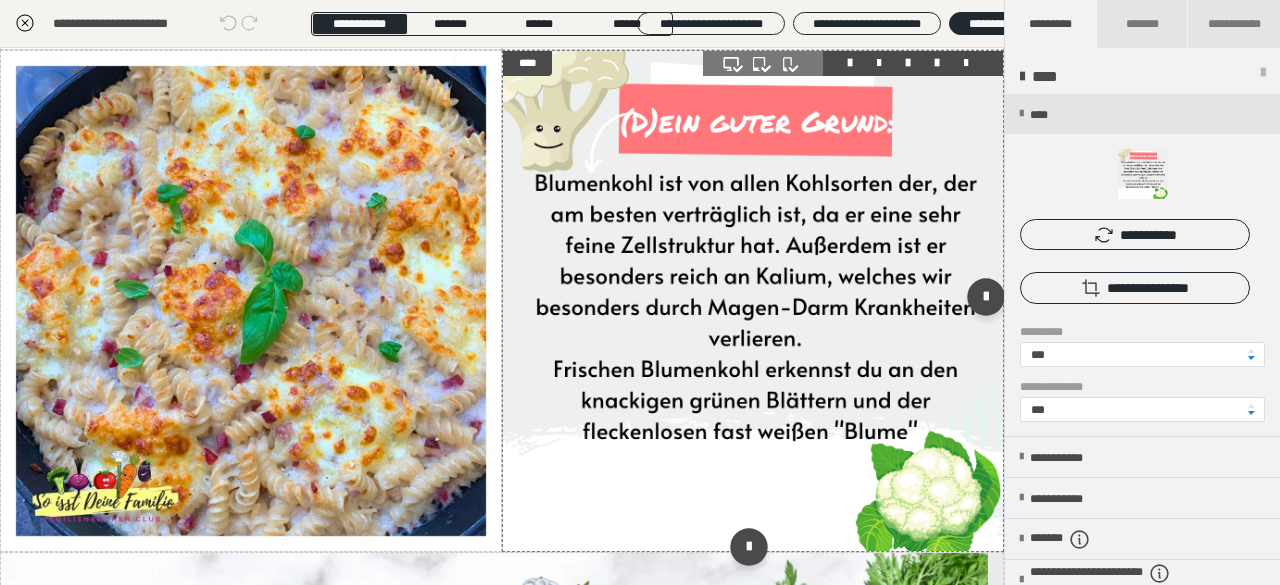 click at bounding box center [753, 301] 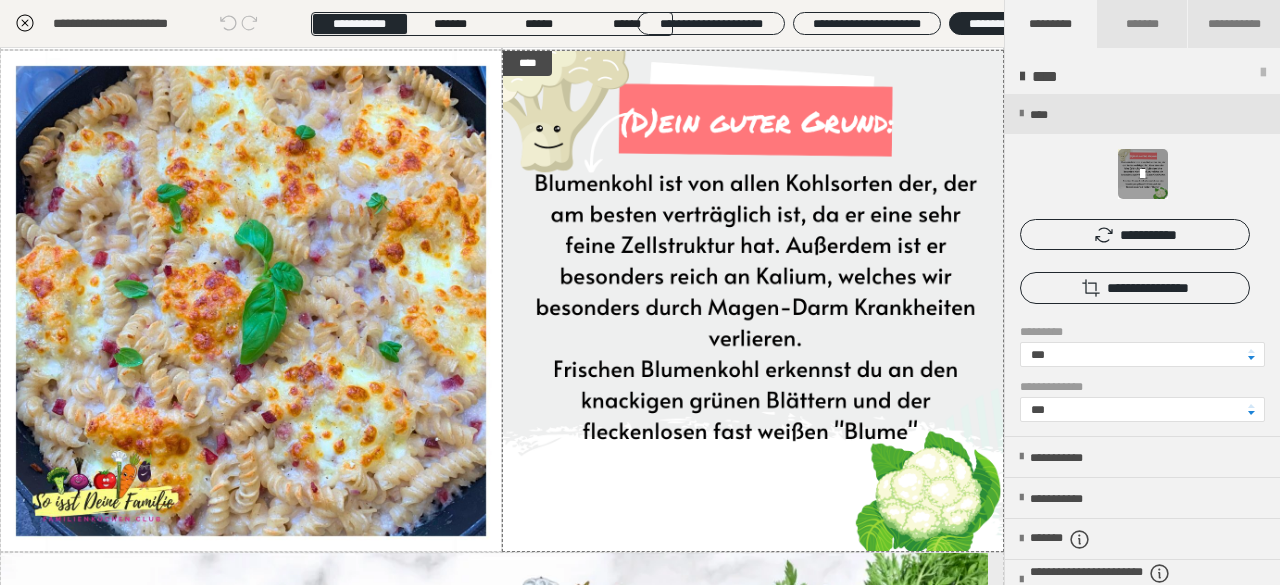 click at bounding box center (1142, 174) 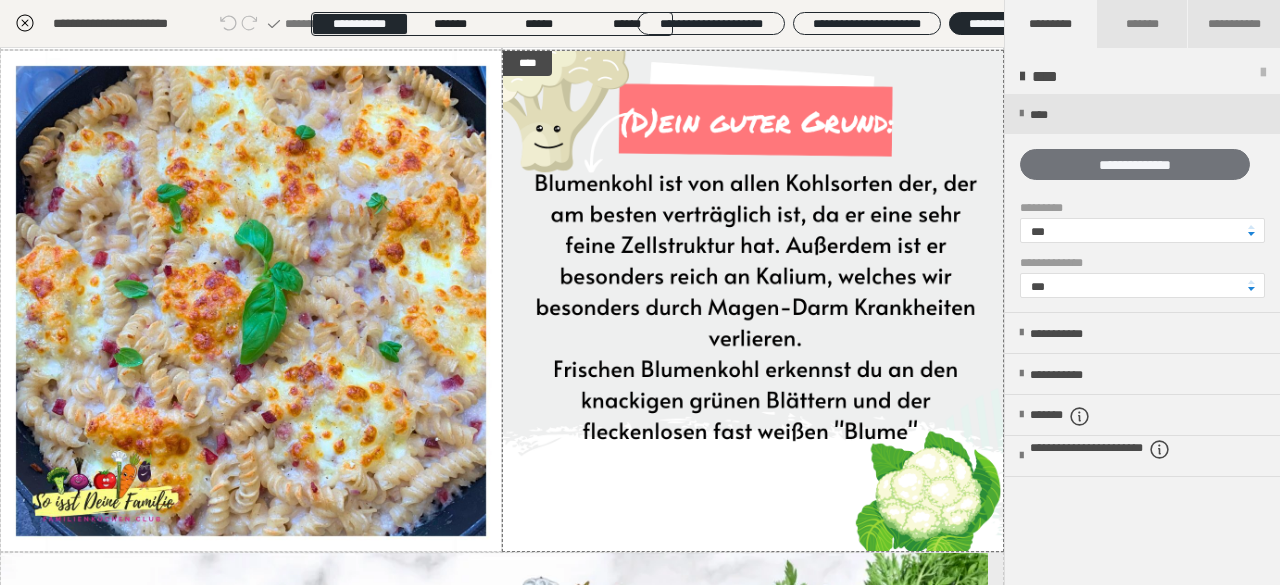 click on "**********" at bounding box center [1135, 164] 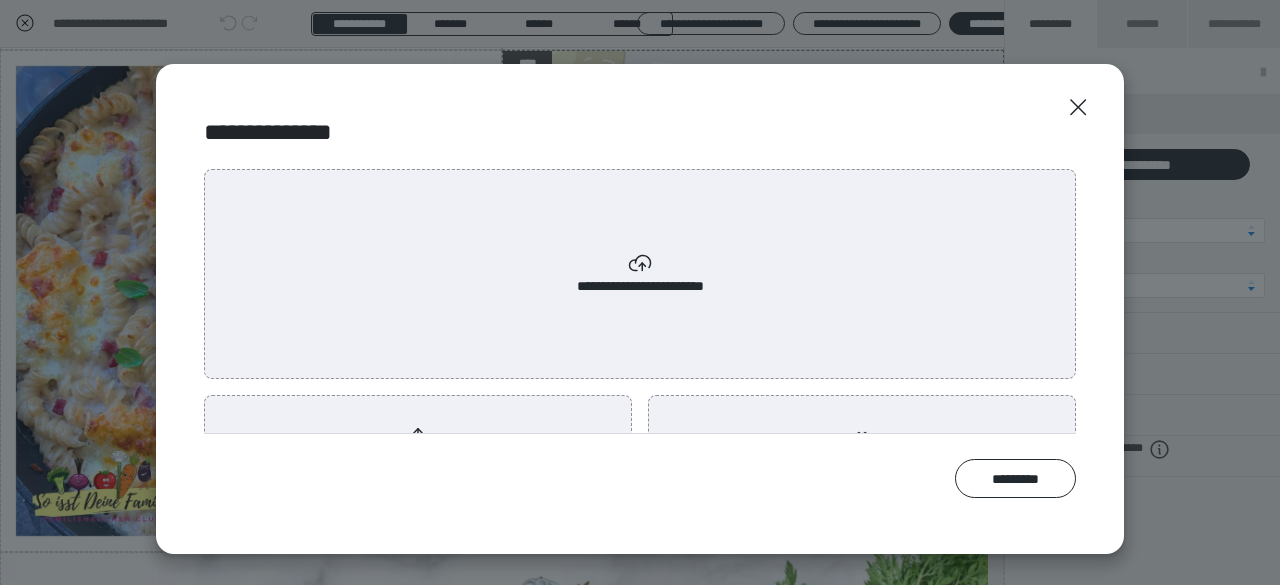 click on "**********" at bounding box center (418, 448) 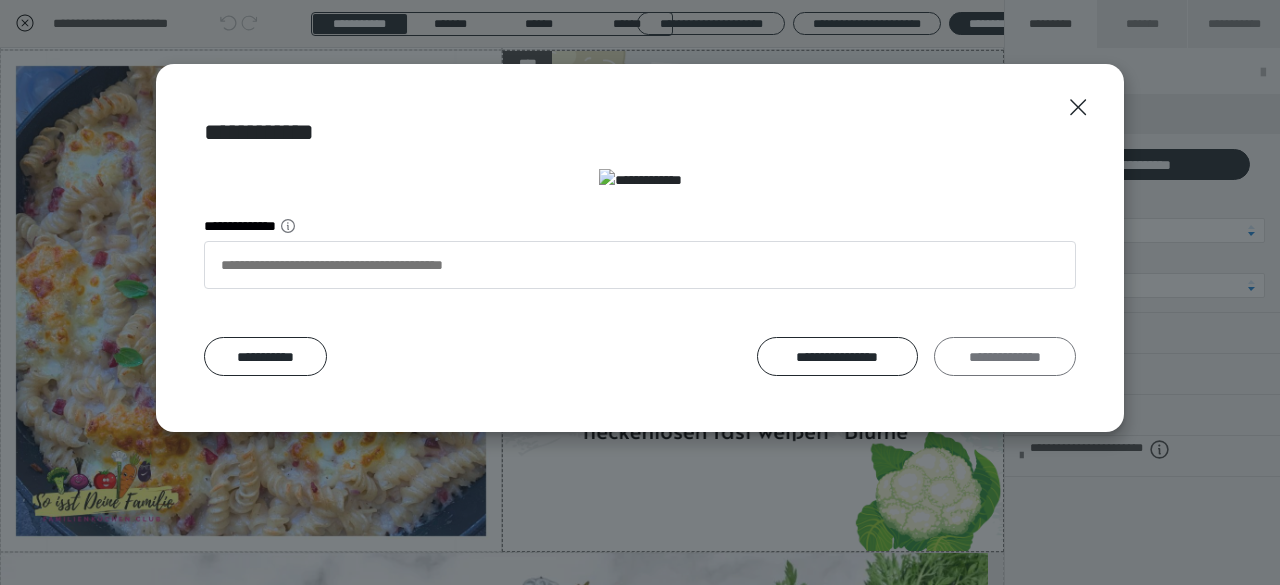 click on "**********" at bounding box center [1005, 356] 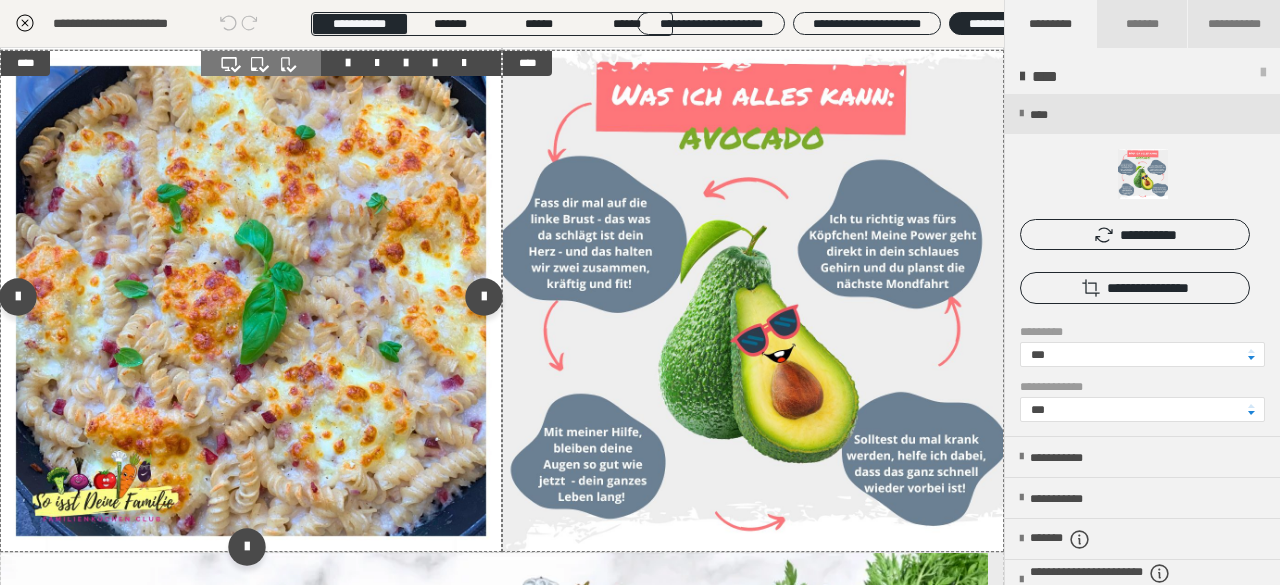 click at bounding box center [251, 301] 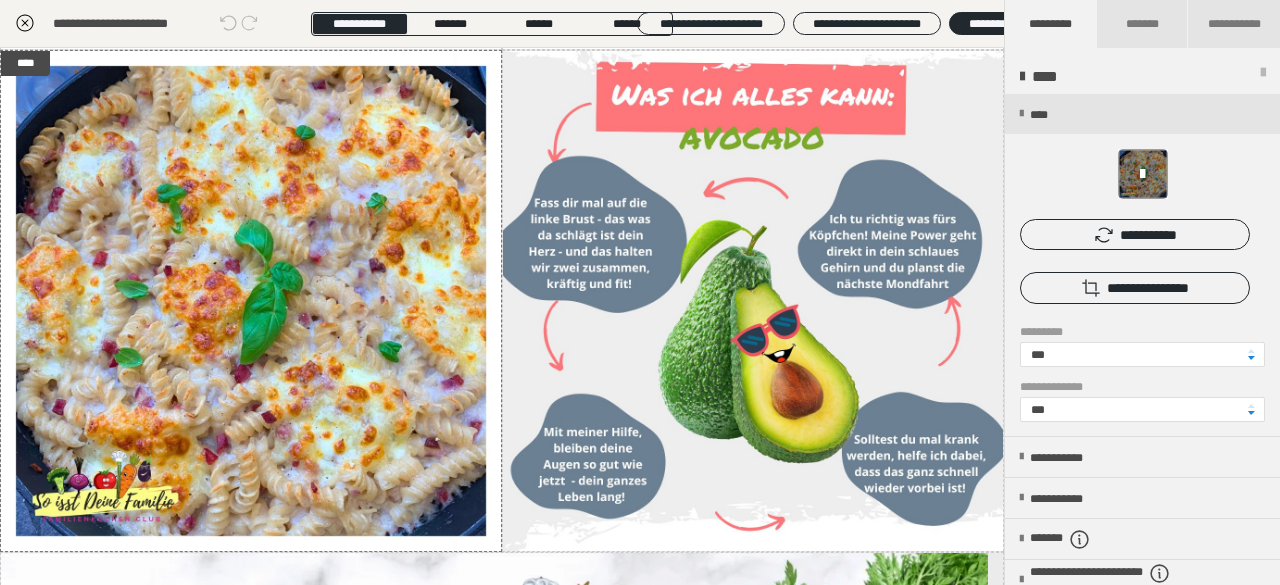 click at bounding box center (1142, 174) 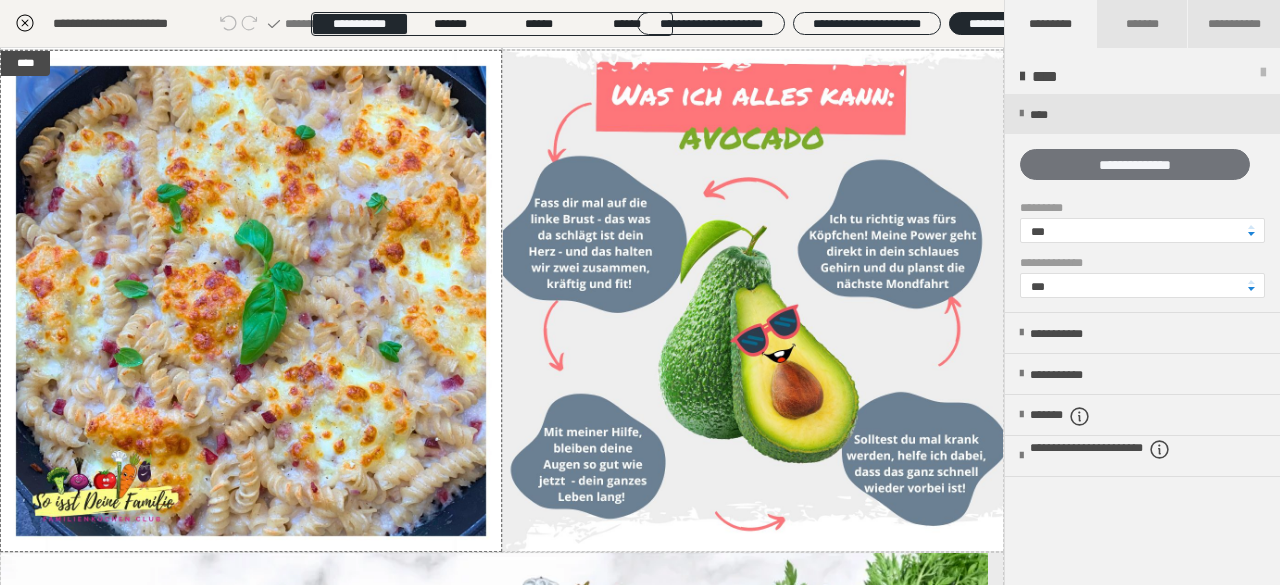 click on "**********" at bounding box center [1135, 164] 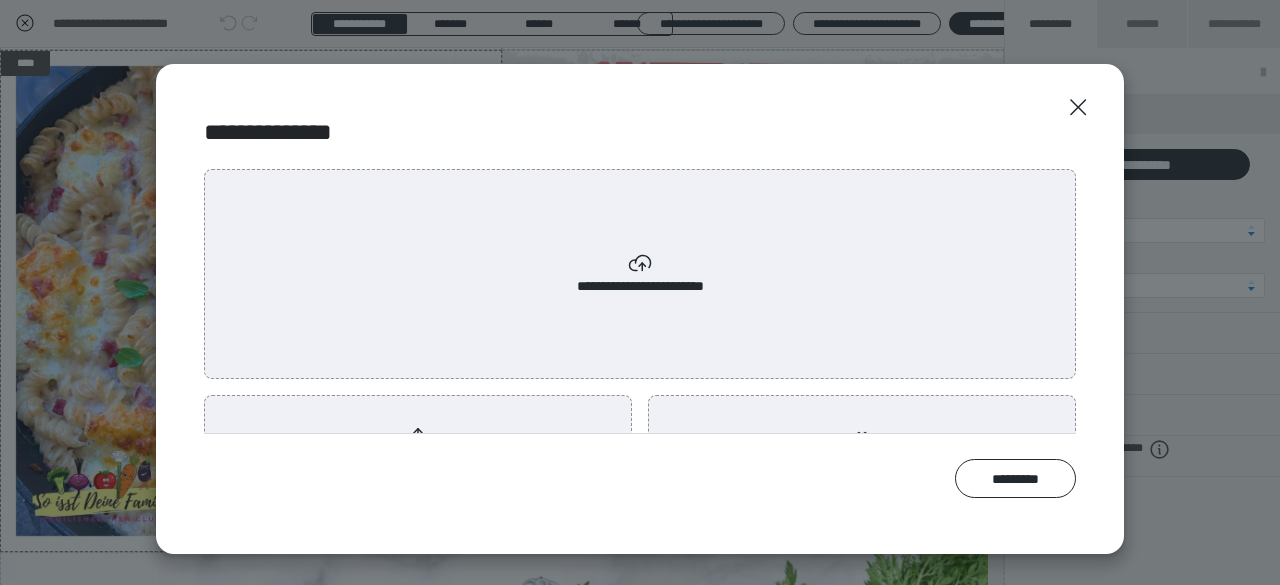 click on "**********" at bounding box center (418, 448) 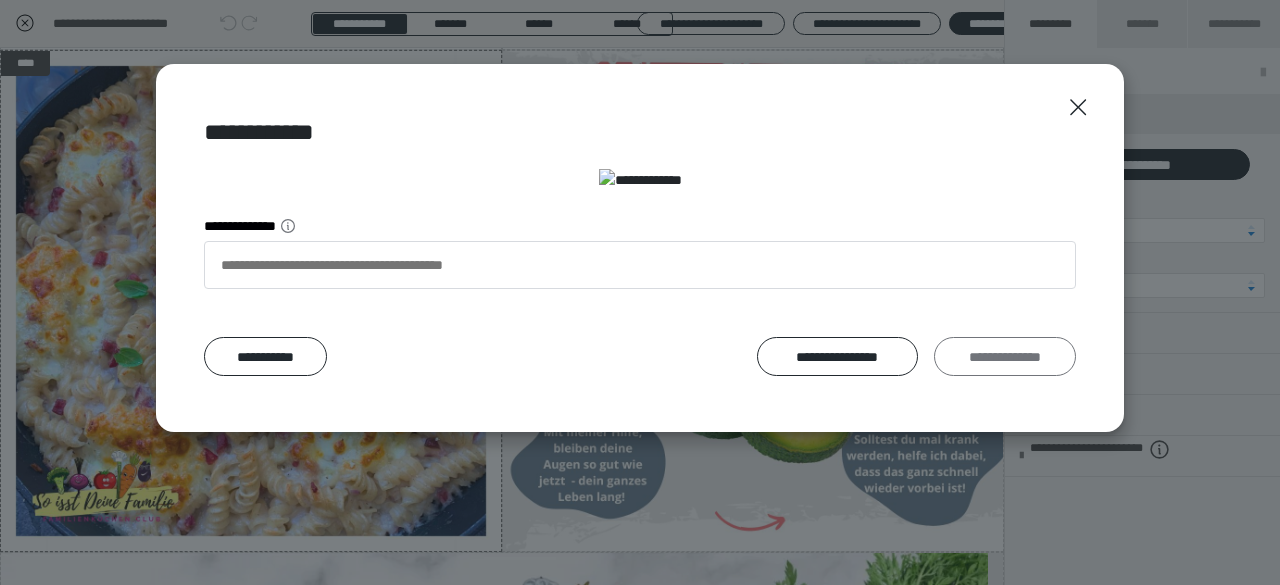 click on "**********" at bounding box center (1005, 356) 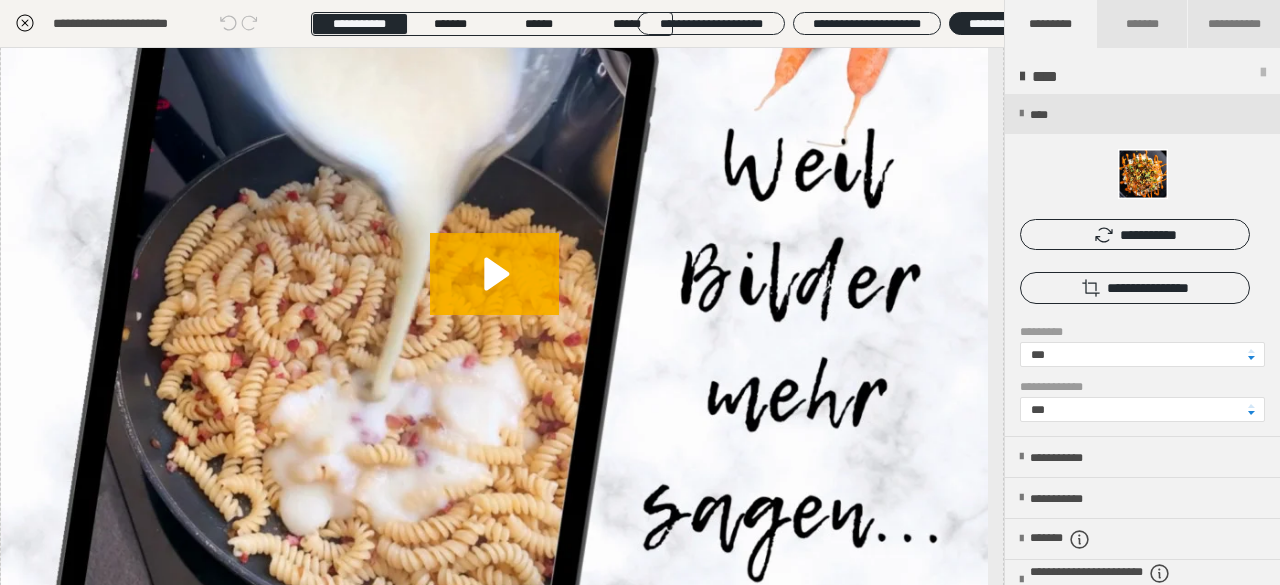 scroll, scrollTop: 1030, scrollLeft: 0, axis: vertical 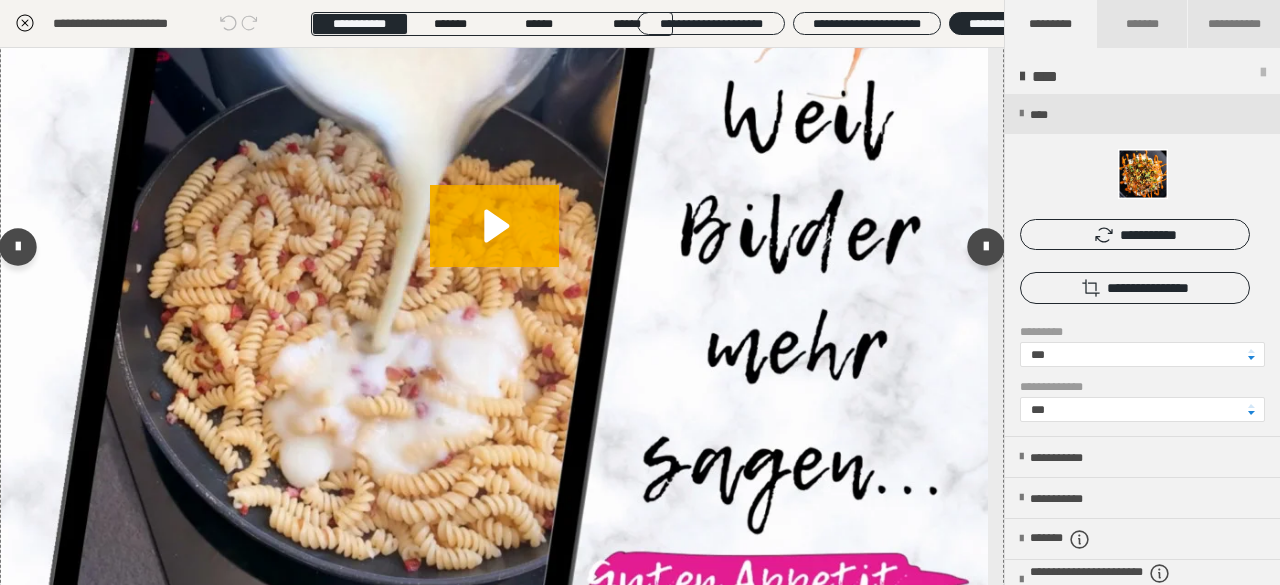 click at bounding box center (494, 243) 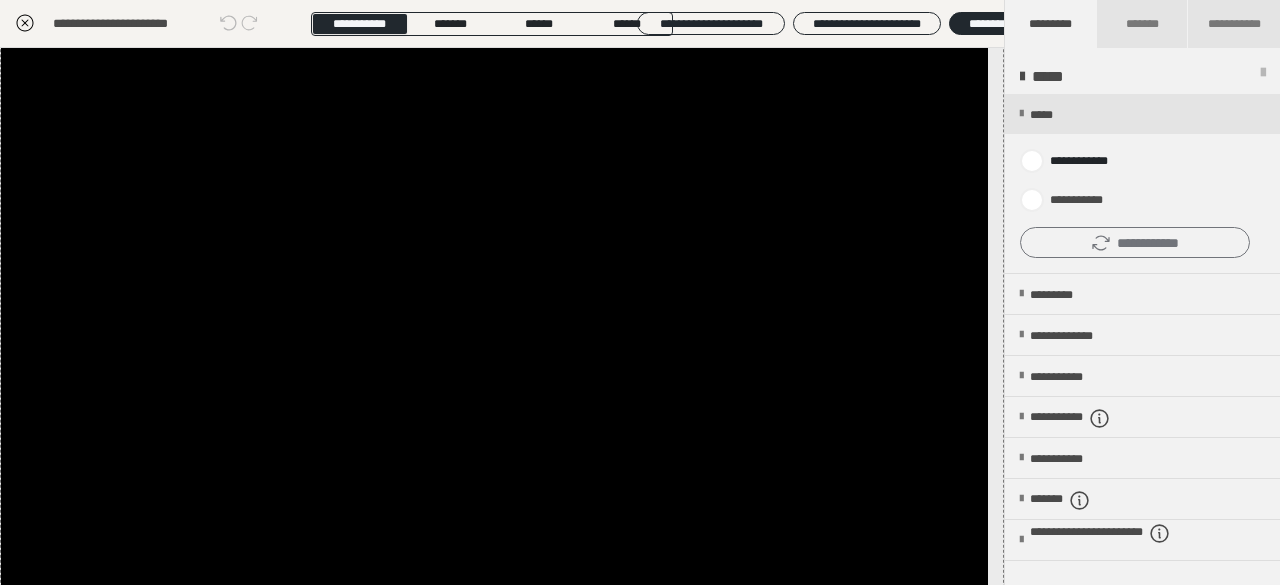 click on "**********" at bounding box center [1135, 242] 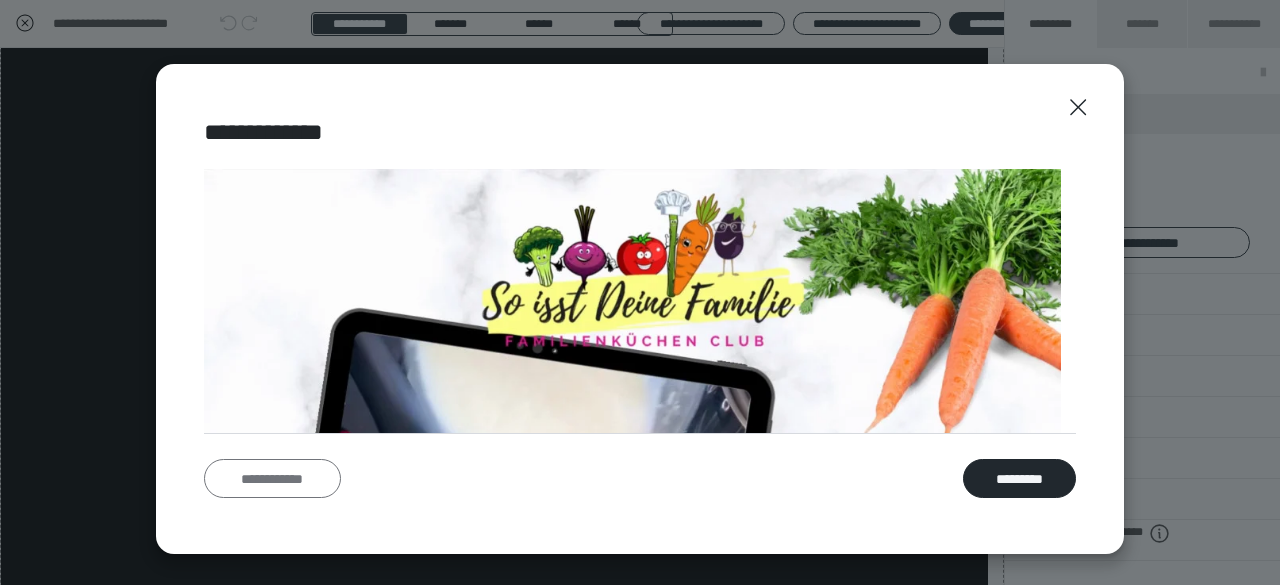 click on "**********" at bounding box center (272, 478) 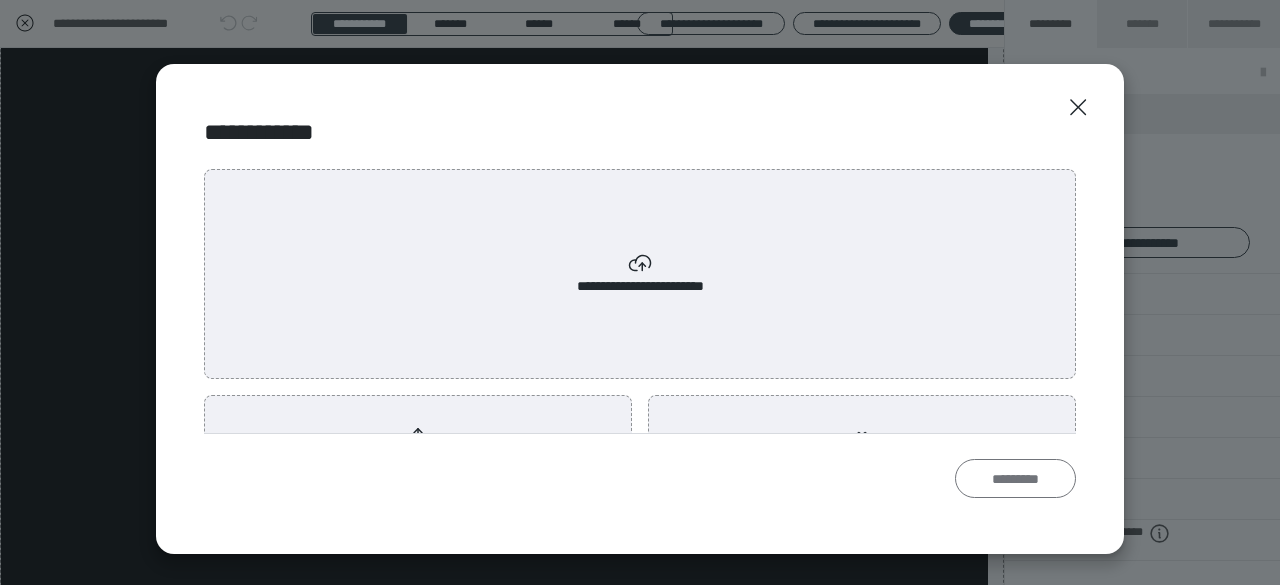 scroll, scrollTop: 0, scrollLeft: 0, axis: both 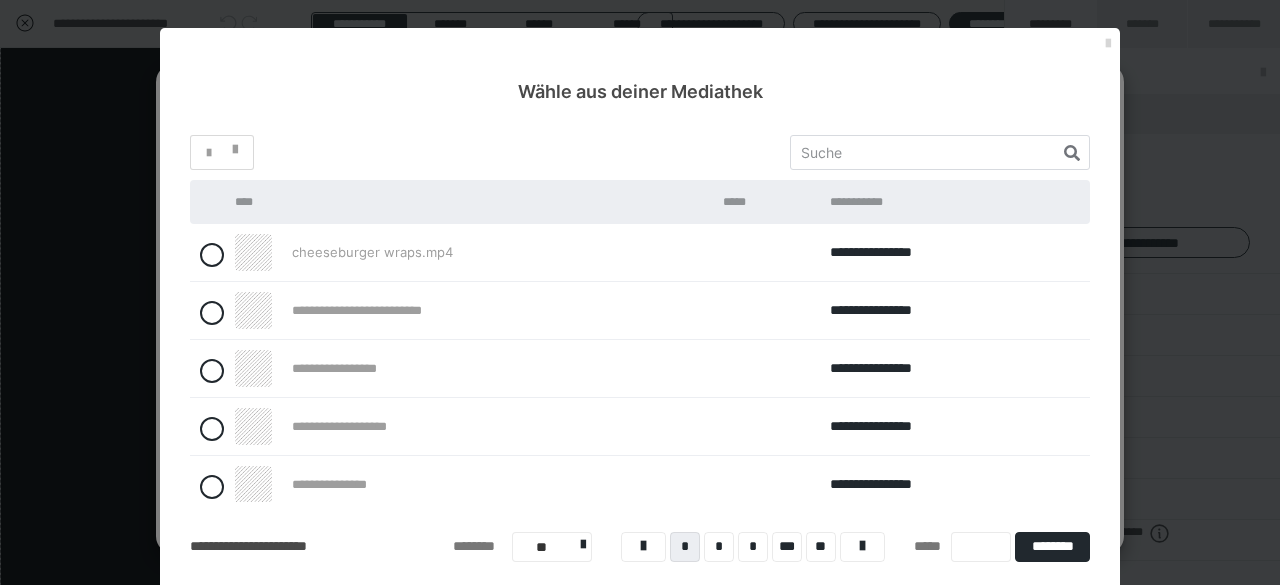 click at bounding box center (1108, 44) 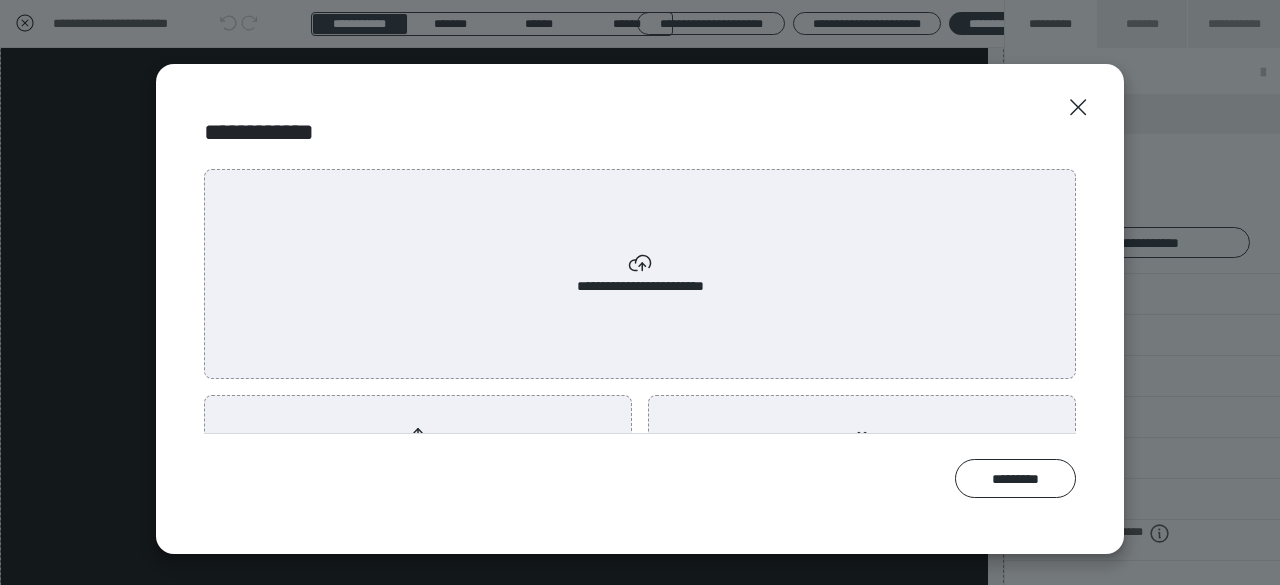 click on "**********" at bounding box center [418, 448] 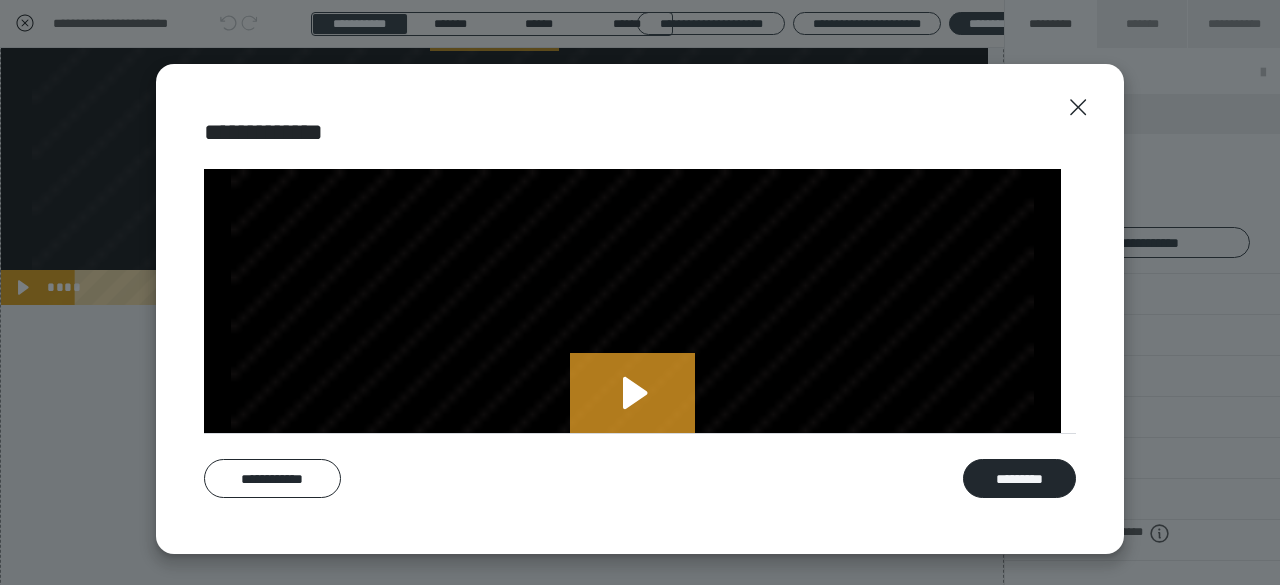 scroll, scrollTop: 126, scrollLeft: 0, axis: vertical 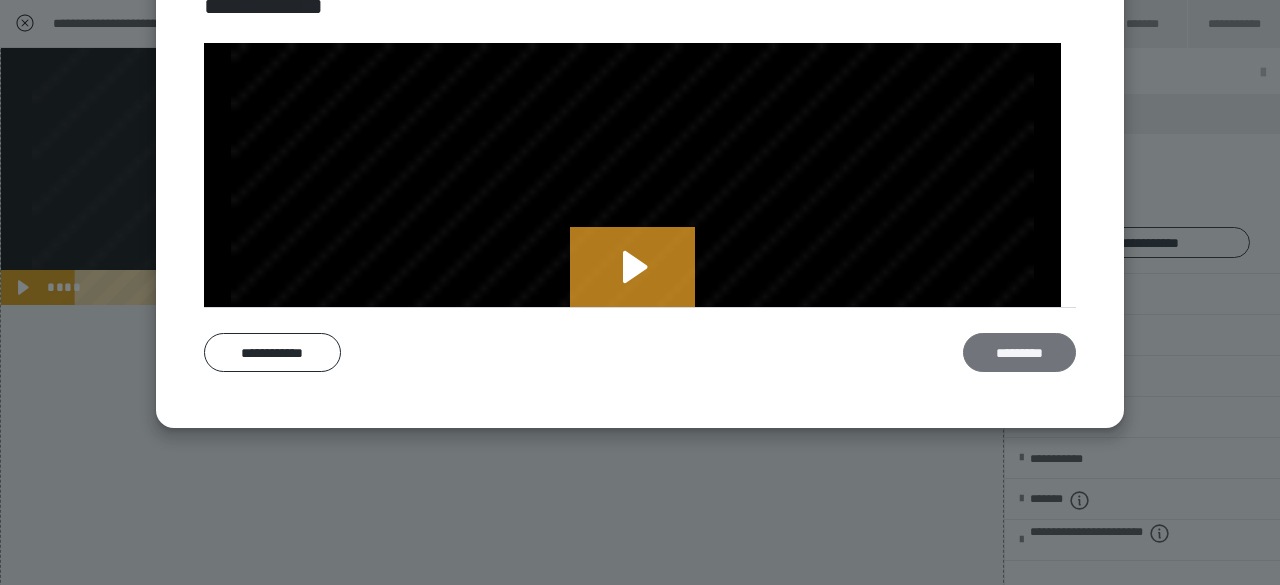 click on "*********" at bounding box center [1019, 352] 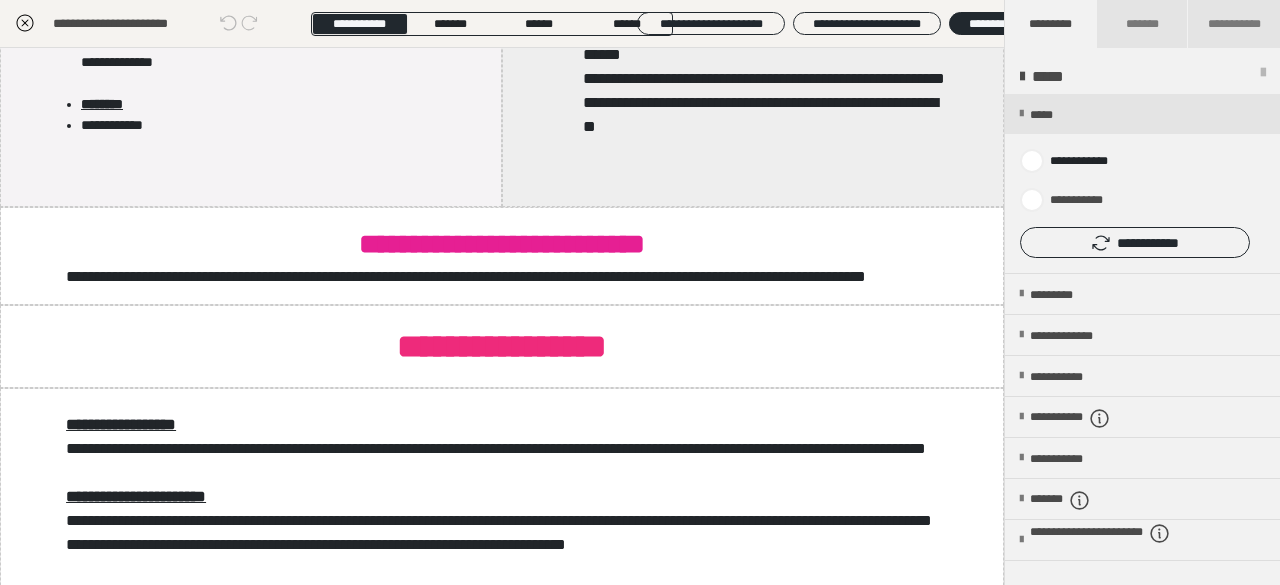 scroll, scrollTop: 2179, scrollLeft: 0, axis: vertical 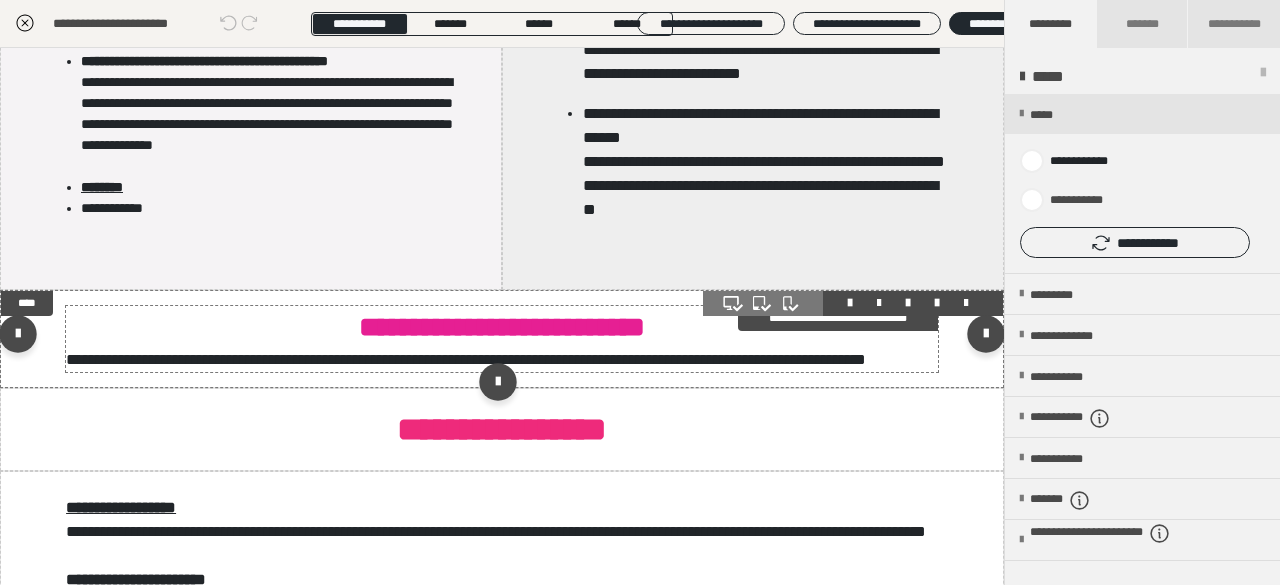 click on "**********" at bounding box center (466, 359) 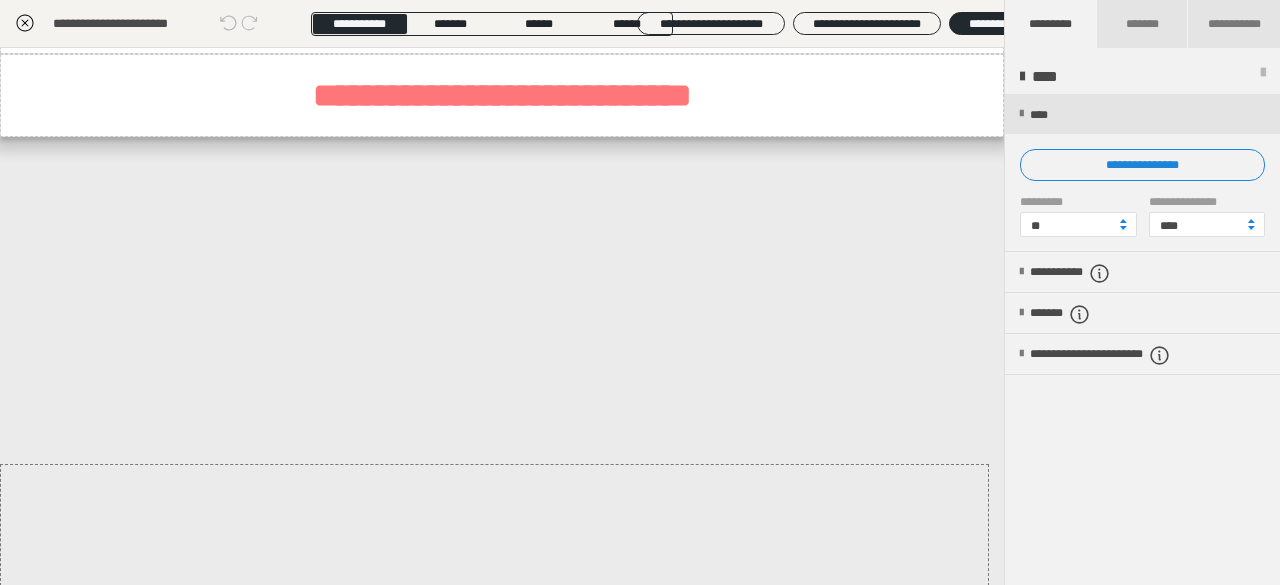 click on "**********" at bounding box center [466, -420] 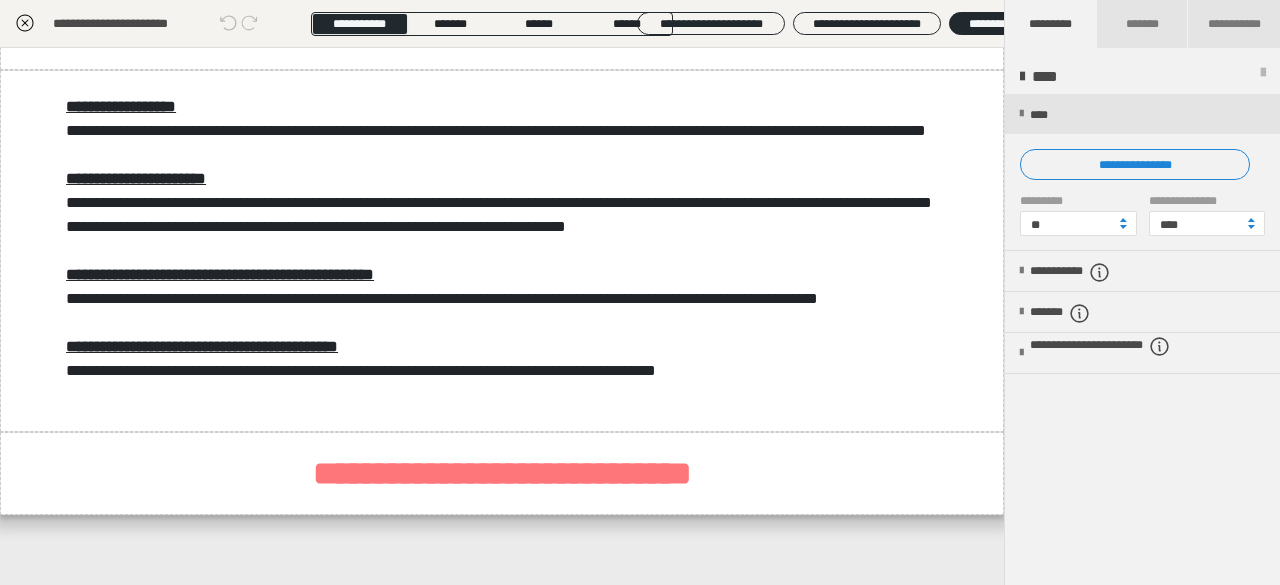 scroll, scrollTop: 1216, scrollLeft: 0, axis: vertical 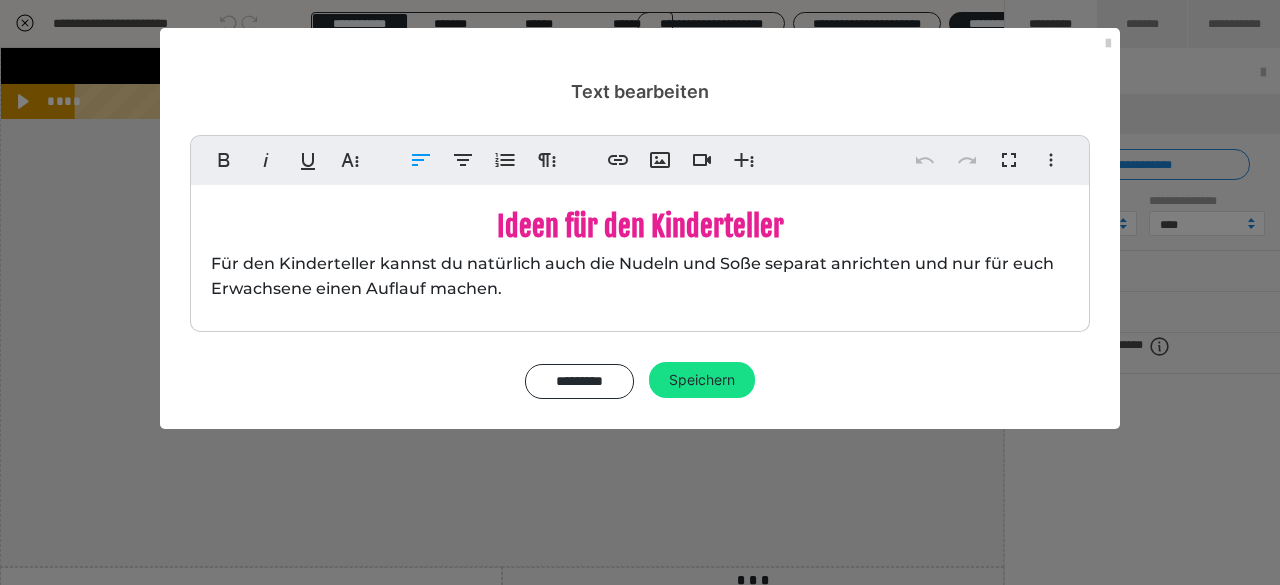 drag, startPoint x: 219, startPoint y: 261, endPoint x: 588, endPoint y: 318, distance: 373.3765 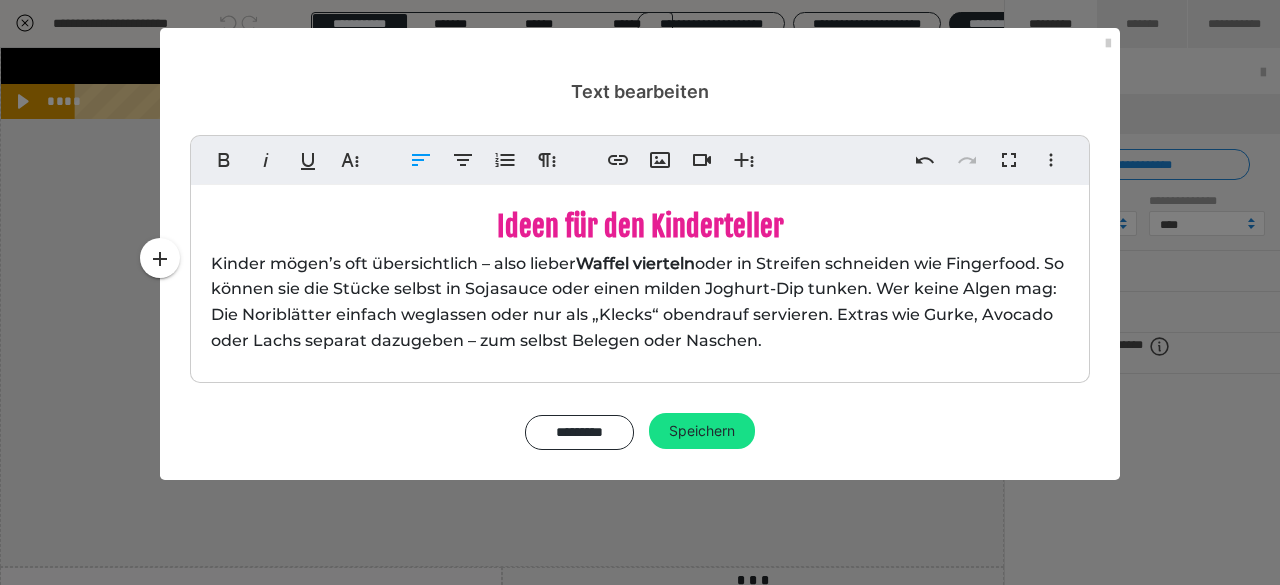 type 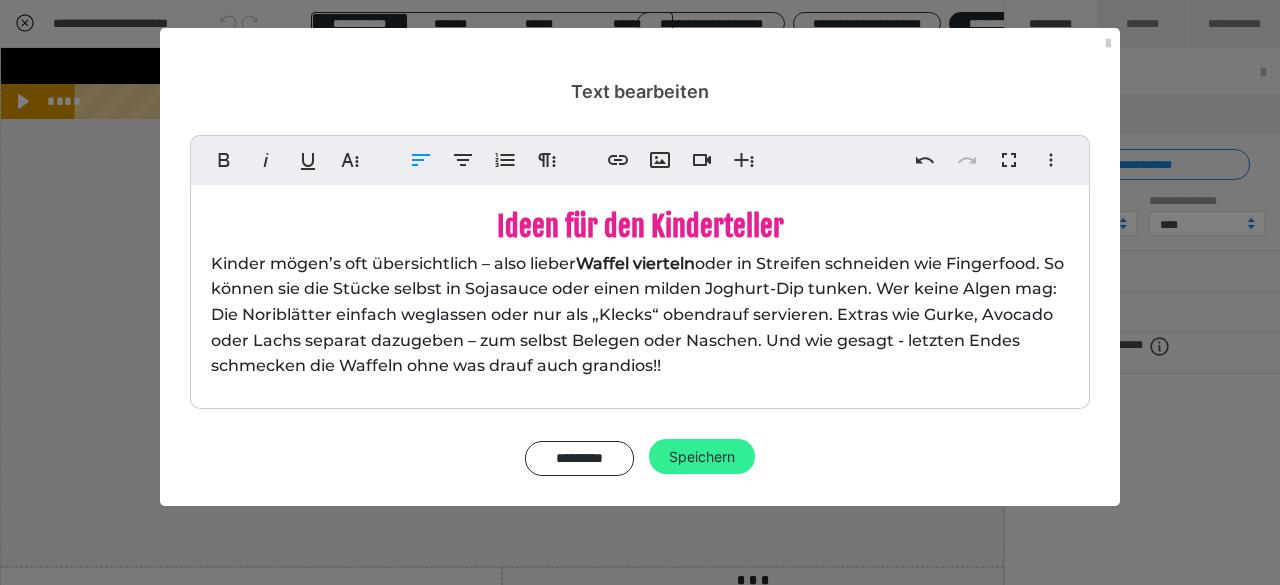 click on "Speichern" at bounding box center (702, 457) 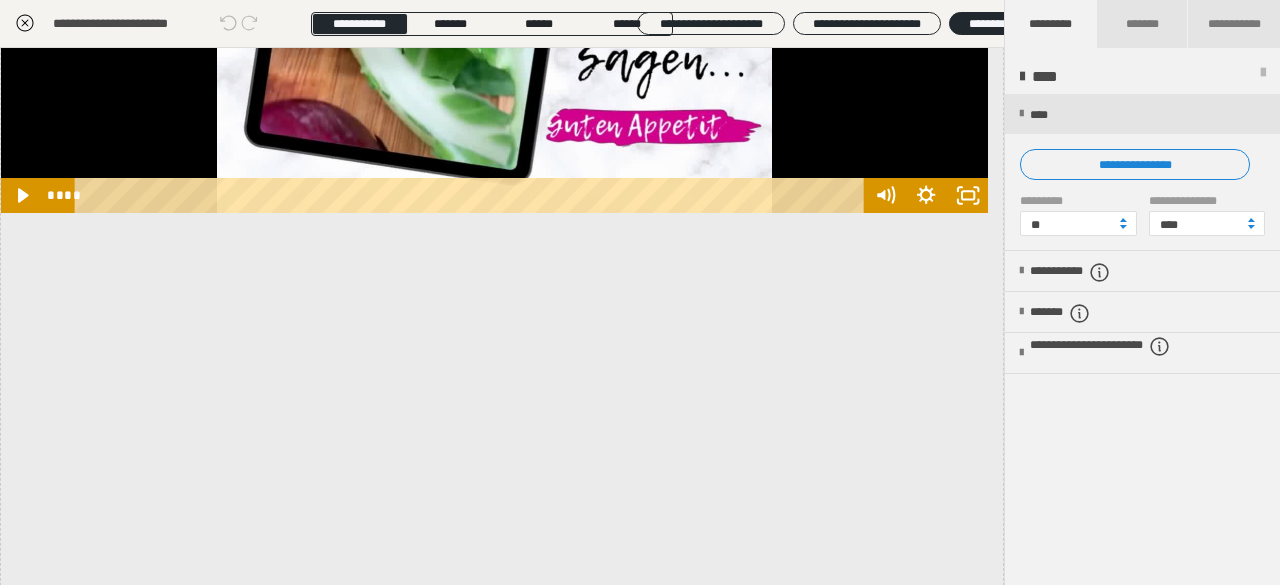 scroll, scrollTop: 1099, scrollLeft: 0, axis: vertical 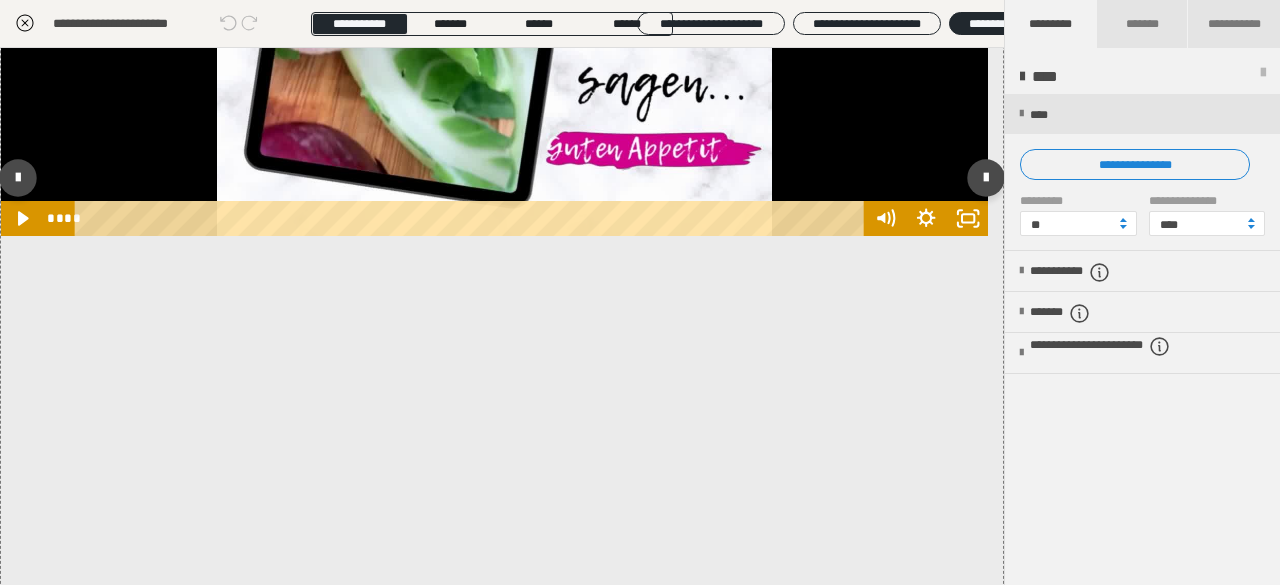 click on "**********" at bounding box center [494, 174] 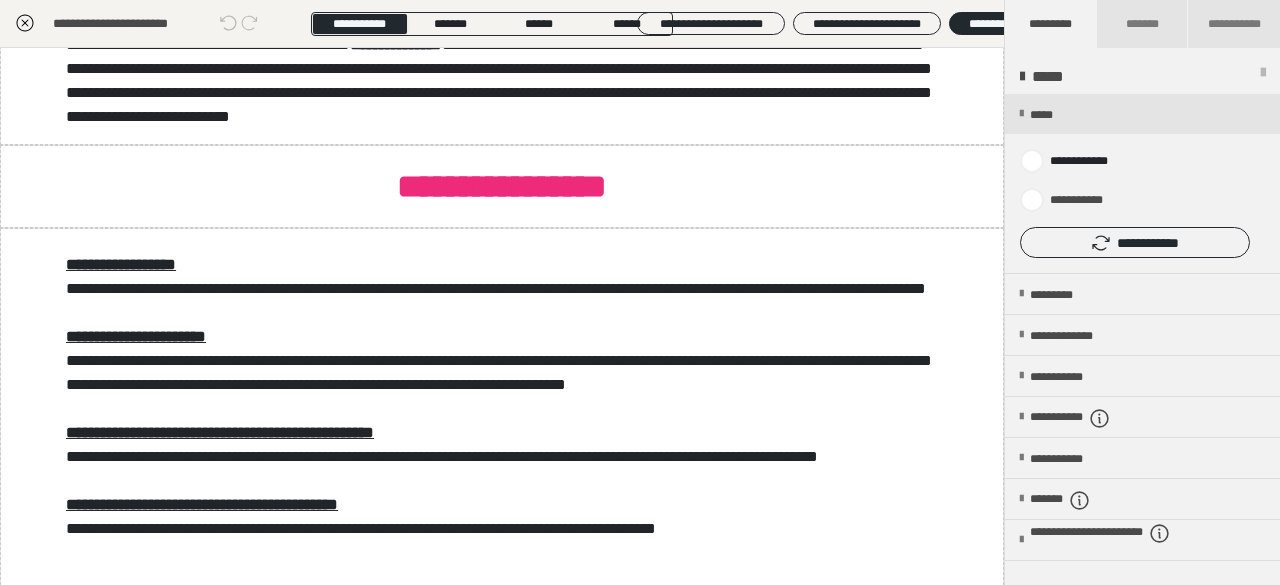 scroll, scrollTop: 2516, scrollLeft: 0, axis: vertical 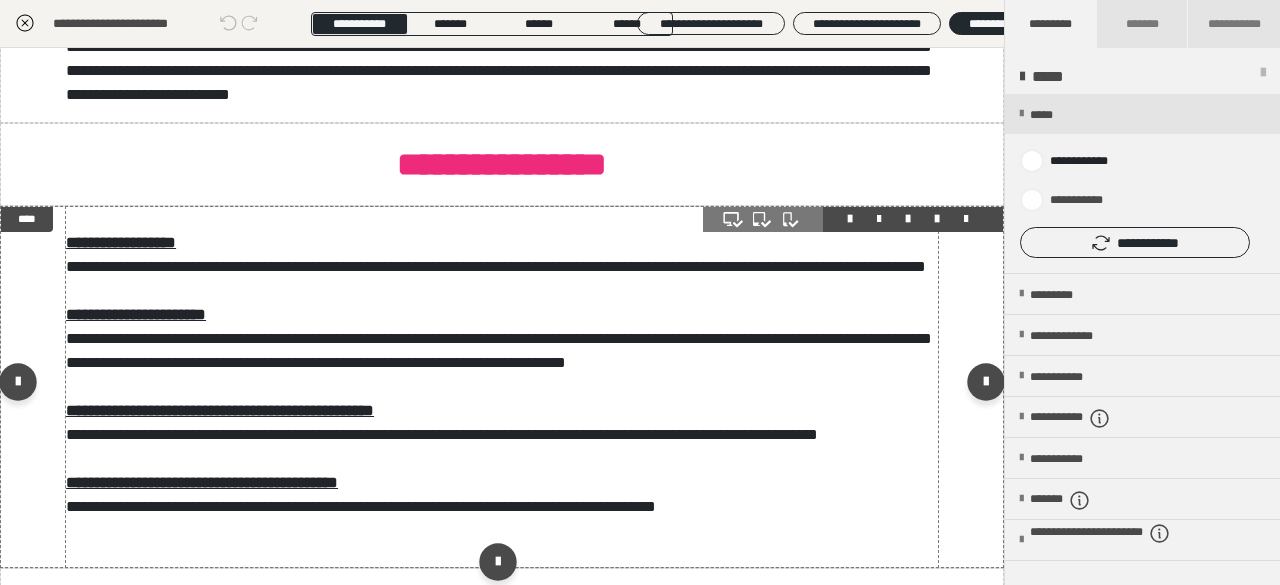 click on "**********" at bounding box center [502, 387] 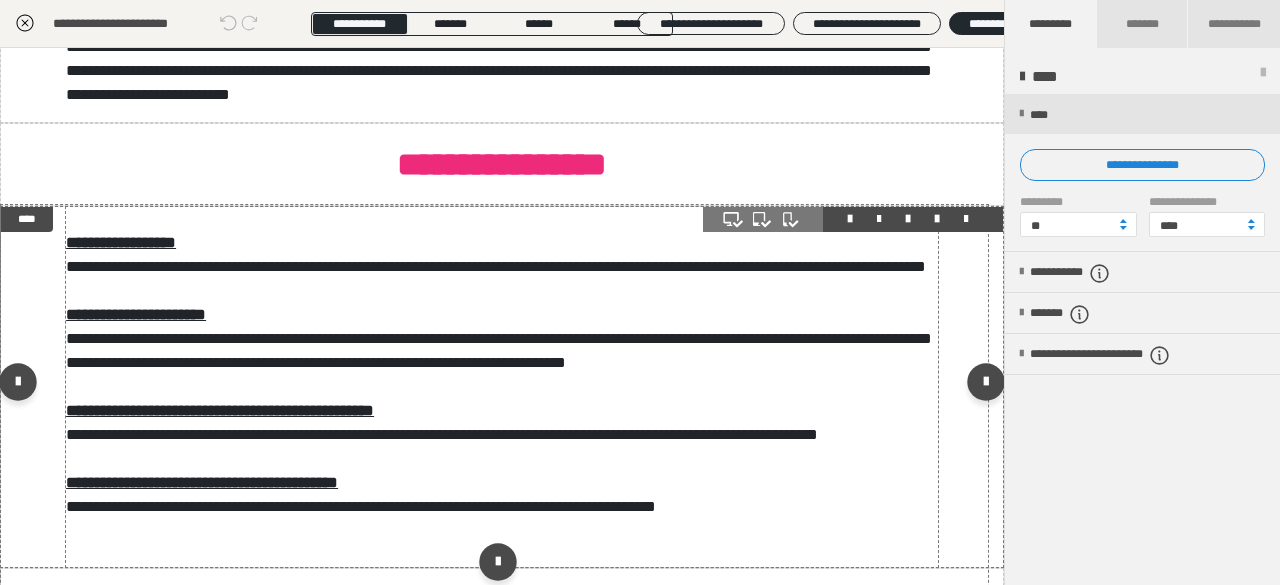 click on "**********" at bounding box center [502, 387] 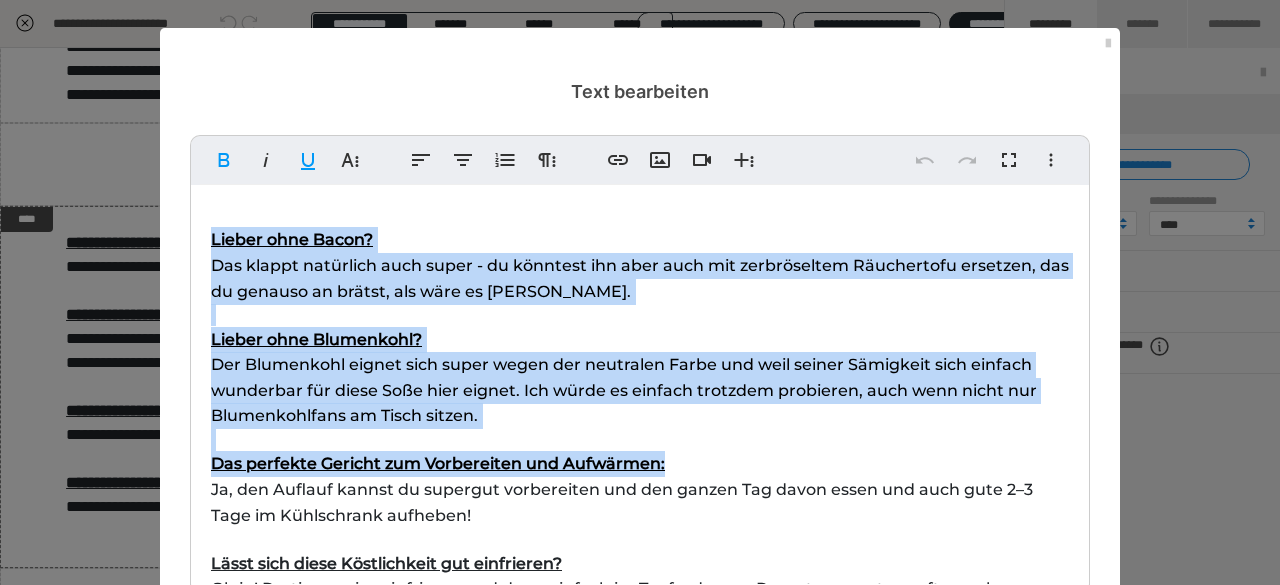 drag, startPoint x: 200, startPoint y: 235, endPoint x: 838, endPoint y: 458, distance: 675.84985 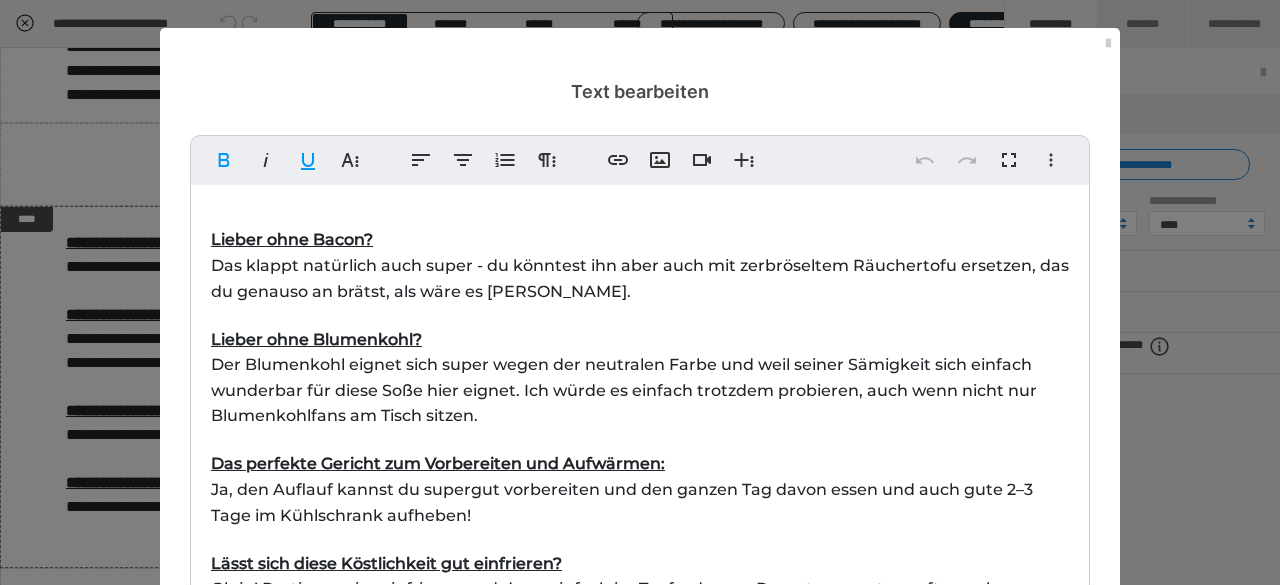 click on "Lieber ohne Bacon? Das klappt natürlich auch super - du könntest ihn aber auch mit zerbröseltem Räuchertofu ersetzen, das du genauso an brätst, als wäre es [PERSON_NAME]. Lieber ohne Blumenkohl? Der Blumenkohl eignet sich super wegen der neutralen Farbe und weil seiner Sämigkeit sich einfach wunderbar für diese Soße hier eignet. Ich würde es einfach trotzdem probieren, auch wenn nicht nur Blumenkohlfans am Tisch sitzen. Das perfekte Gericht zum Vorbereiten und Aufwärmen: Ja, den Auflauf kannst du supergut vorbereiten und den ganzen Tag davon essen und auch gute 2–3 Tage im Kühlschrank aufheben! Lässt sich diese Köstlichkeit gut einfrieren? Oh ja! Portionsweise einfrieren und dann einfach im Topf, oder per Raumtemperatur auftauen lassen." at bounding box center (640, 425) 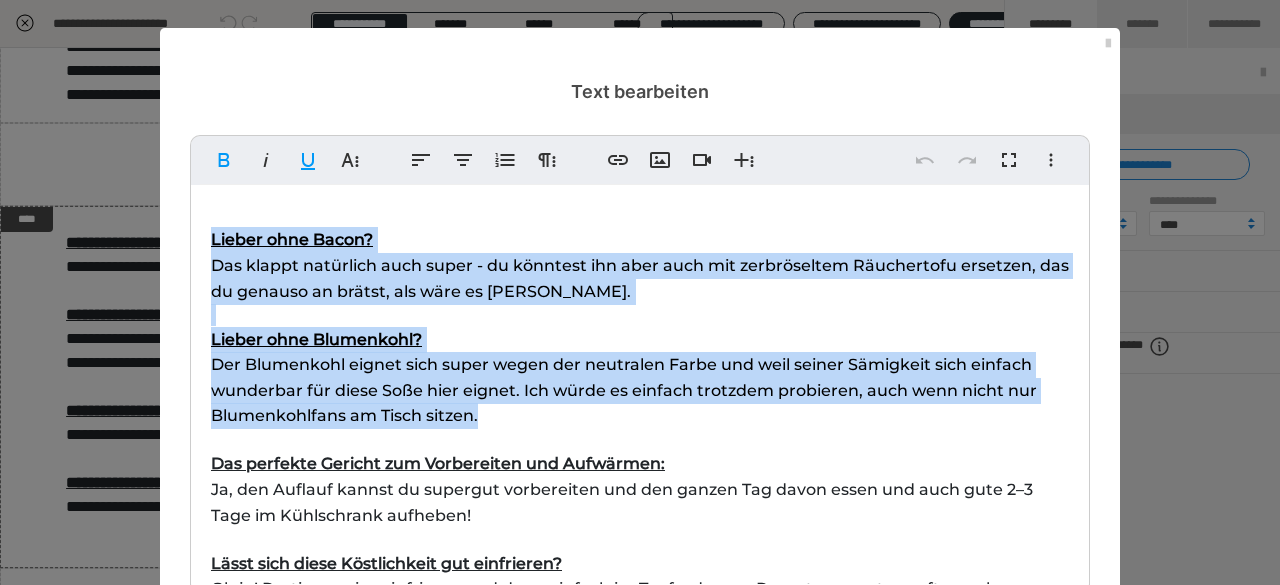 drag, startPoint x: 670, startPoint y: 379, endPoint x: 680, endPoint y: 411, distance: 33.526108 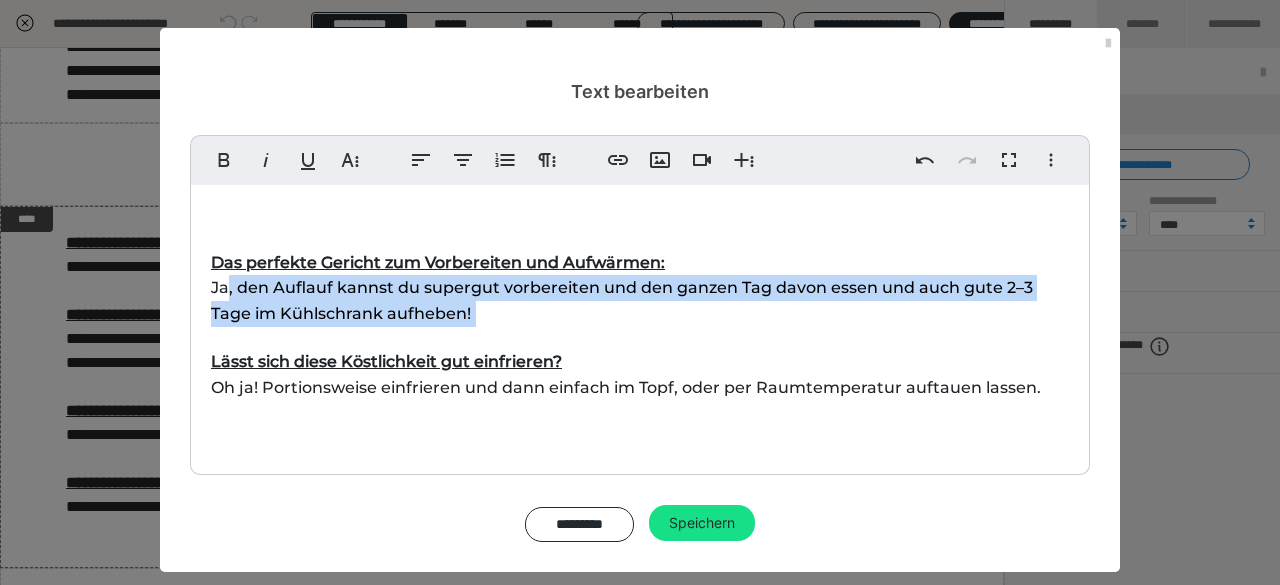 drag, startPoint x: 218, startPoint y: 293, endPoint x: 588, endPoint y: 346, distance: 373.77667 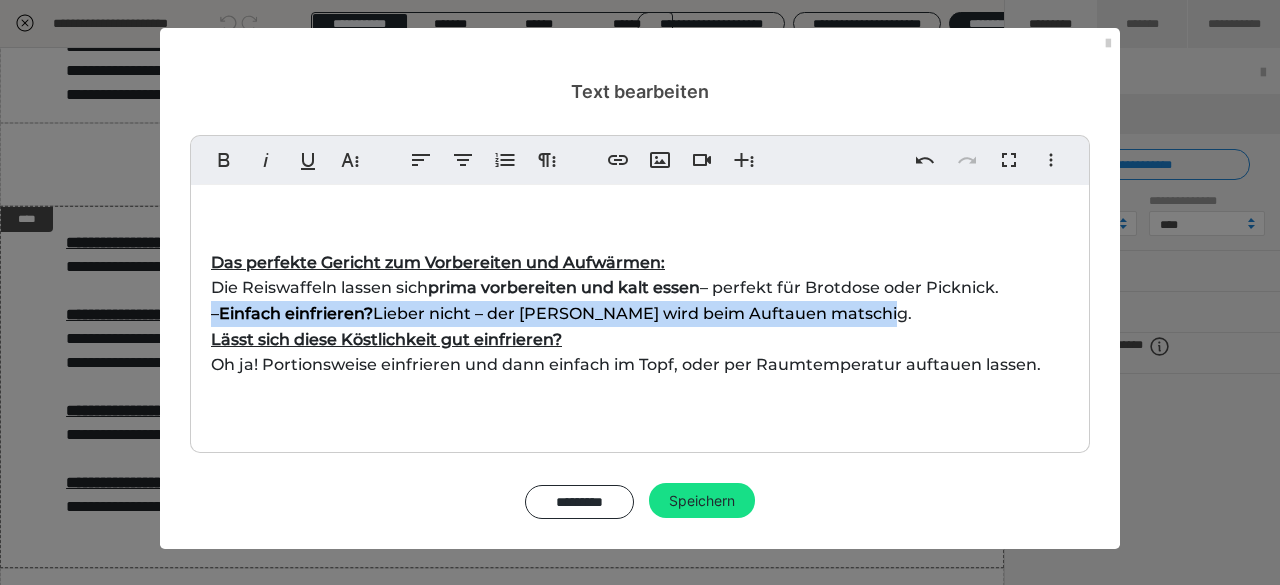 drag, startPoint x: 209, startPoint y: 316, endPoint x: 896, endPoint y: 316, distance: 687 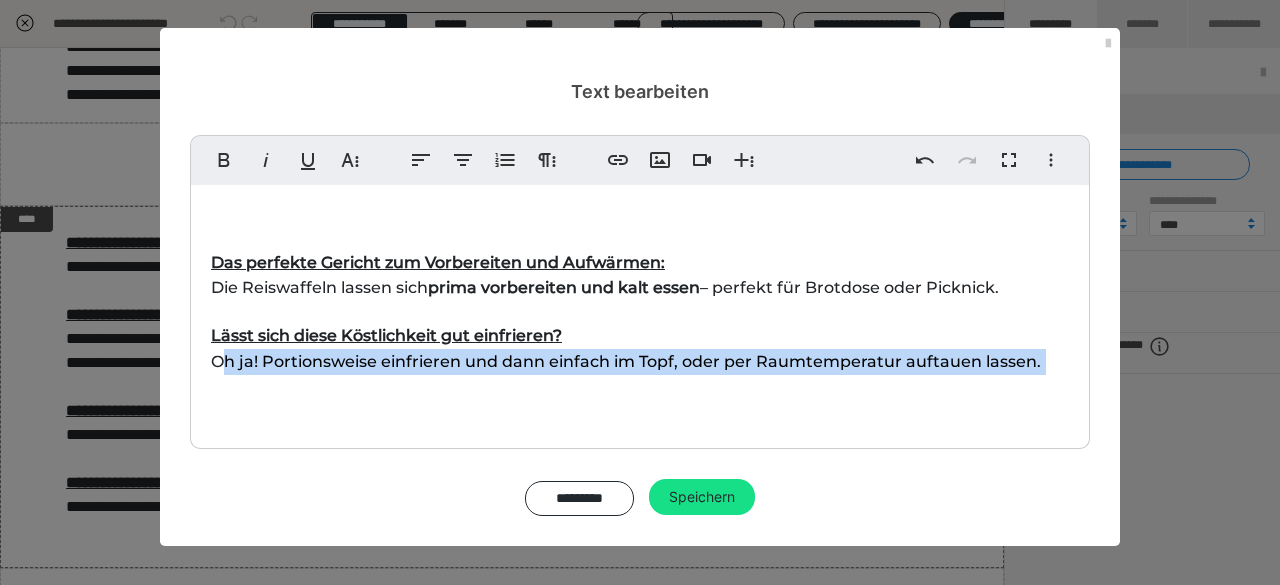drag, startPoint x: 228, startPoint y: 365, endPoint x: 1189, endPoint y: 381, distance: 961.1332 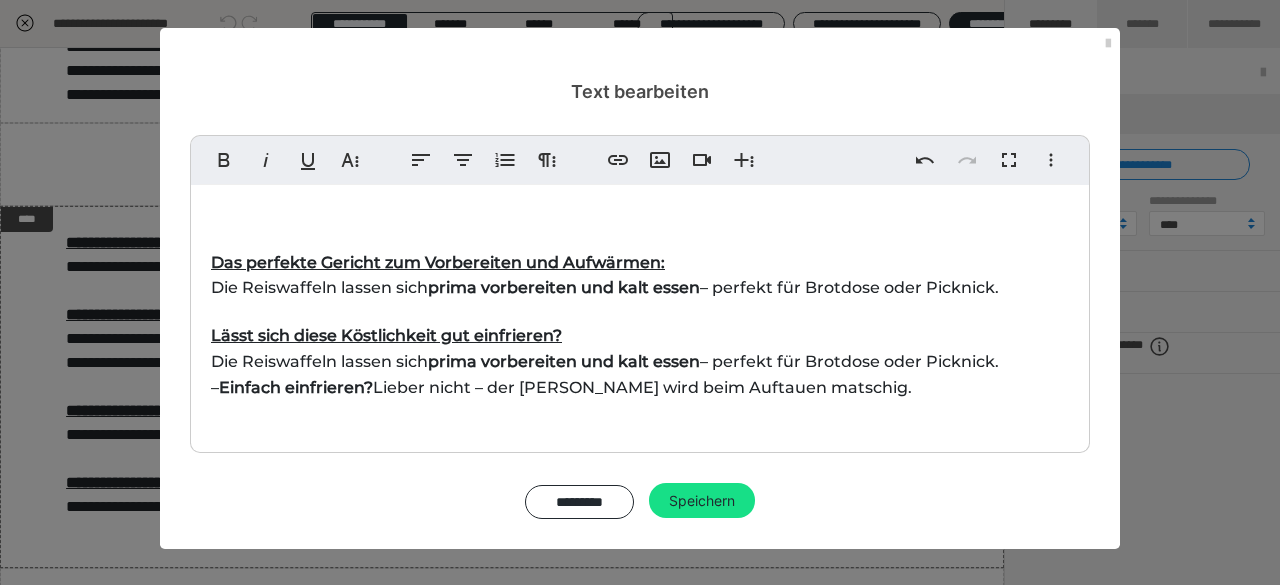 drag, startPoint x: 203, startPoint y: 357, endPoint x: 1040, endPoint y: 372, distance: 837.1344 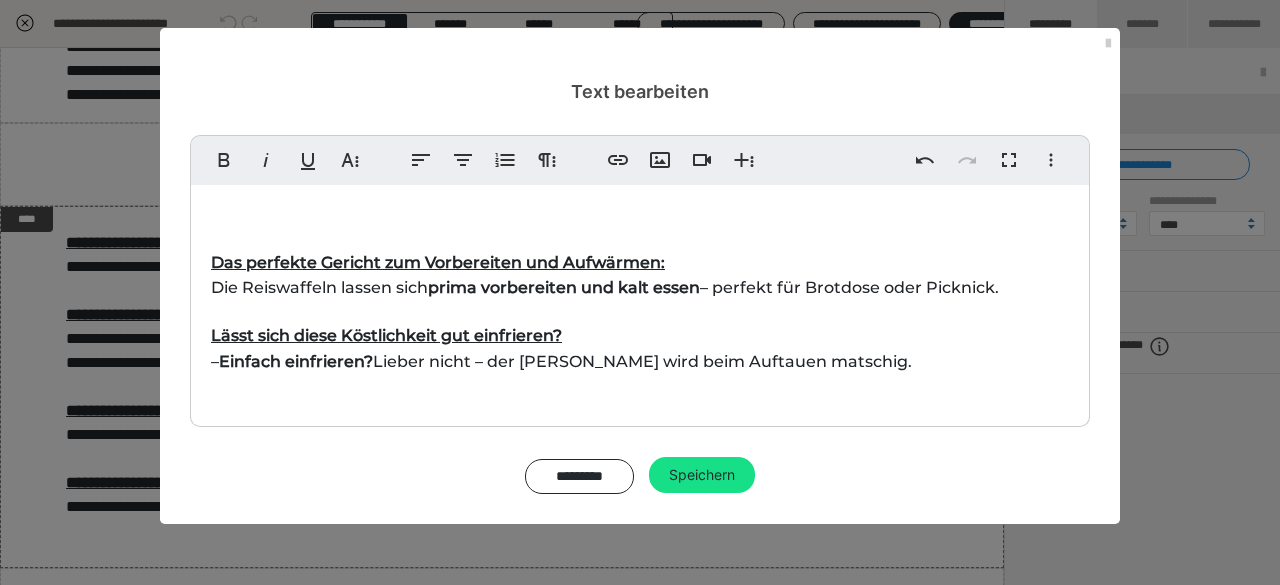 click on "–  Einfach einfrieren?  Lieber nicht – der Sushi-Reis wird beim Auftauen matschig." at bounding box center [561, 361] 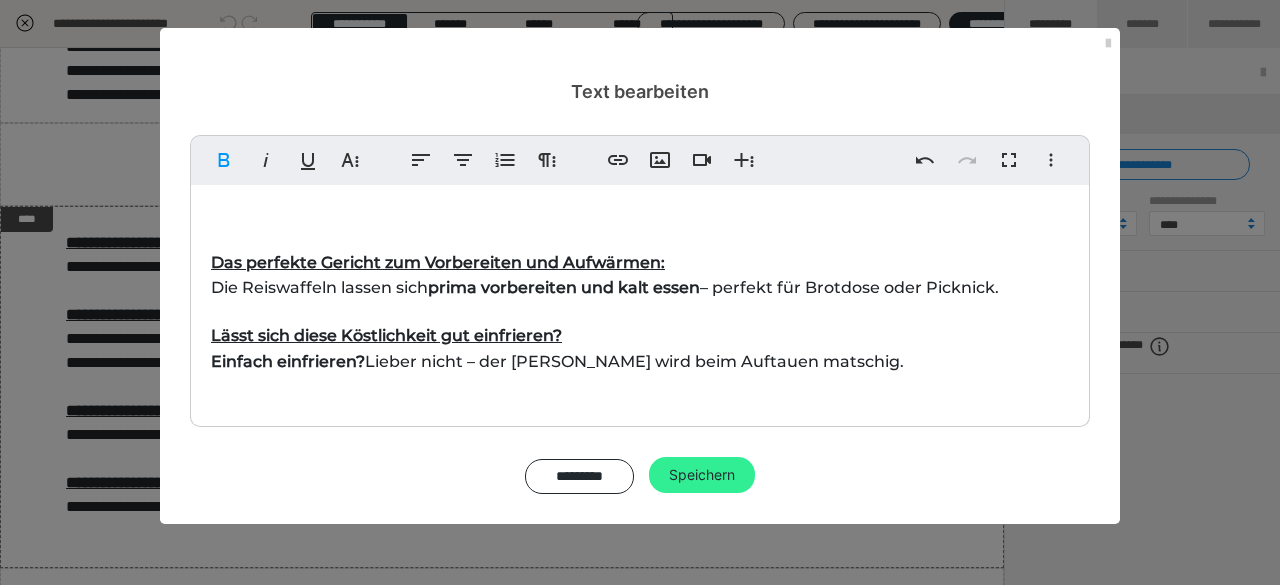 click on "Speichern" at bounding box center [702, 475] 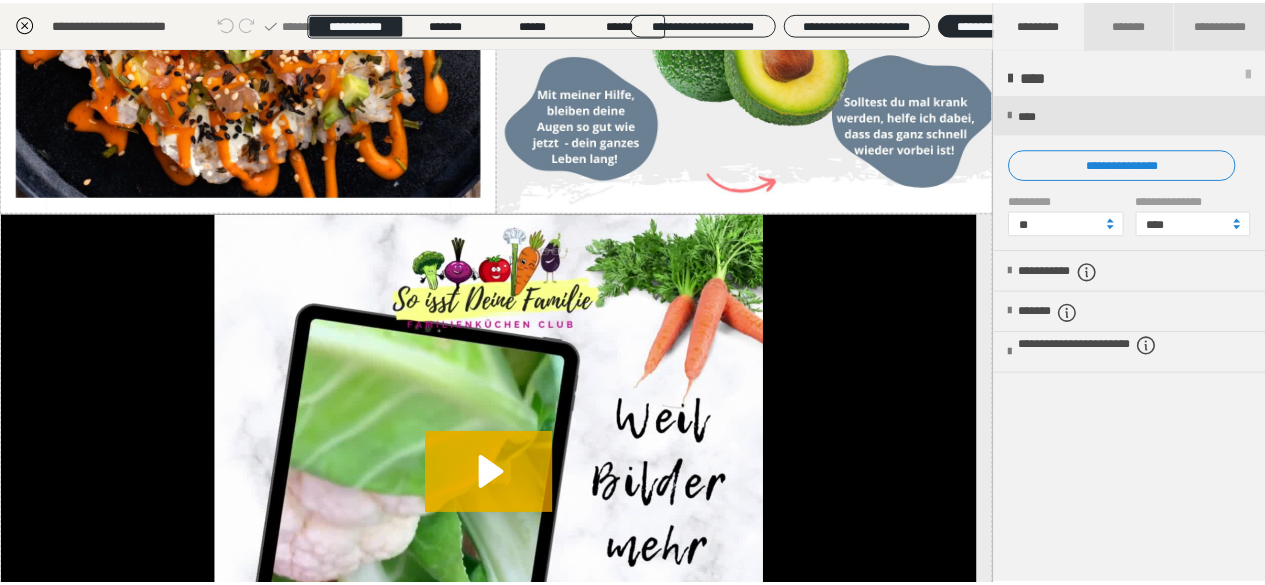 scroll, scrollTop: 0, scrollLeft: 0, axis: both 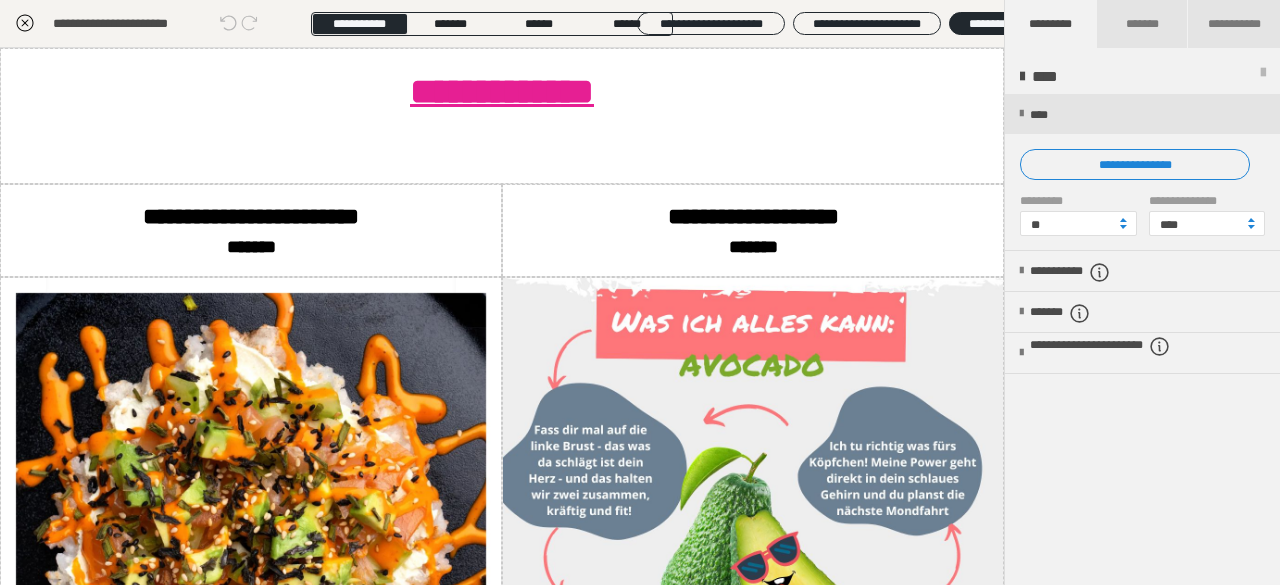 click 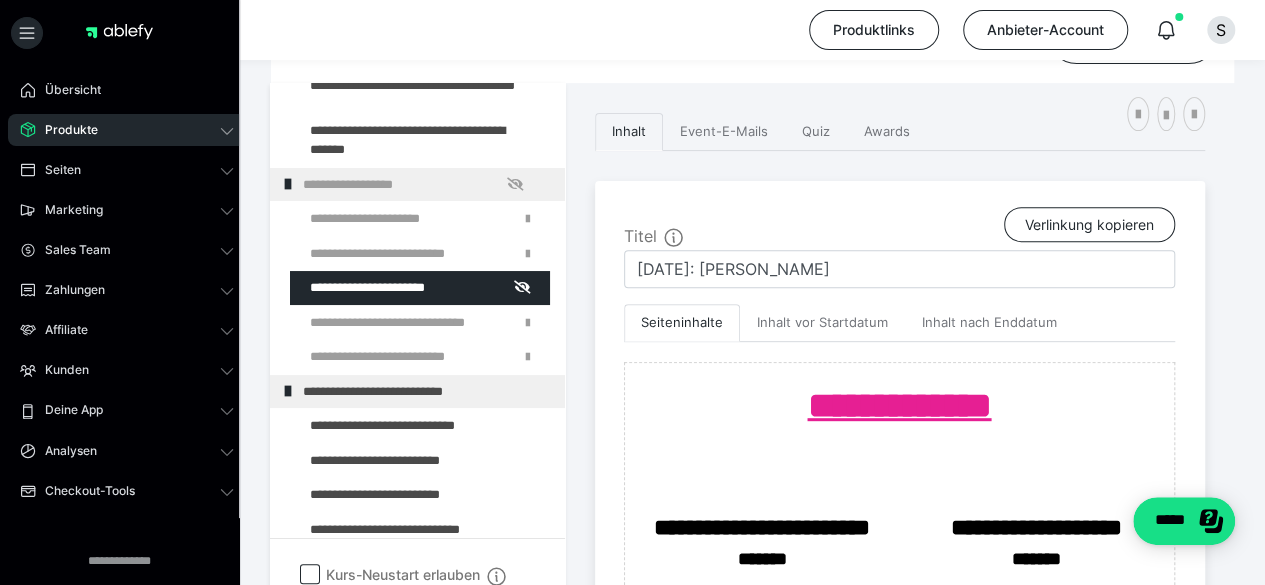 scroll, scrollTop: 475, scrollLeft: 0, axis: vertical 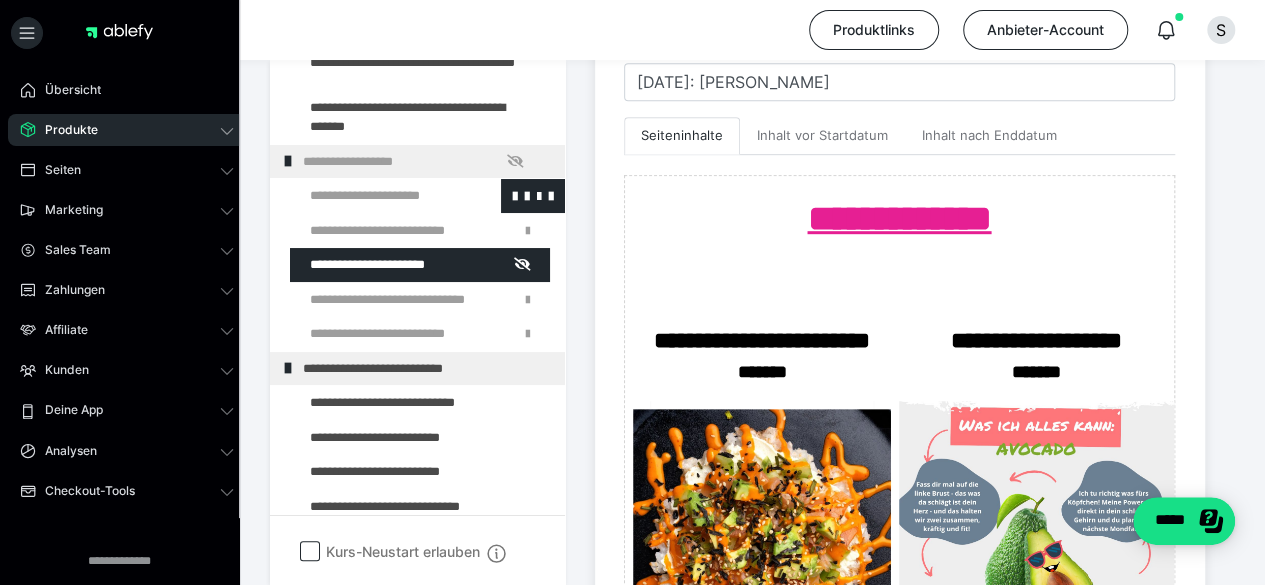 click at bounding box center (375, 196) 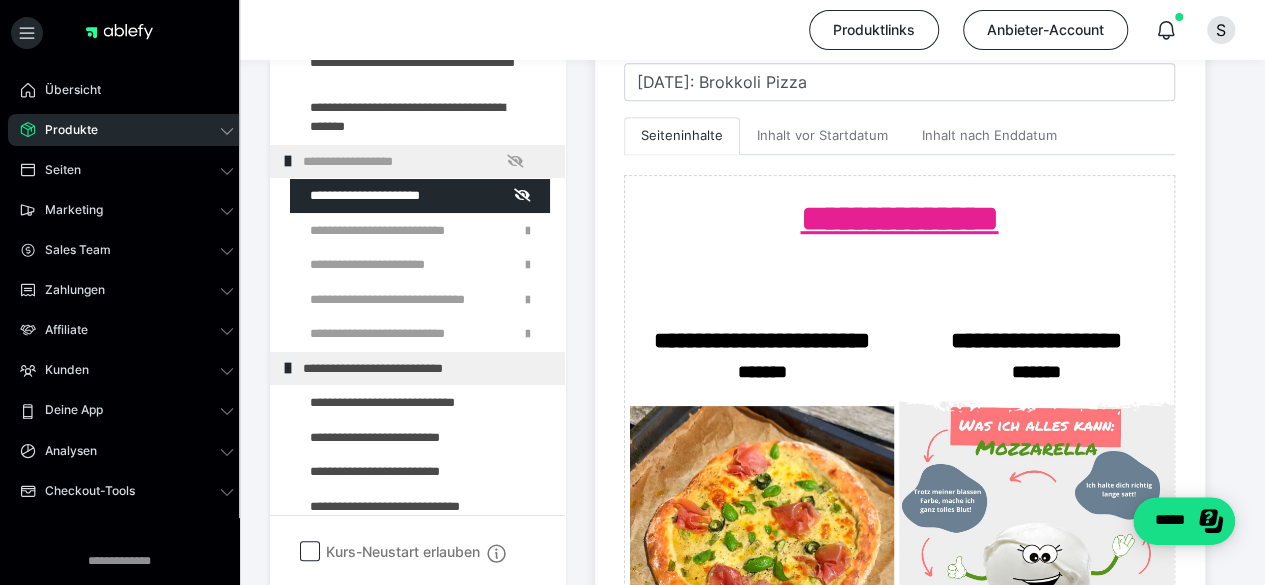 scroll, scrollTop: 636, scrollLeft: 0, axis: vertical 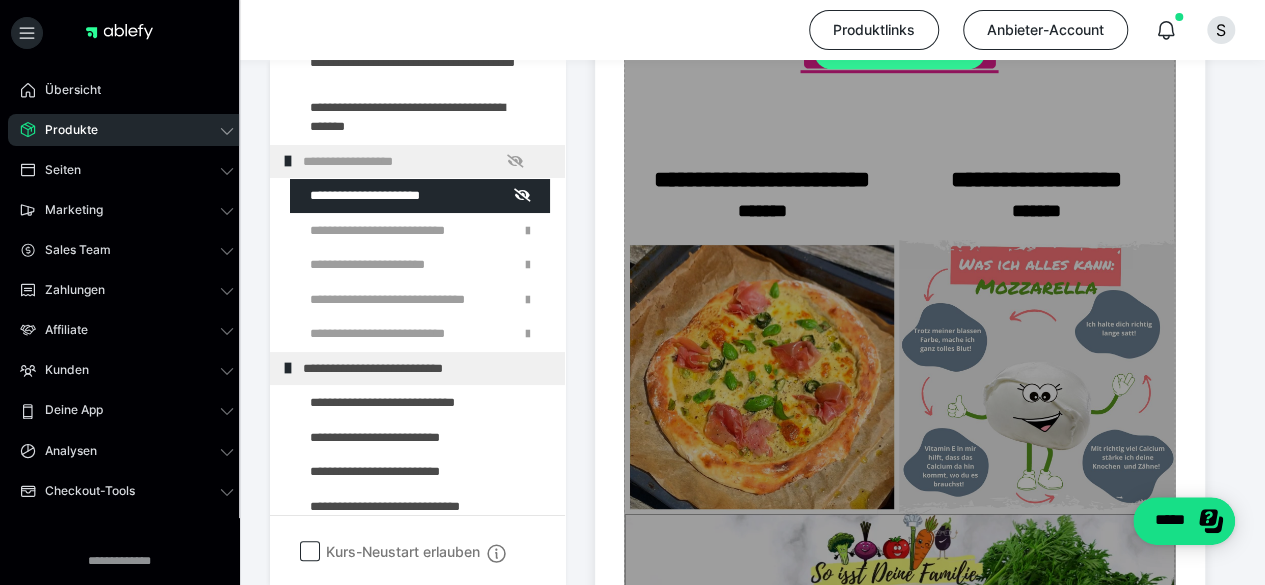 click on "Zum Pagebuilder" at bounding box center (899, 52) 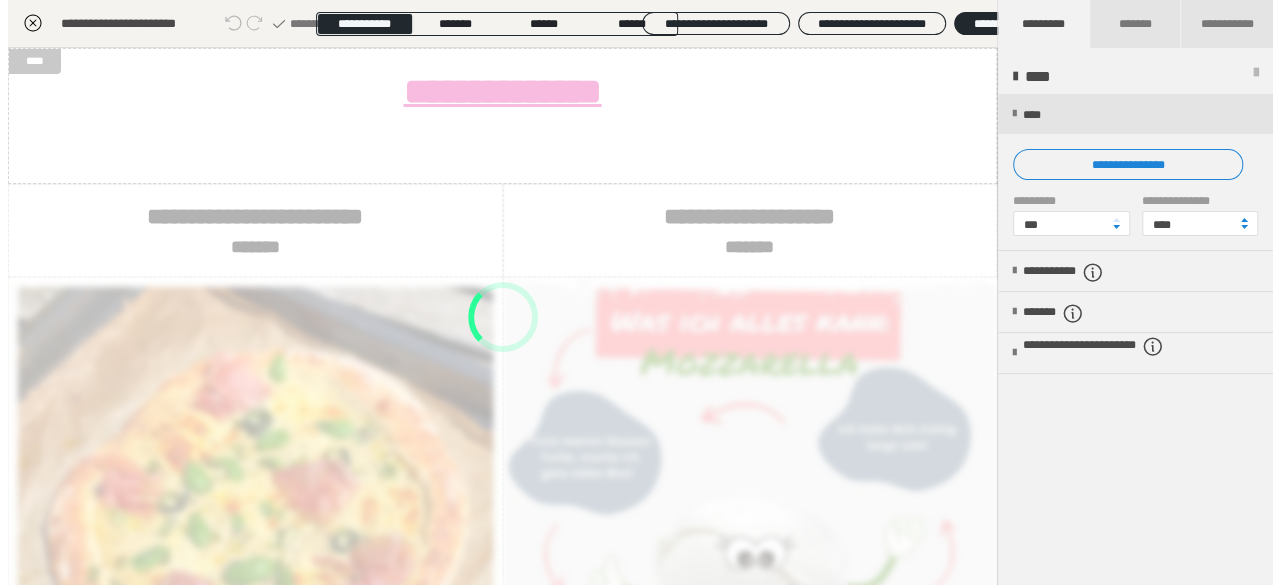 scroll, scrollTop: 310, scrollLeft: 0, axis: vertical 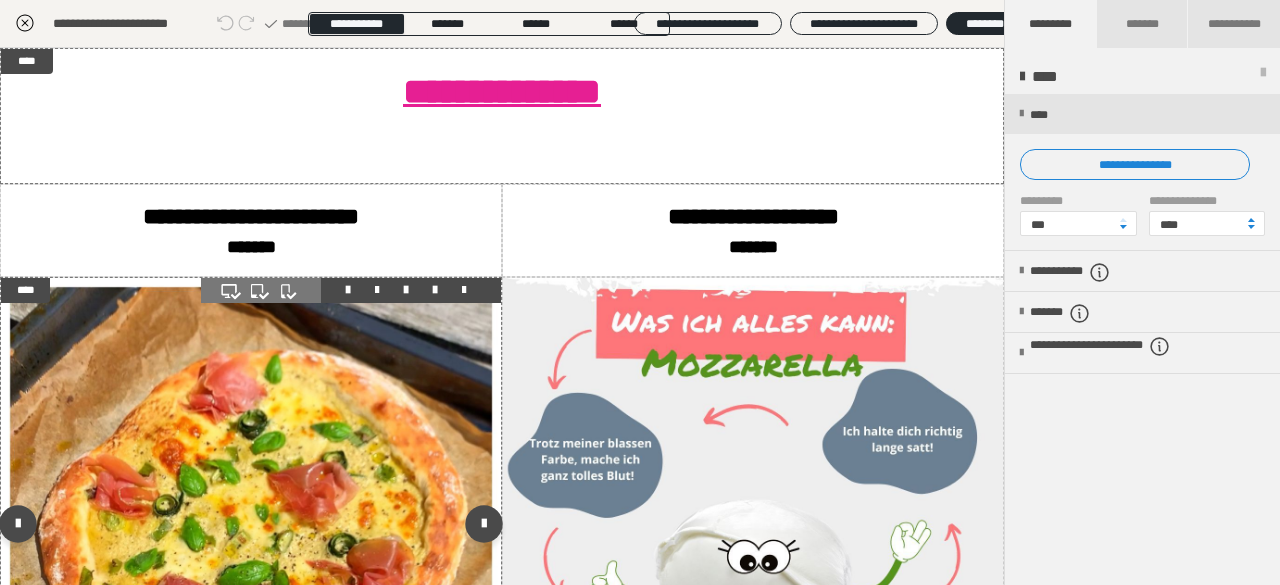 click at bounding box center (251, 528) 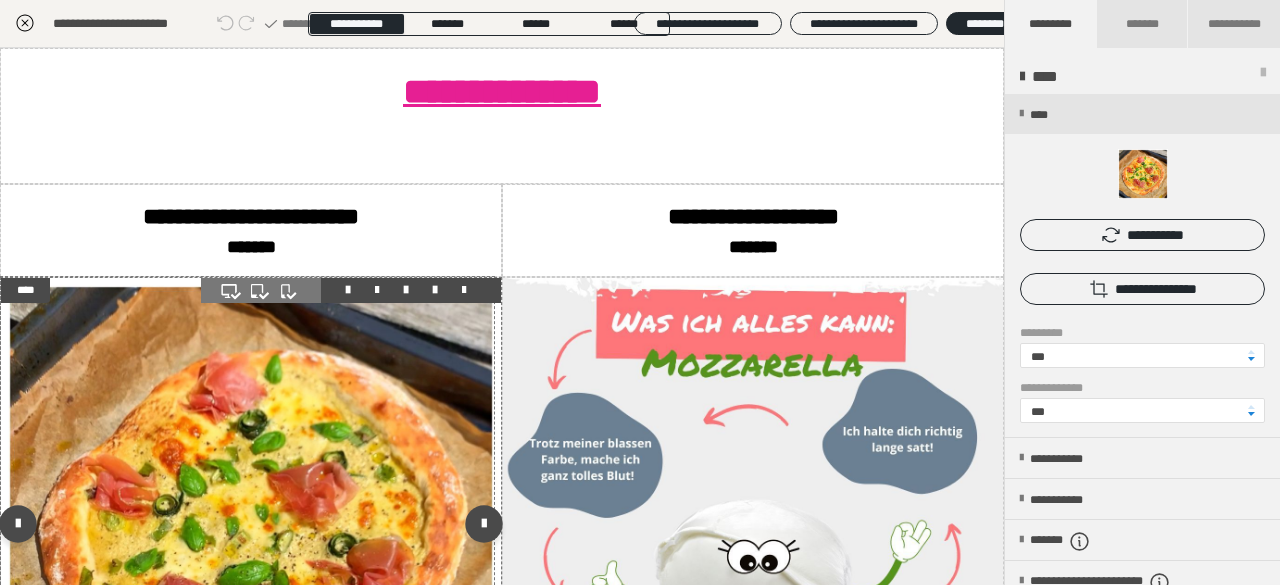 click at bounding box center [251, 528] 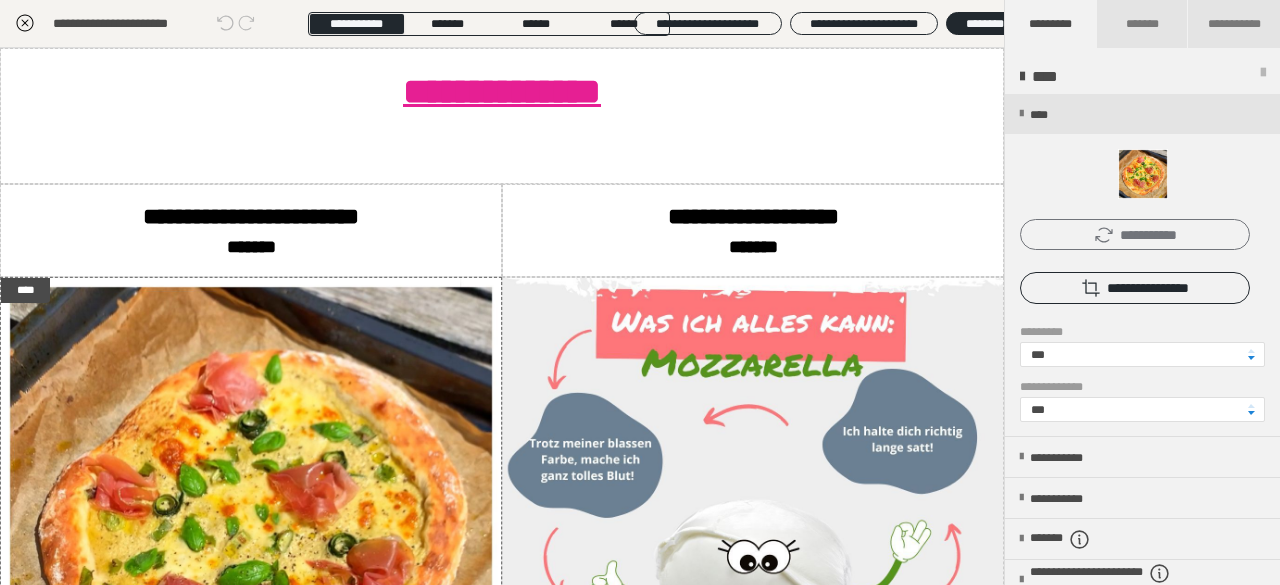 click on "**********" at bounding box center (1135, 234) 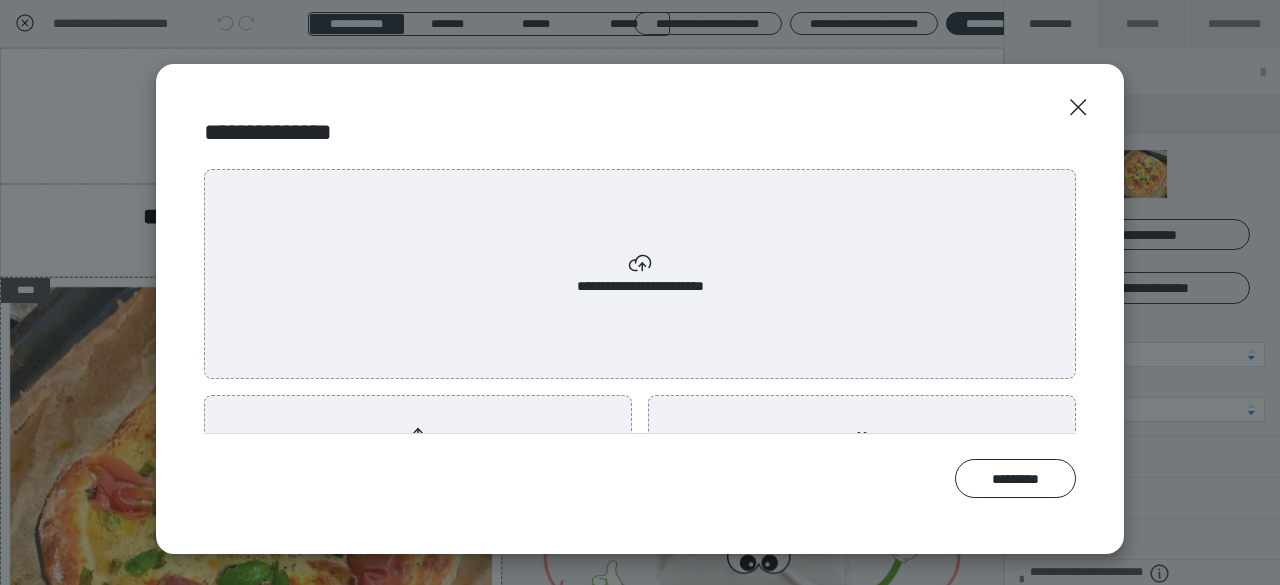 click on "**********" at bounding box center [418, 448] 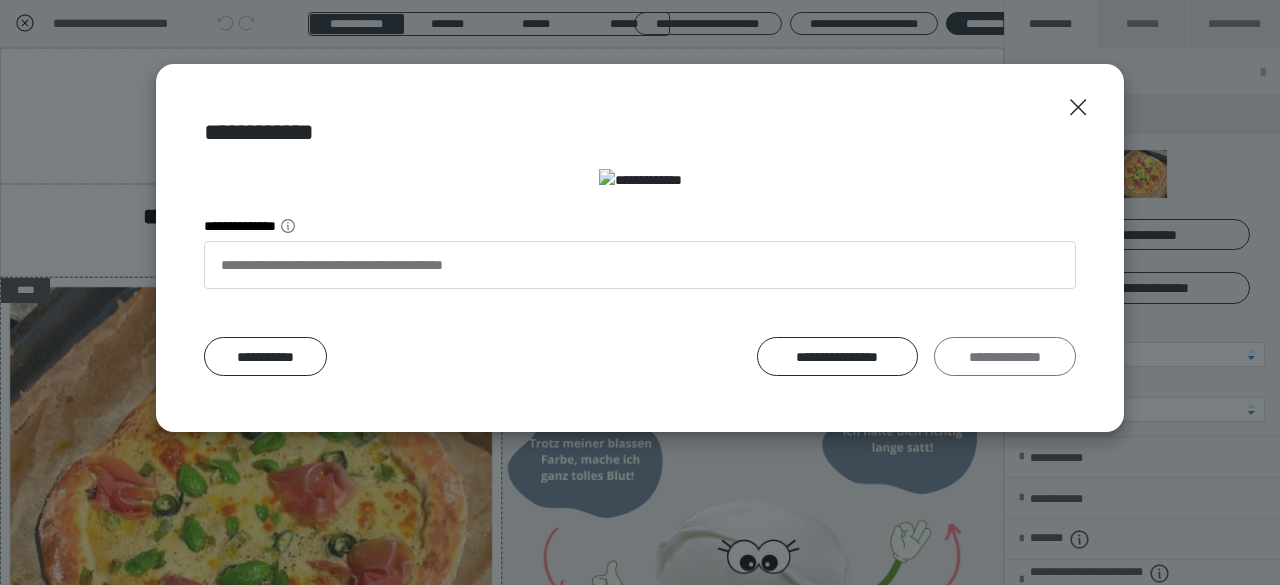 click on "**********" at bounding box center (1005, 356) 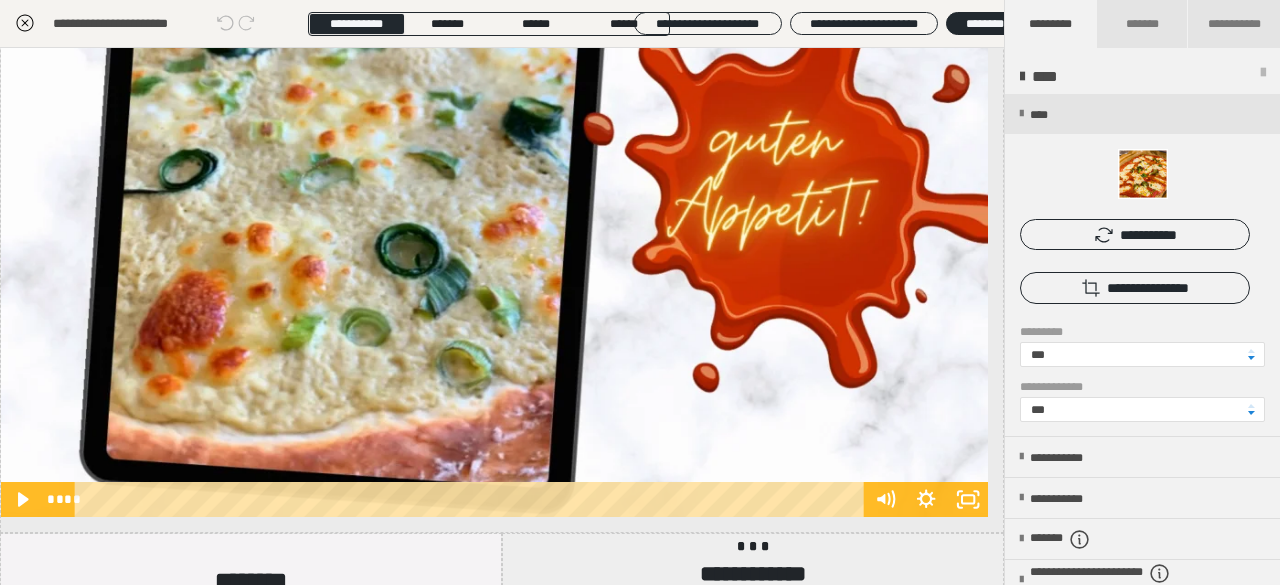 scroll, scrollTop: 1275, scrollLeft: 0, axis: vertical 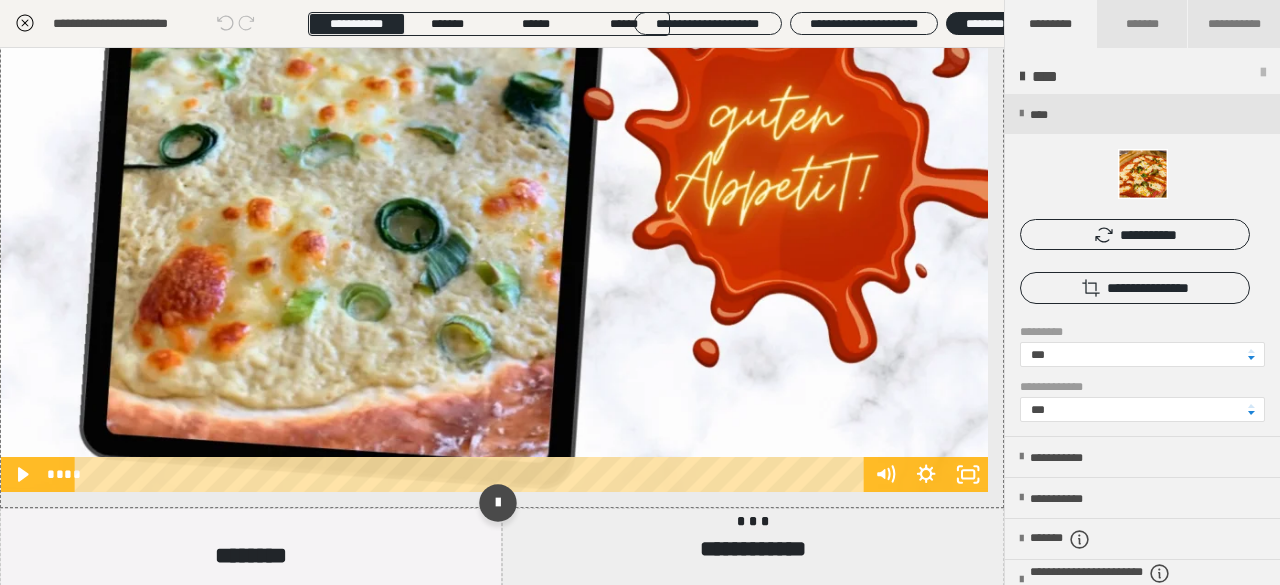 click at bounding box center [494, -2] 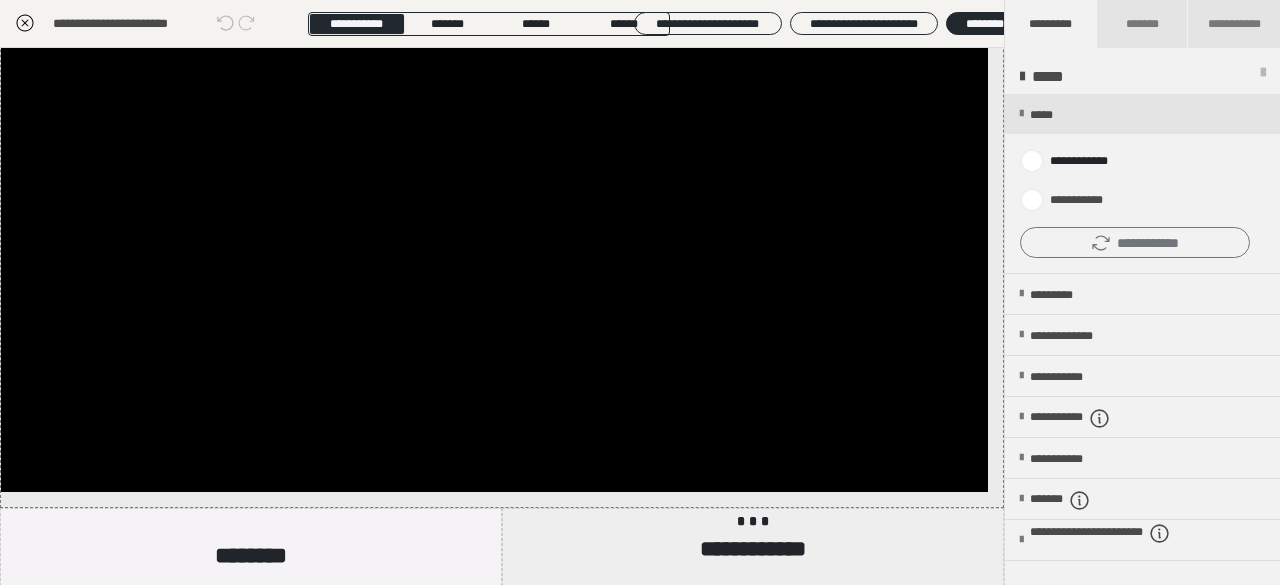 click on "**********" at bounding box center [1135, 242] 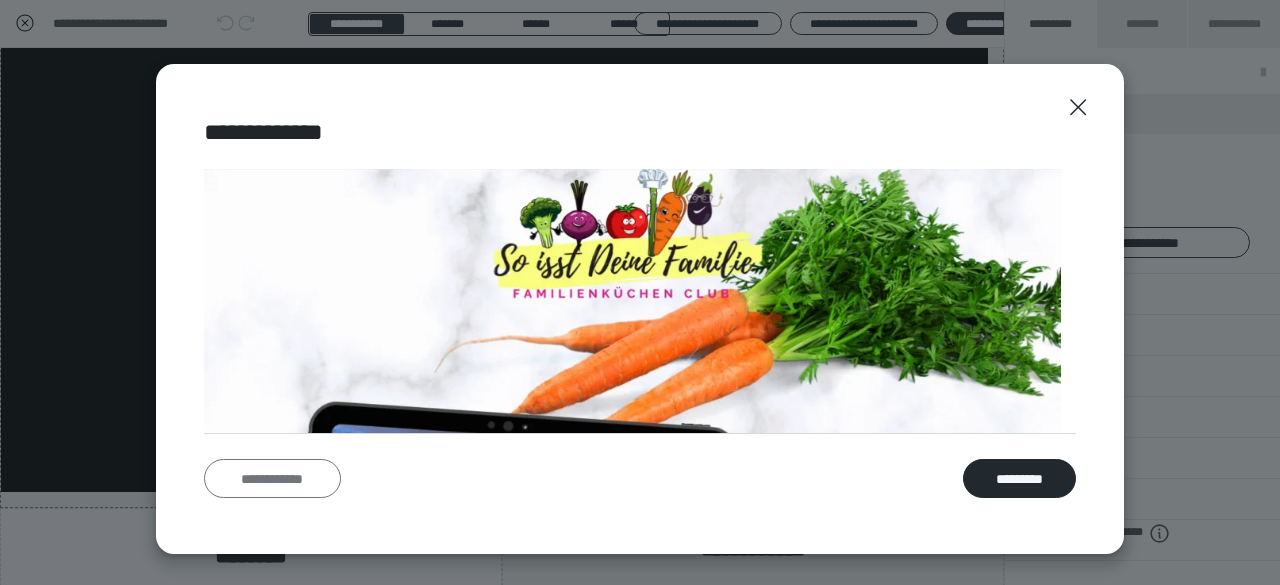 click on "**********" at bounding box center (272, 478) 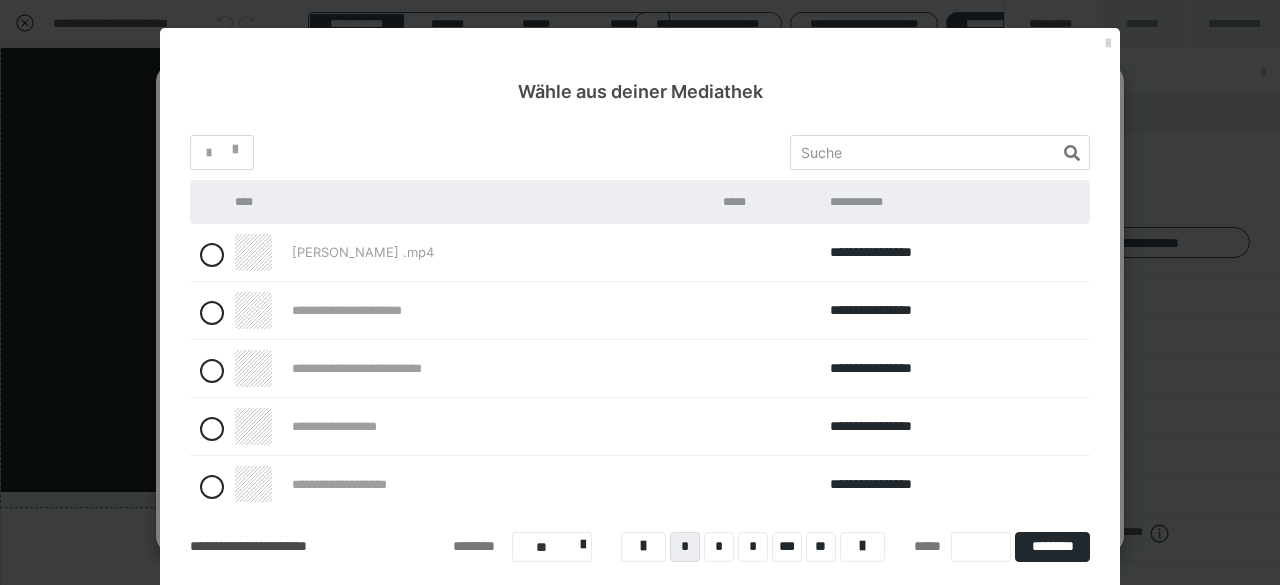 click at bounding box center [1108, 44] 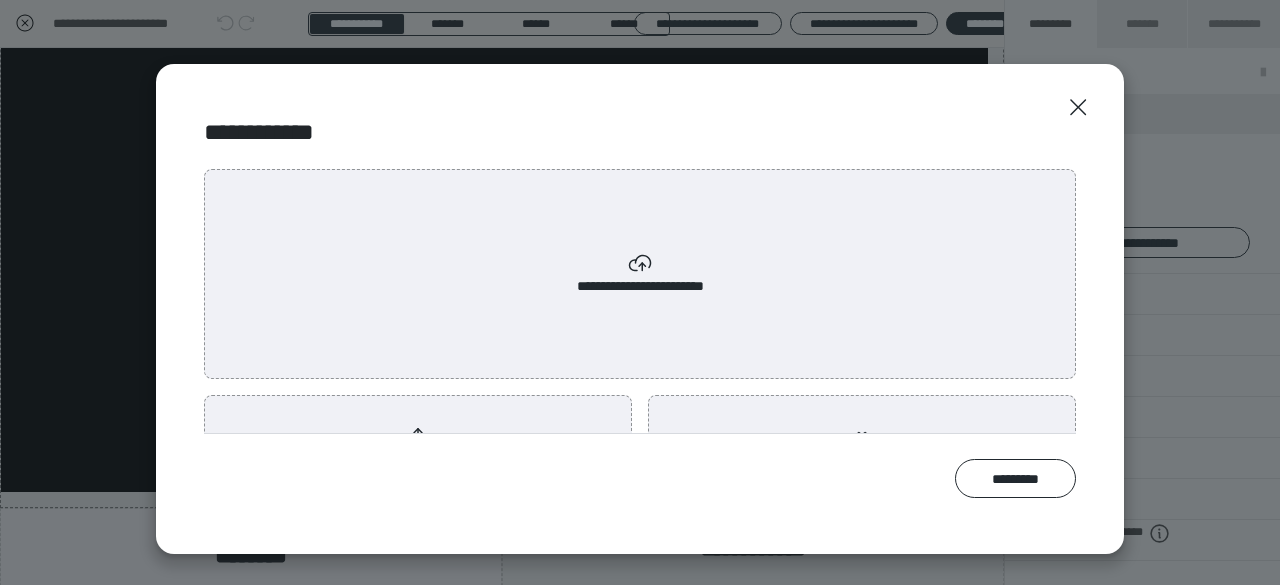 click on "**********" at bounding box center [418, 448] 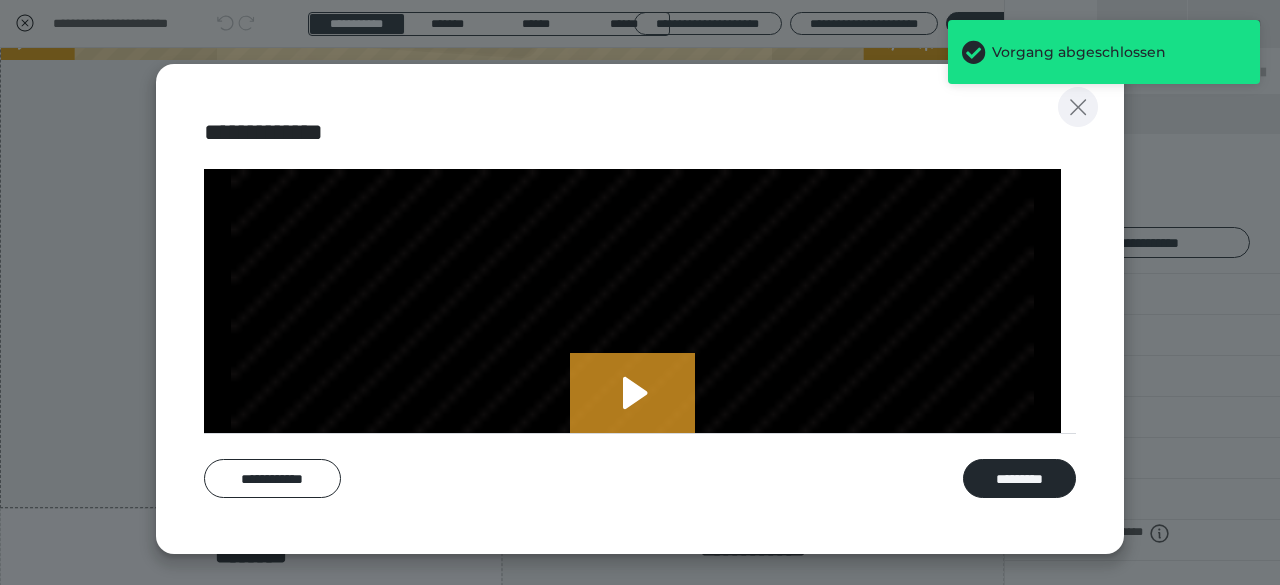 click 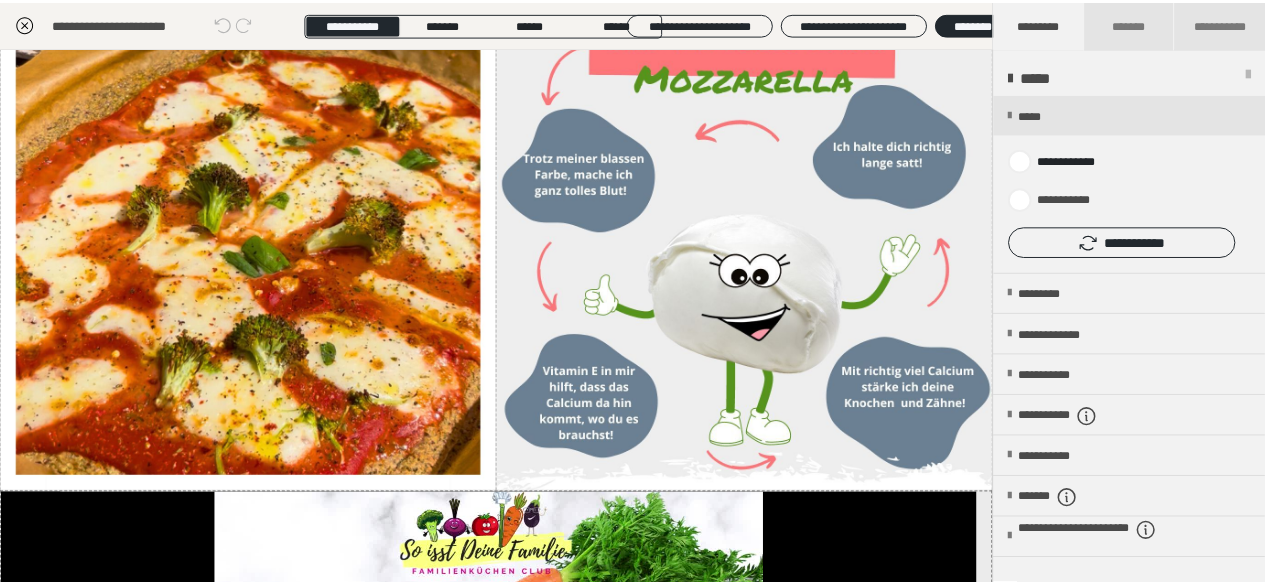 scroll, scrollTop: 0, scrollLeft: 0, axis: both 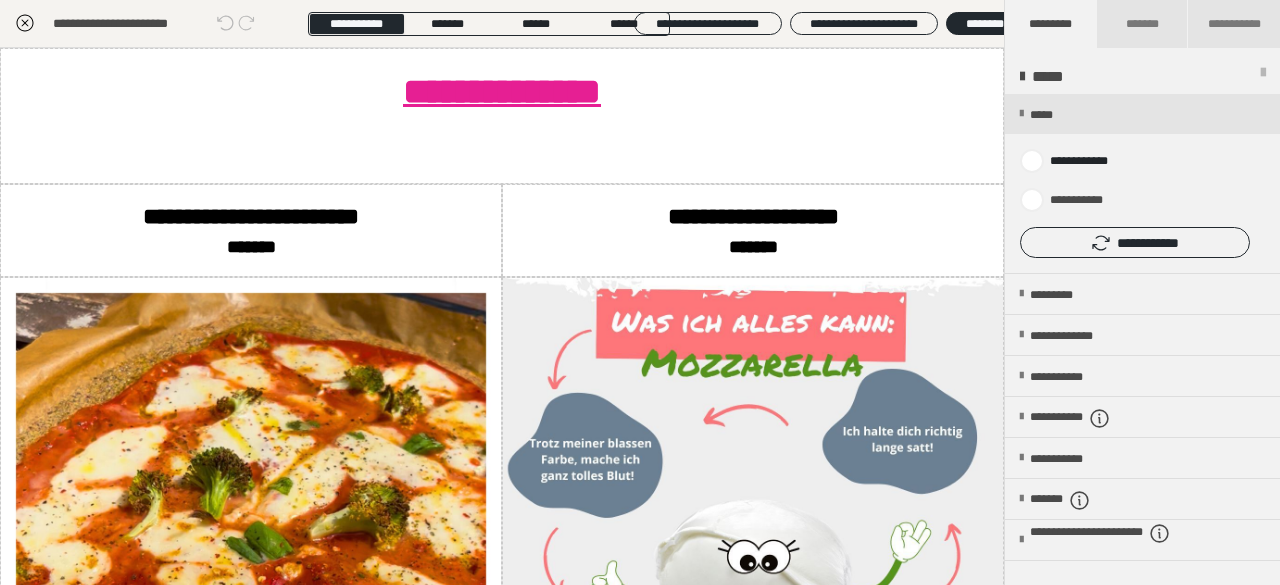 click 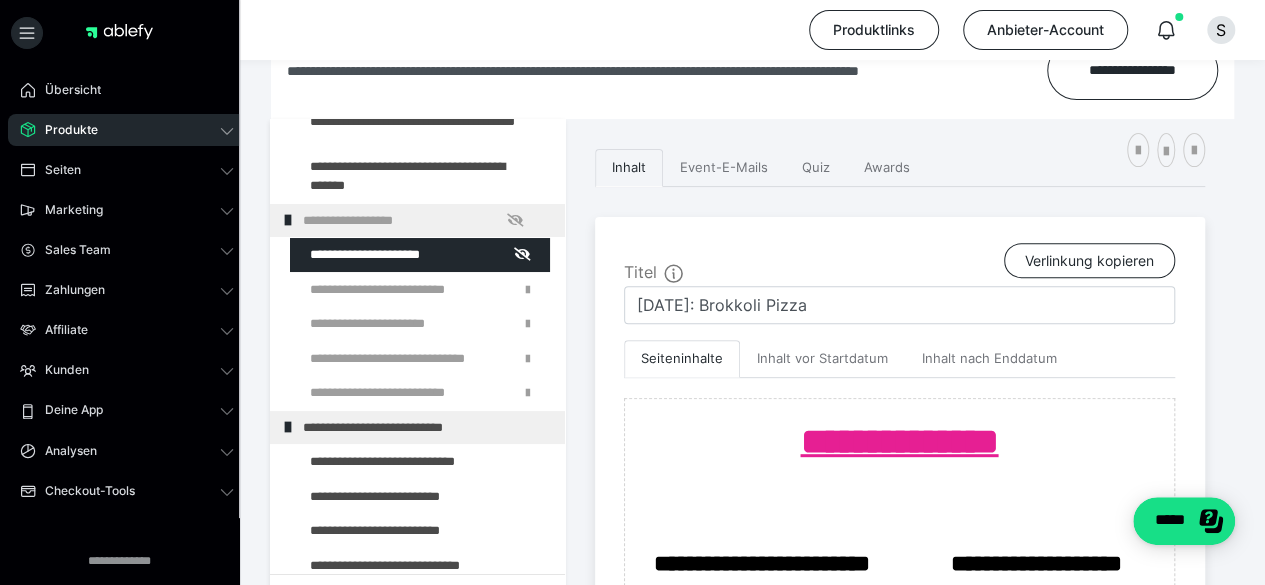scroll, scrollTop: 588, scrollLeft: 0, axis: vertical 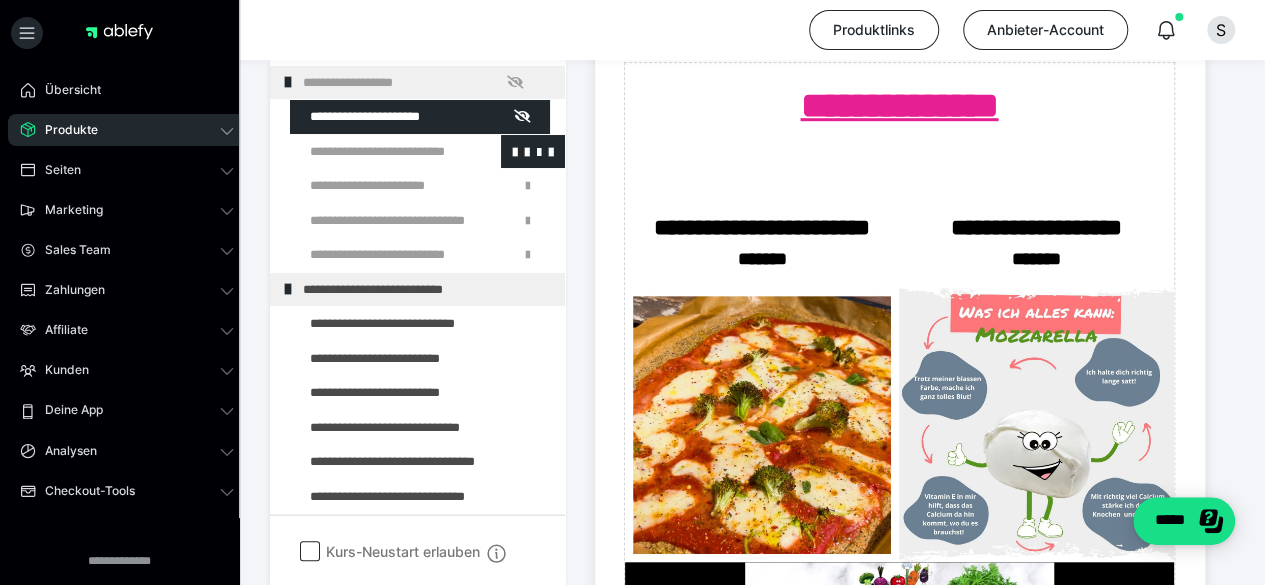 click at bounding box center (375, 152) 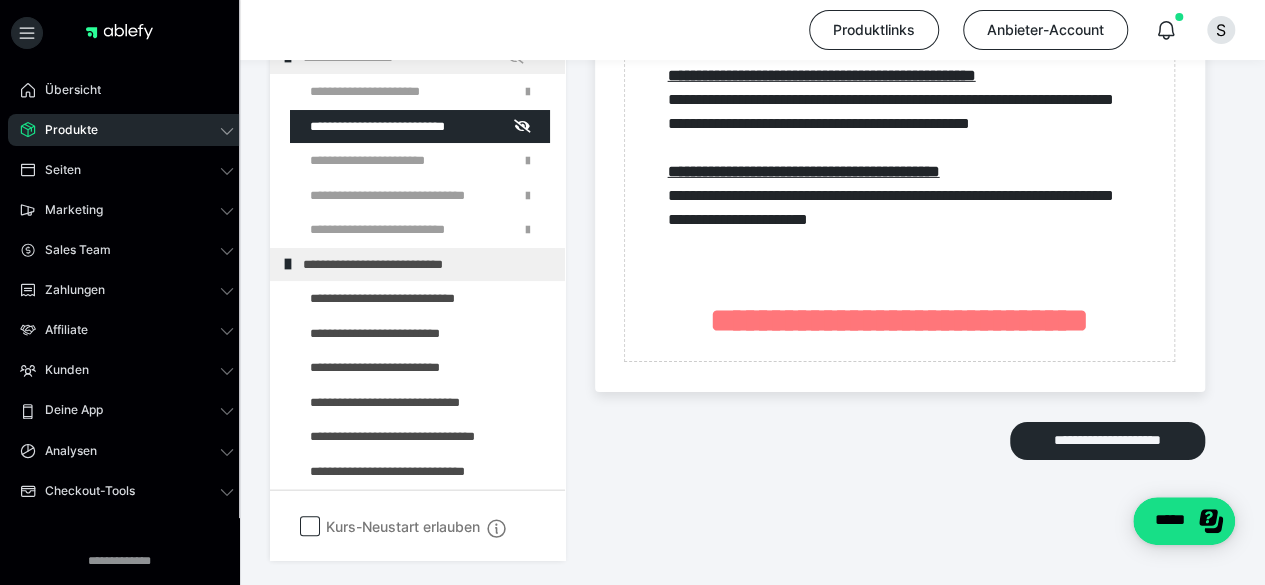 scroll, scrollTop: 3281, scrollLeft: 0, axis: vertical 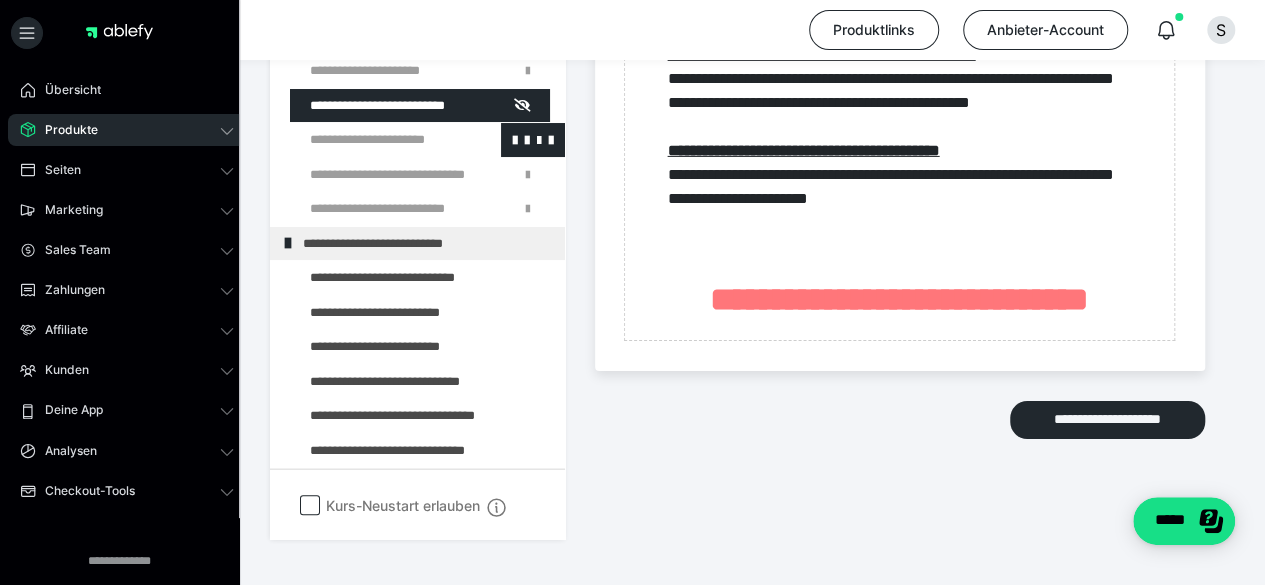 click at bounding box center [375, 140] 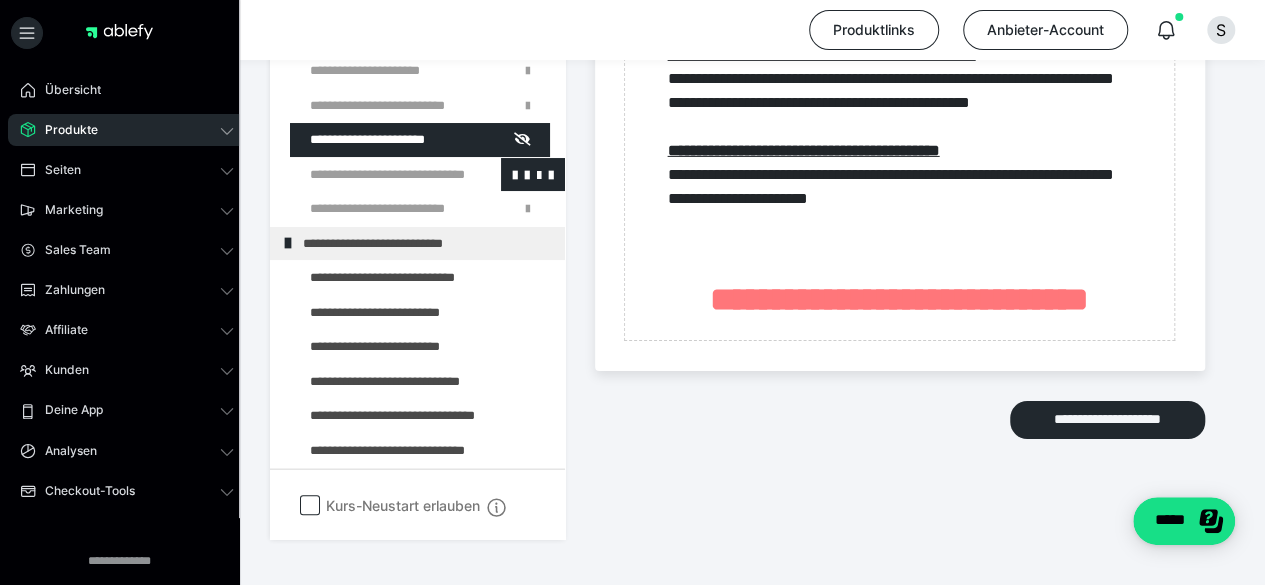 scroll, scrollTop: 525, scrollLeft: 0, axis: vertical 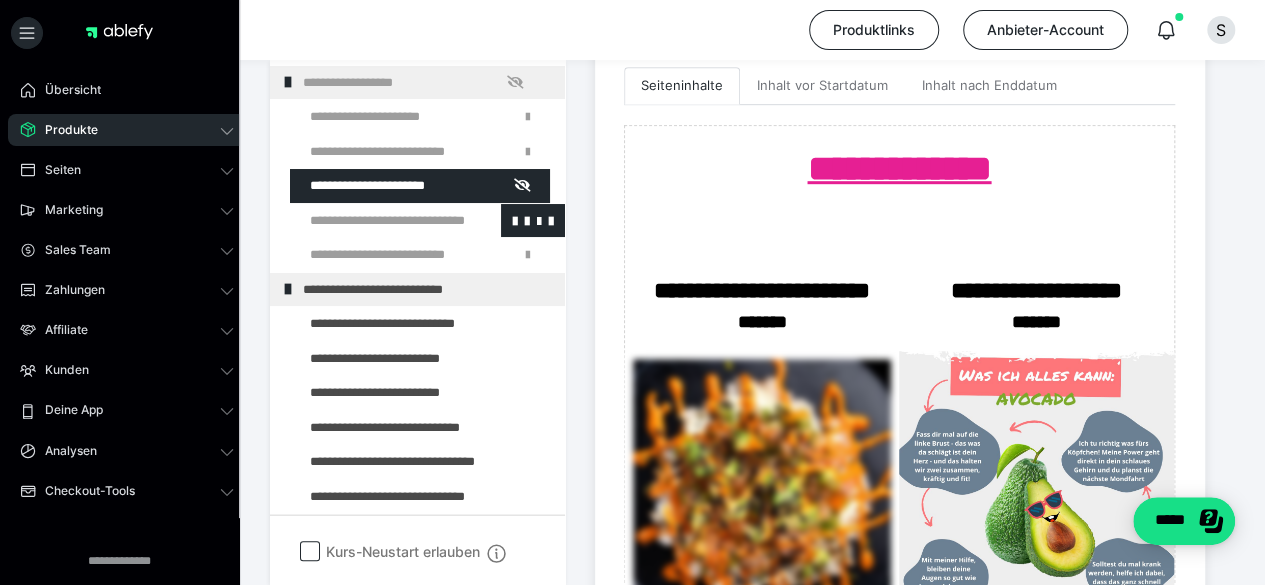 click at bounding box center (375, 221) 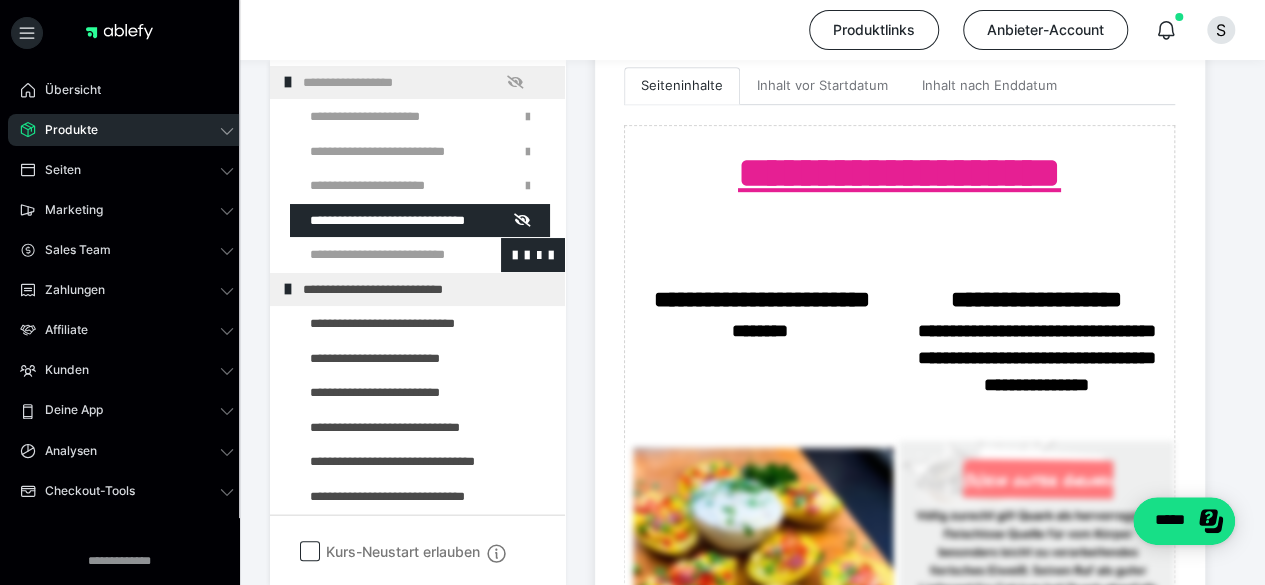 click at bounding box center (375, 255) 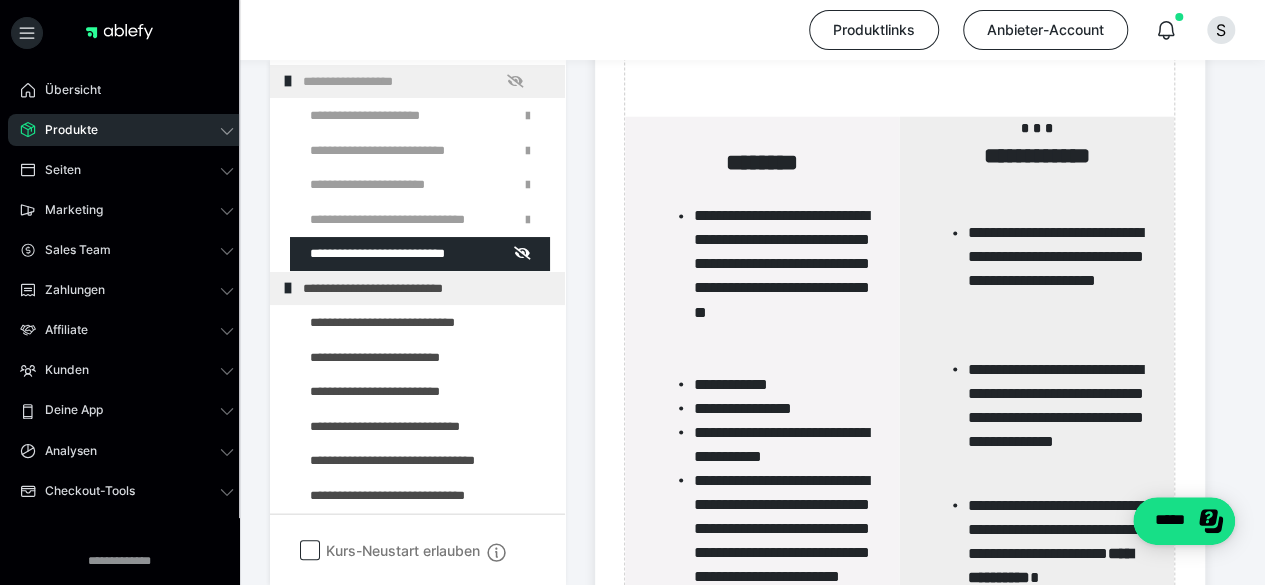 scroll, scrollTop: 0, scrollLeft: 0, axis: both 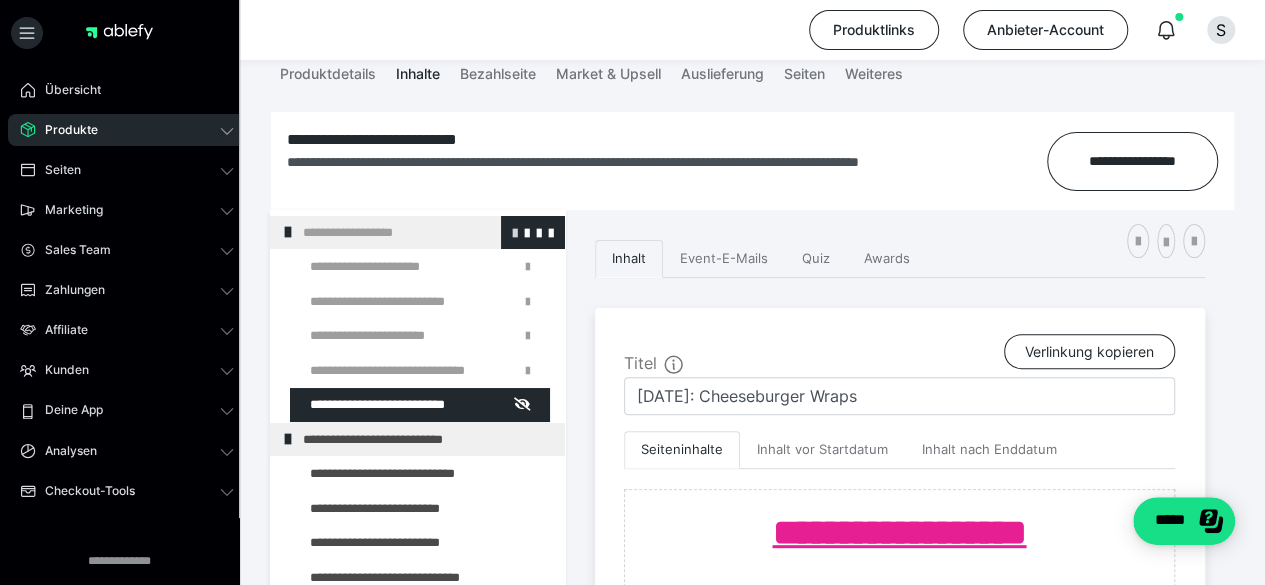click at bounding box center [515, 232] 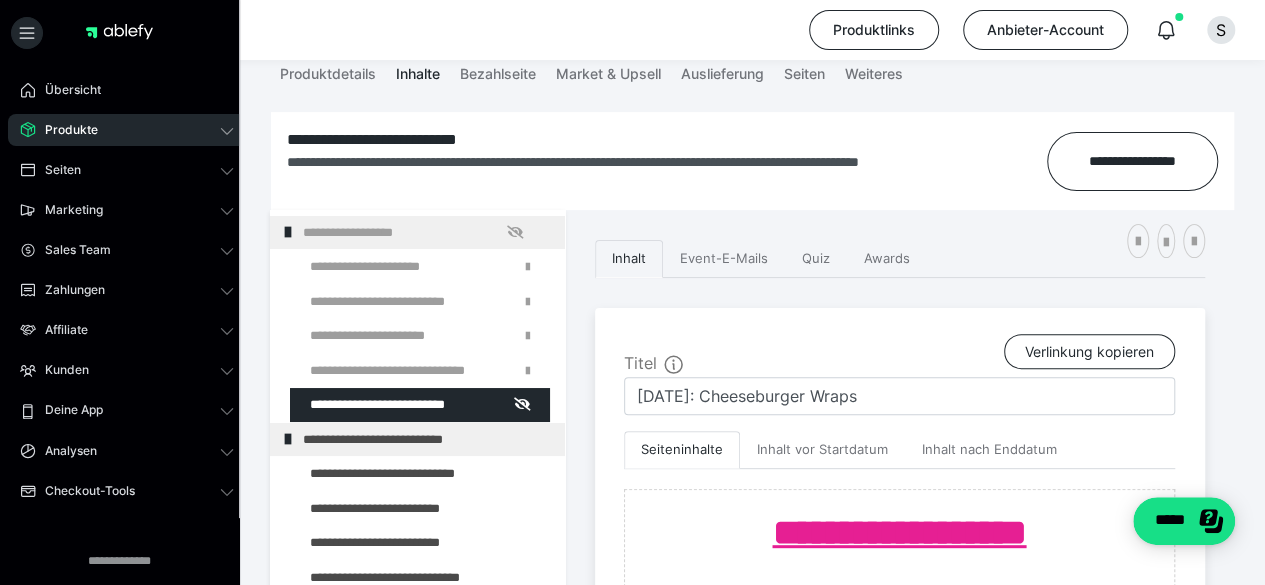 type on "Menu erstellen  46" 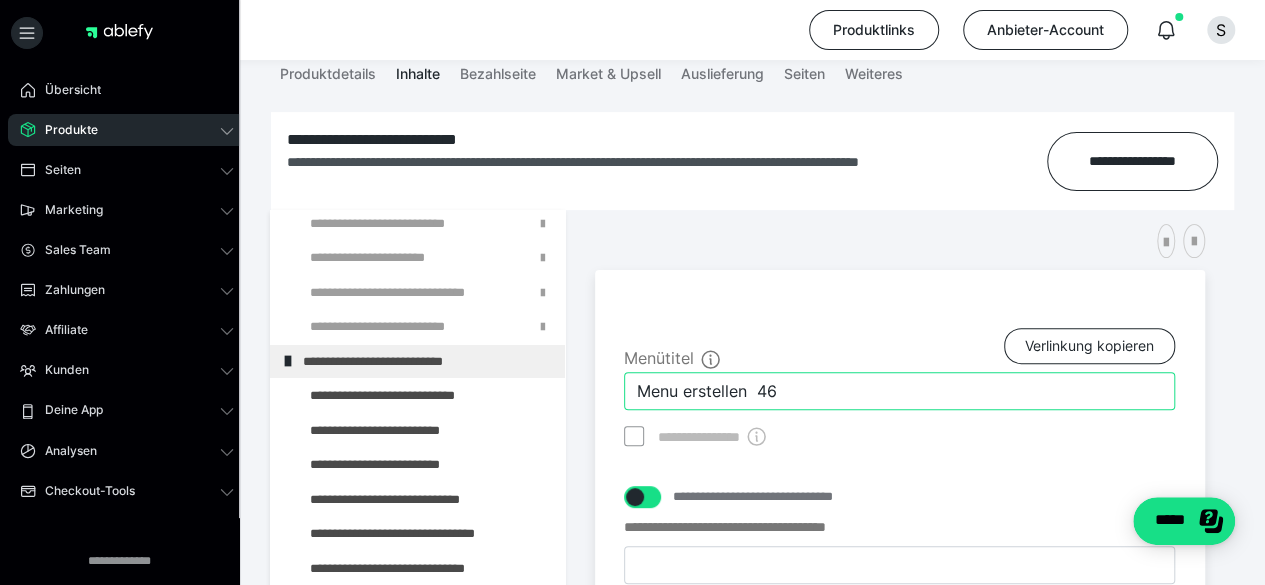 click on "Menu erstellen  46" at bounding box center [899, 391] 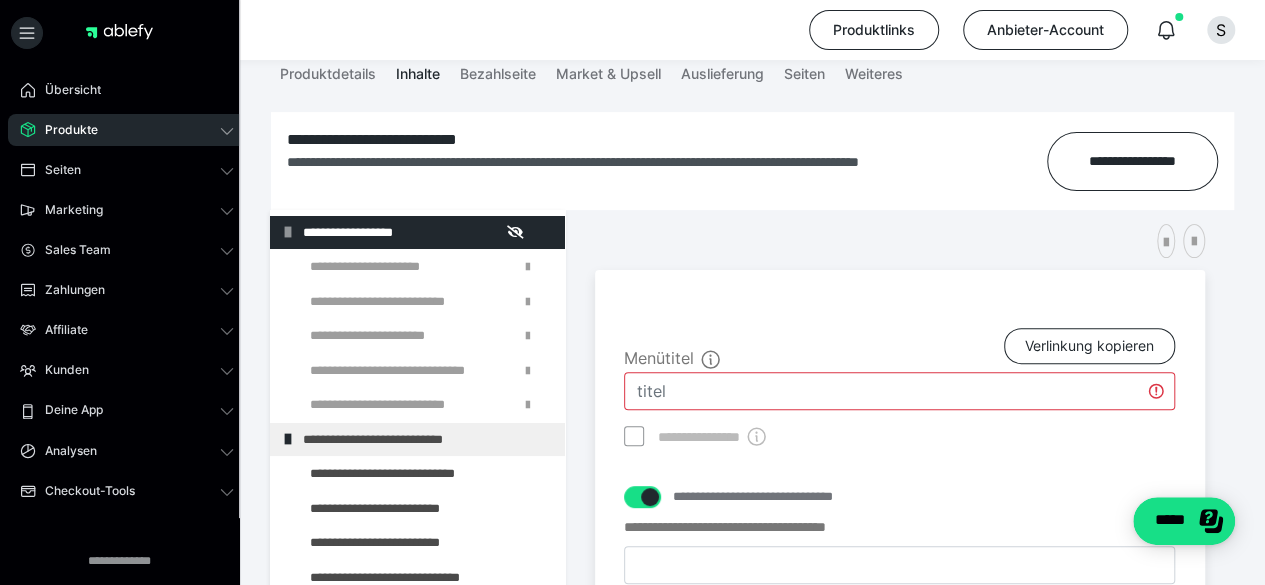 click at bounding box center (899, 391) 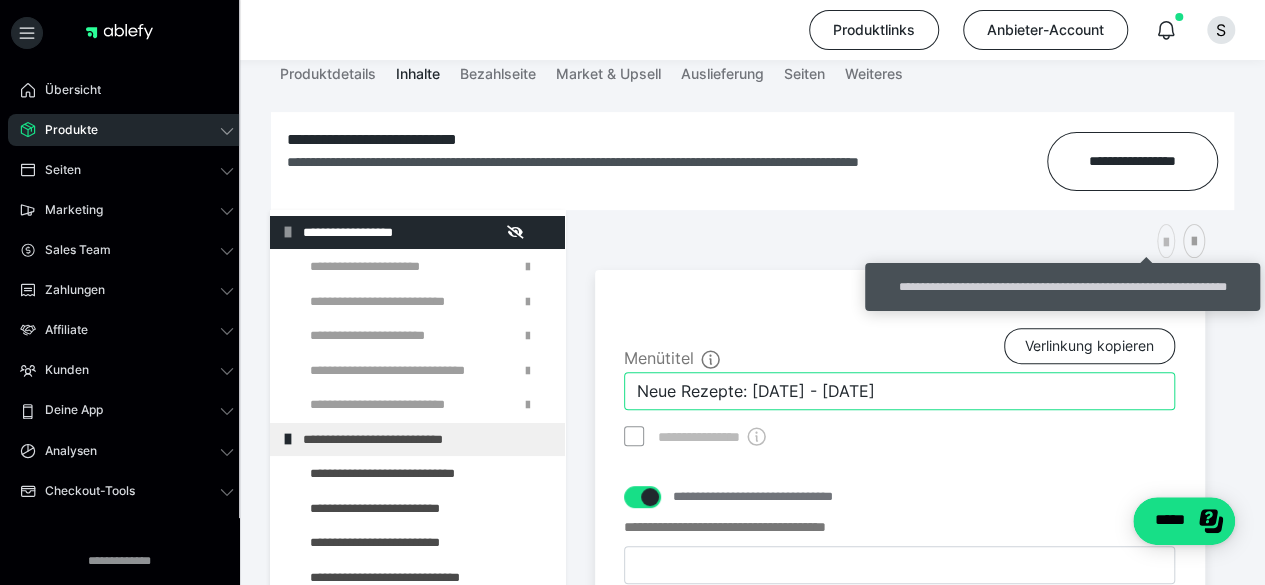 type on "Neue Rezepte: [DATE] - [DATE]" 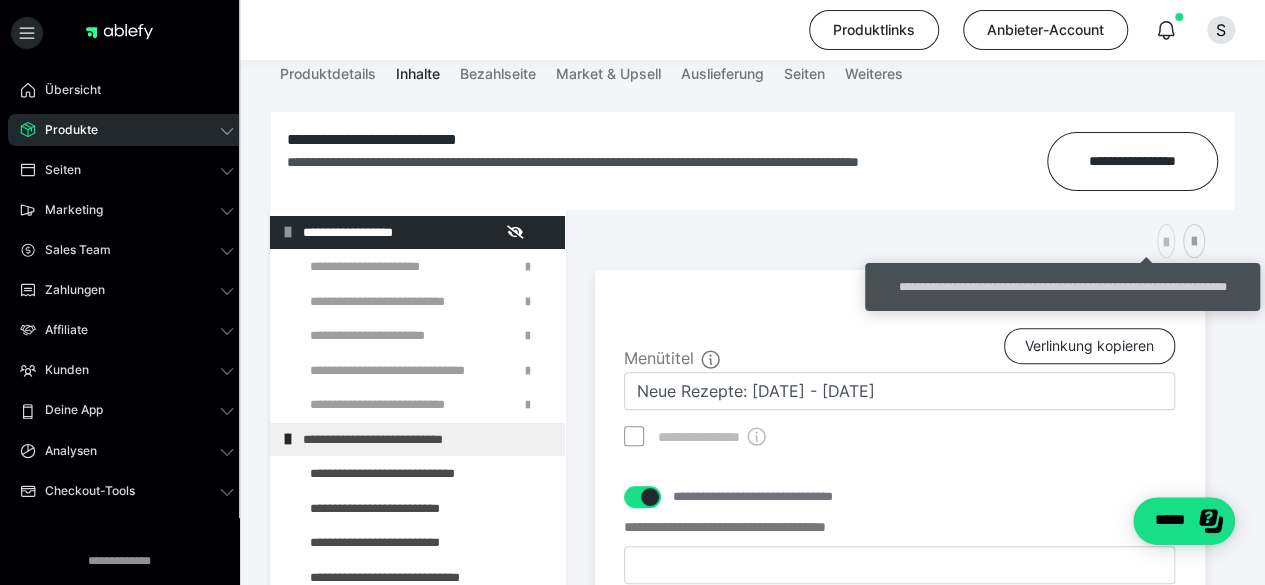 click at bounding box center [1166, 243] 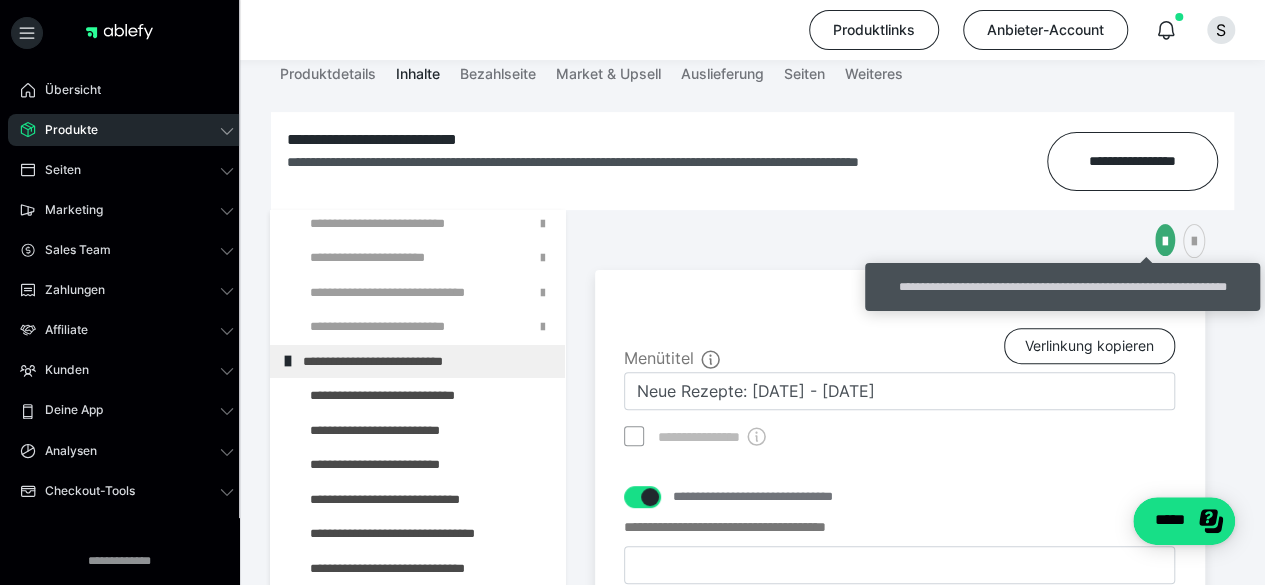 click at bounding box center (375, 189) 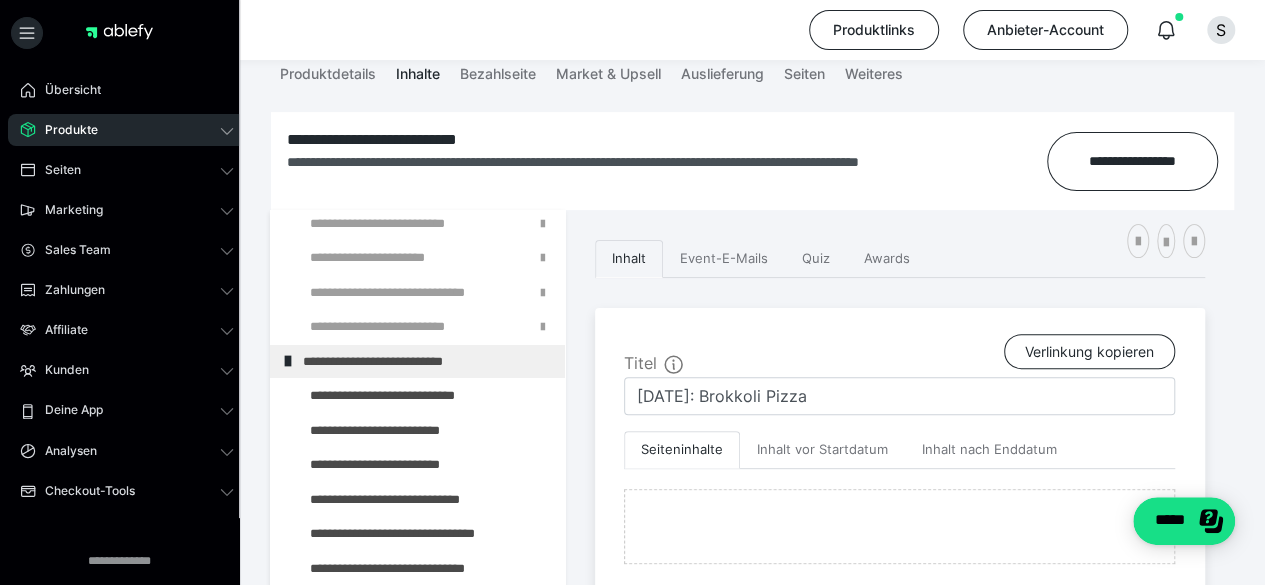 click at bounding box center (1166, 241) 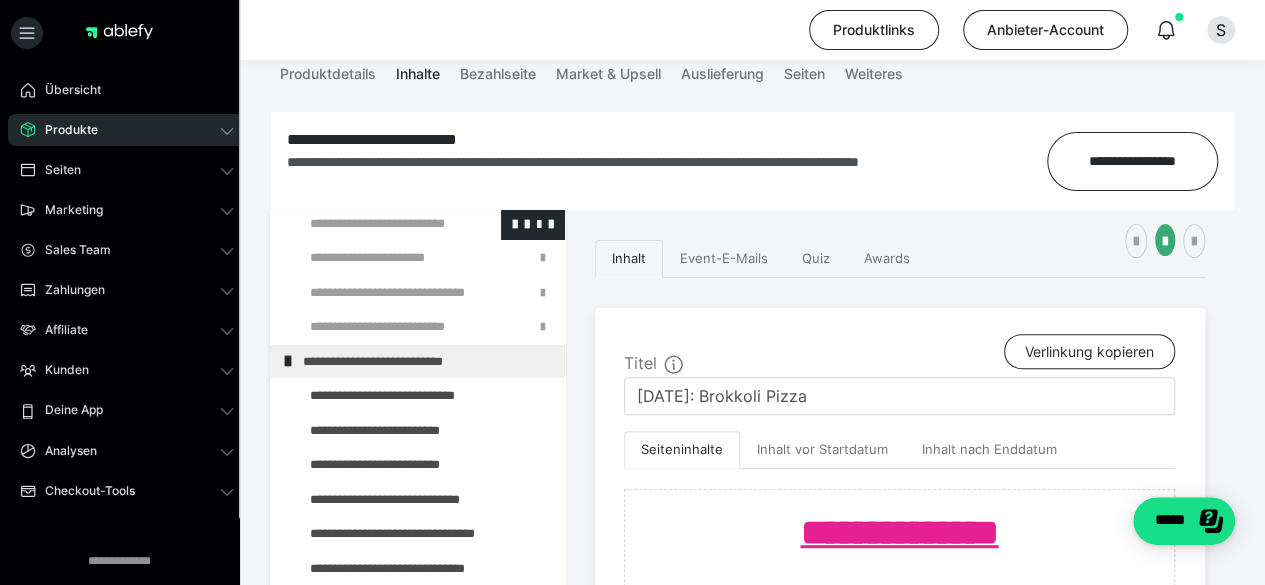 click at bounding box center (375, 224) 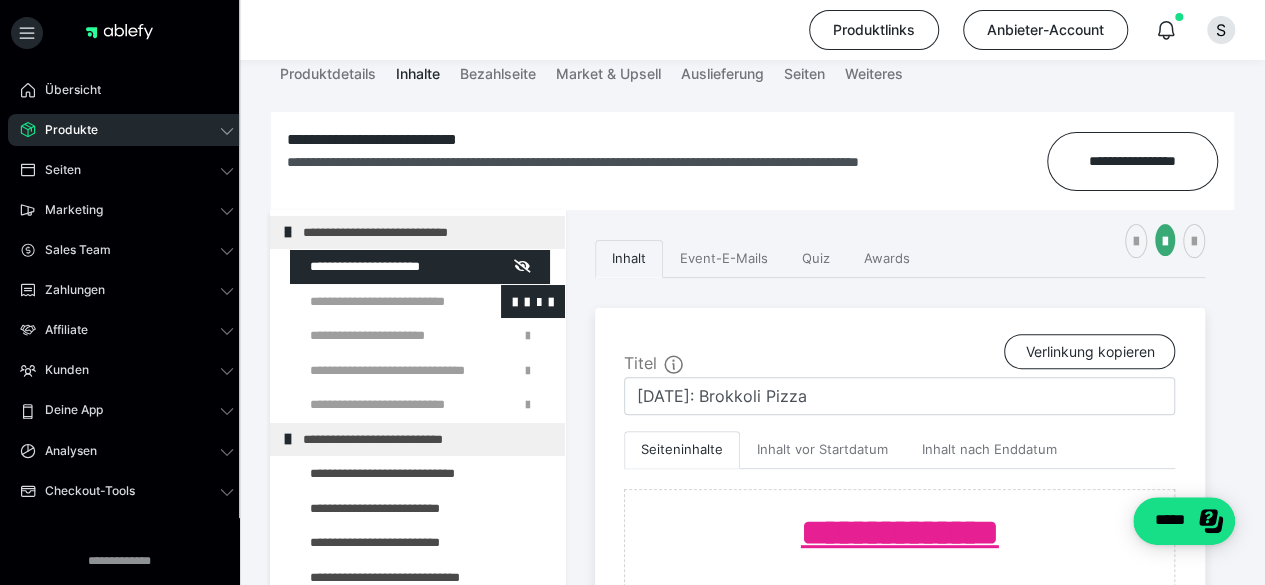 type on "[DATE]: Carbonara Auflauf" 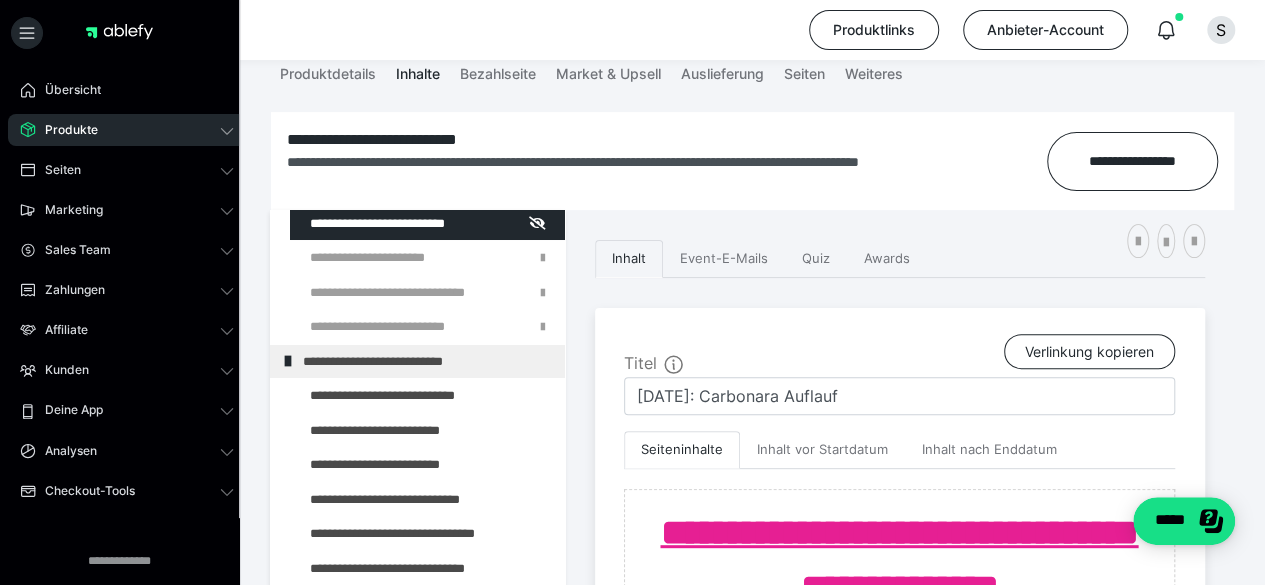 click at bounding box center [1166, 243] 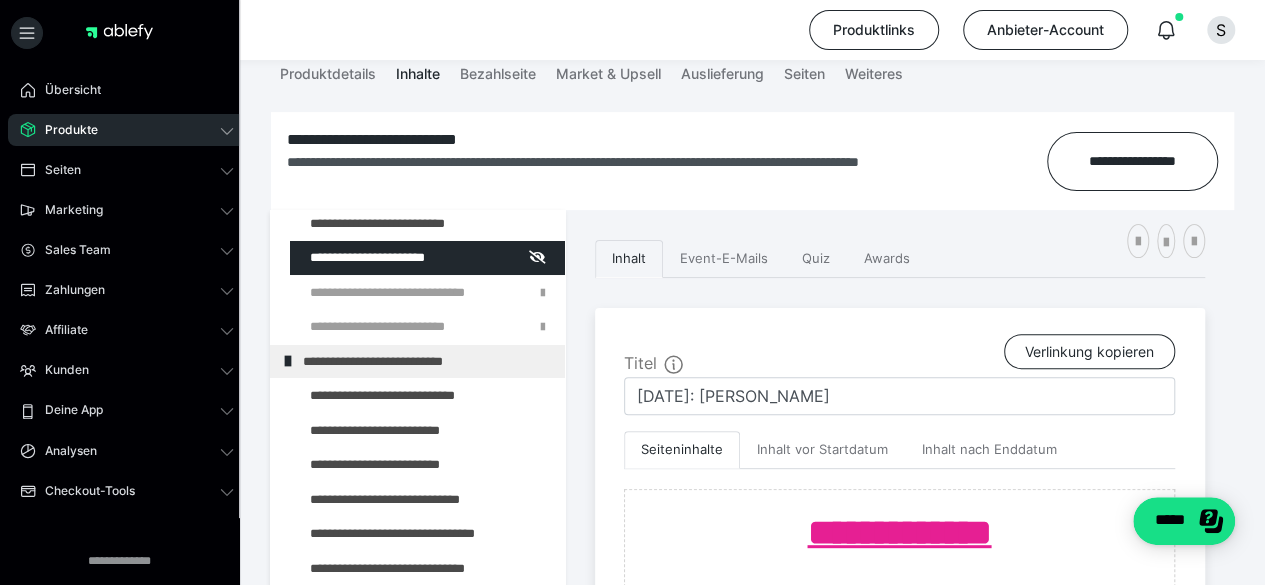 click at bounding box center [1166, 243] 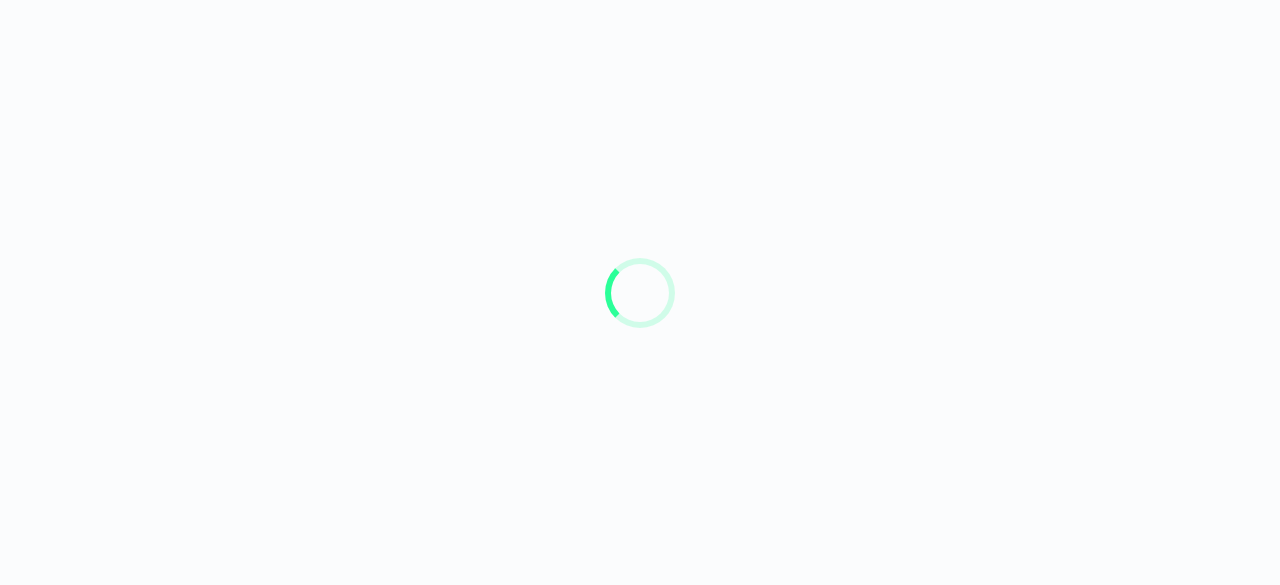 scroll, scrollTop: 0, scrollLeft: 0, axis: both 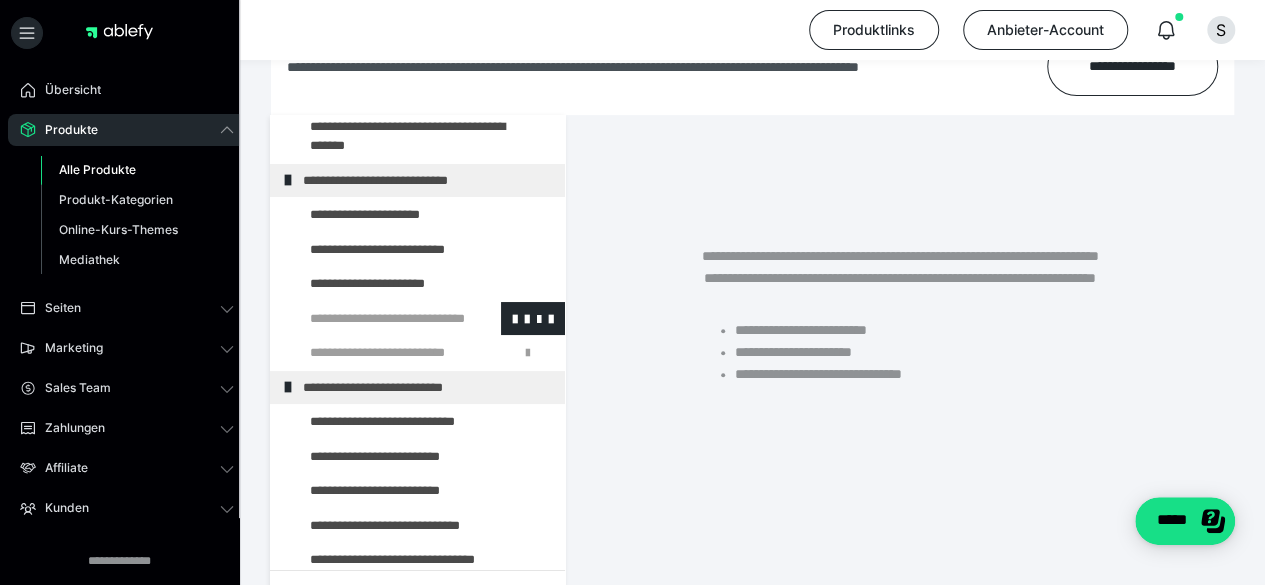 click at bounding box center [375, 319] 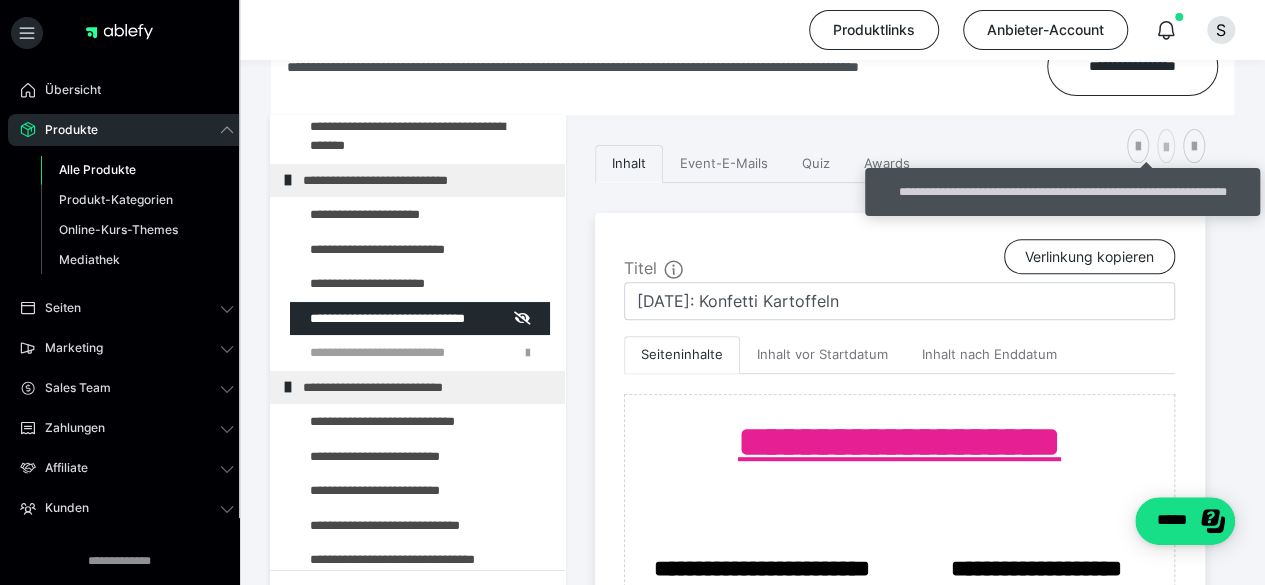 click at bounding box center [1166, 148] 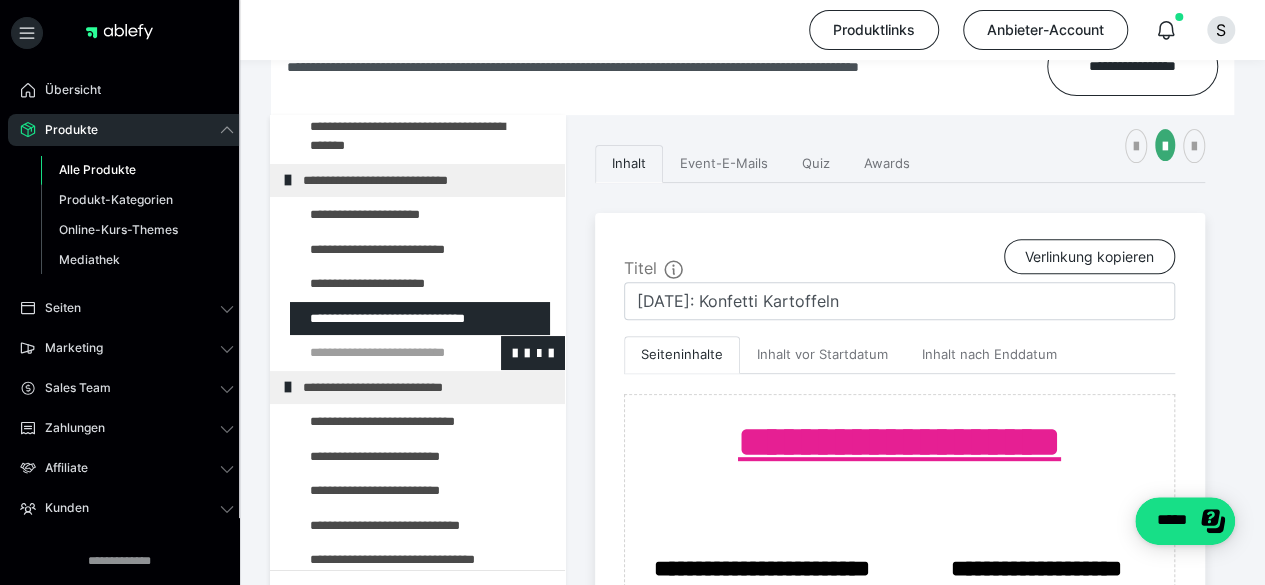 click at bounding box center (375, 353) 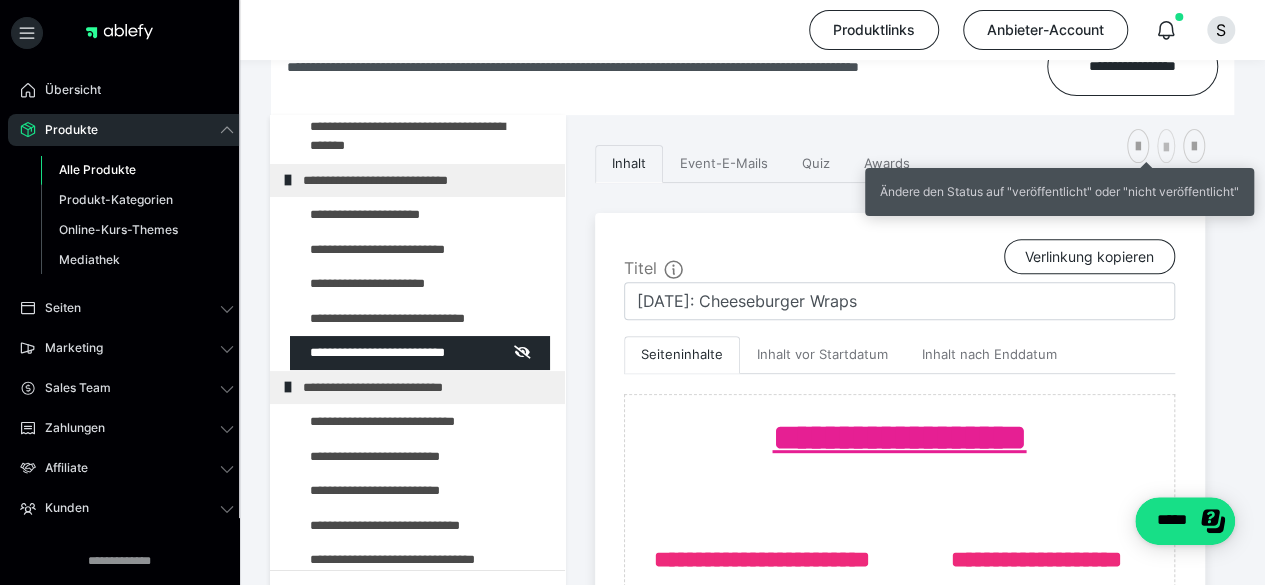 click at bounding box center (1166, 148) 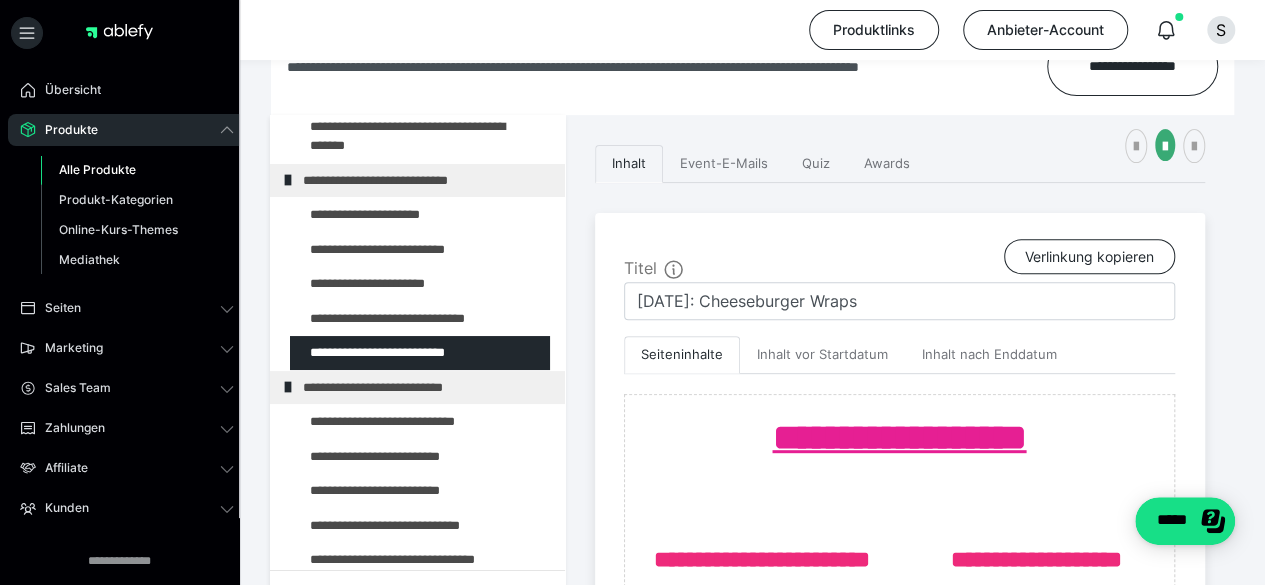 scroll, scrollTop: 317, scrollLeft: 0, axis: vertical 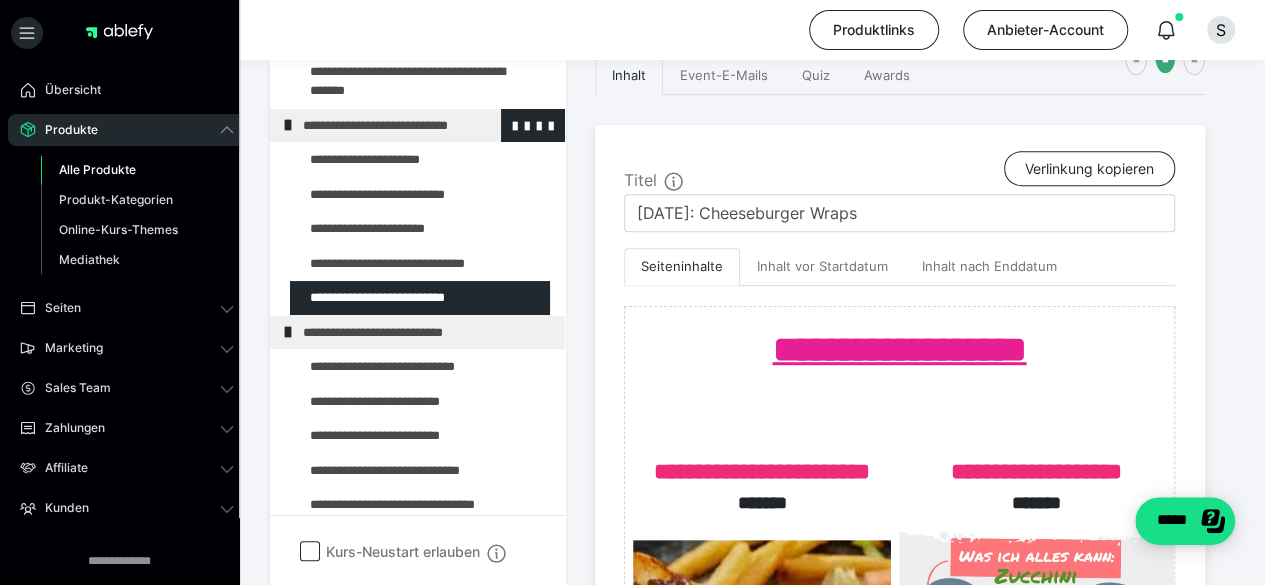click on "**********" at bounding box center (418, 126) 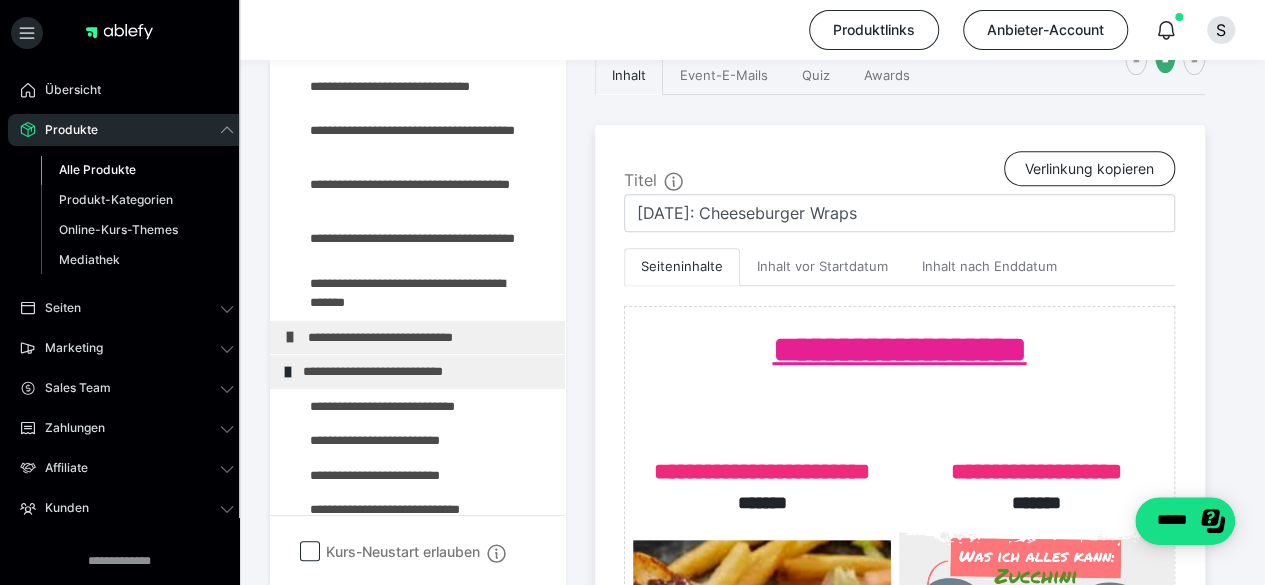 scroll, scrollTop: 0, scrollLeft: 0, axis: both 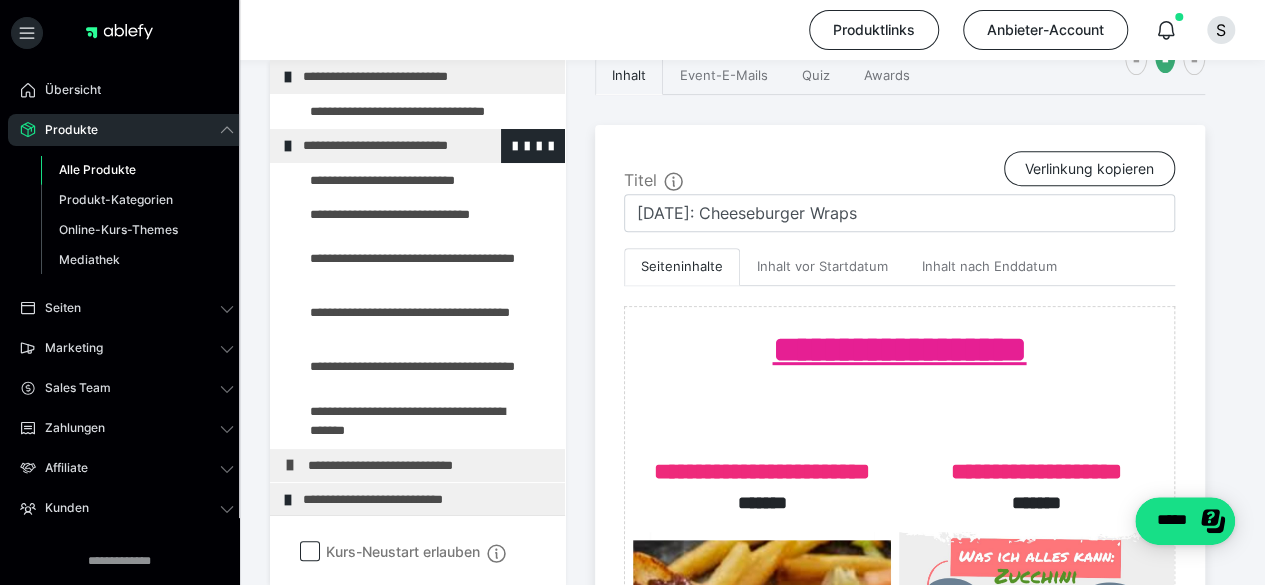 click on "**********" at bounding box center (418, 146) 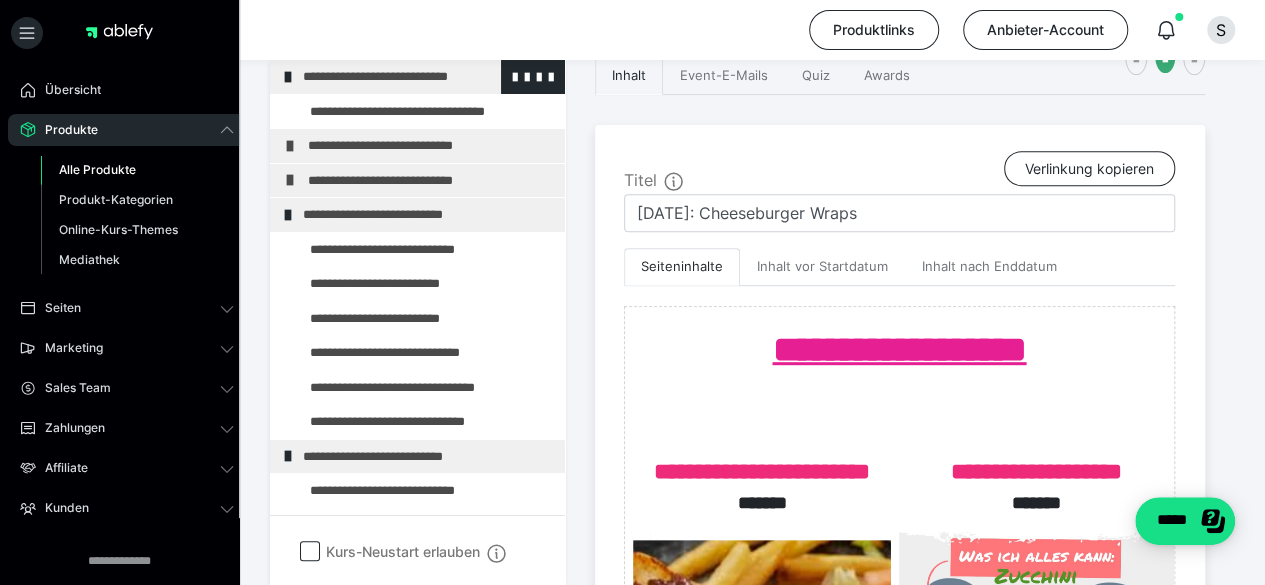 click on "**********" at bounding box center [418, 77] 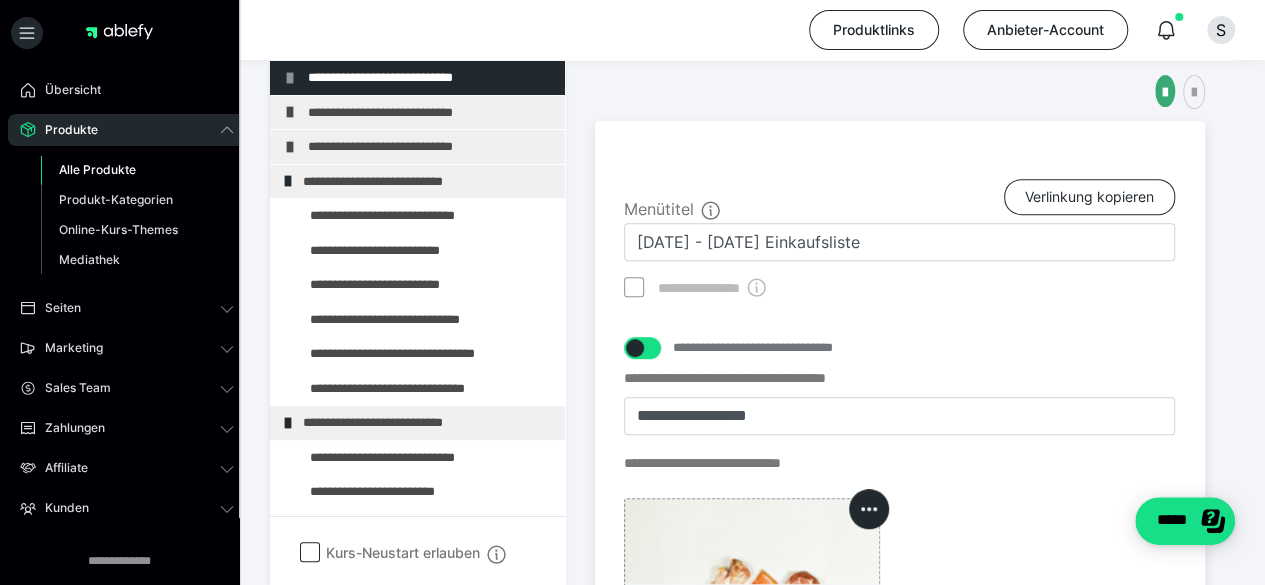 scroll, scrollTop: 344, scrollLeft: 0, axis: vertical 